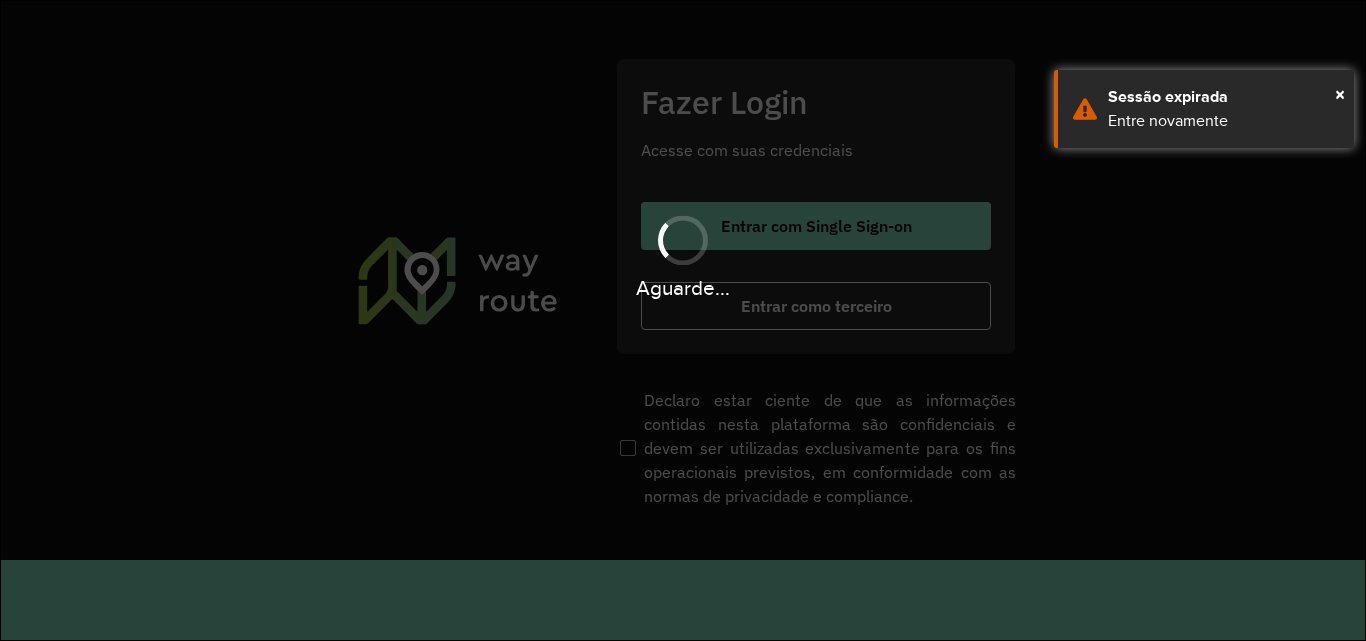 scroll, scrollTop: 0, scrollLeft: 0, axis: both 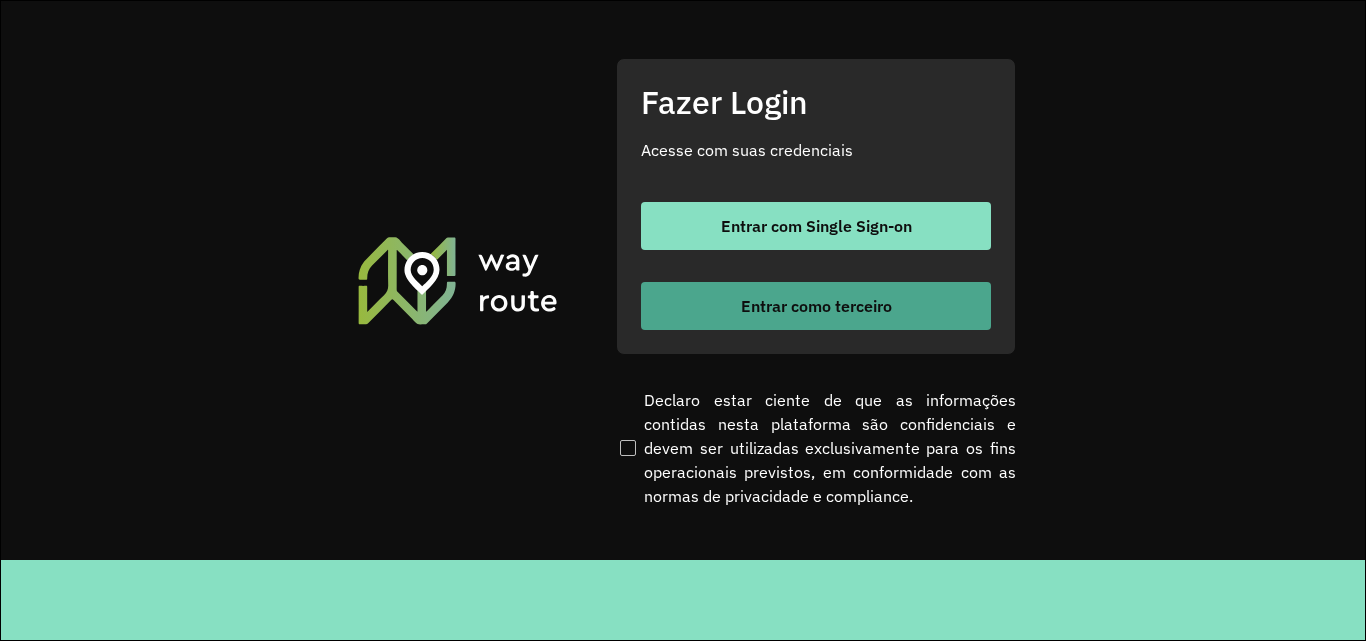 click on "Entrar como terceiro" at bounding box center [816, 306] 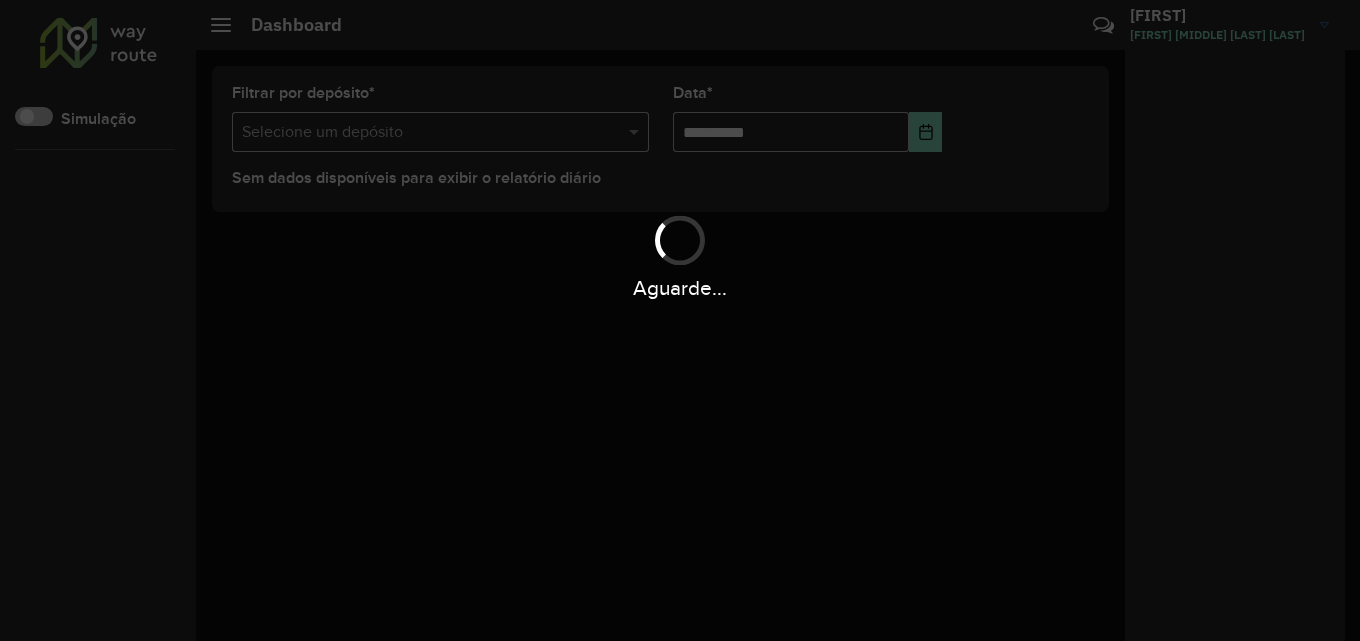 scroll, scrollTop: 0, scrollLeft: 0, axis: both 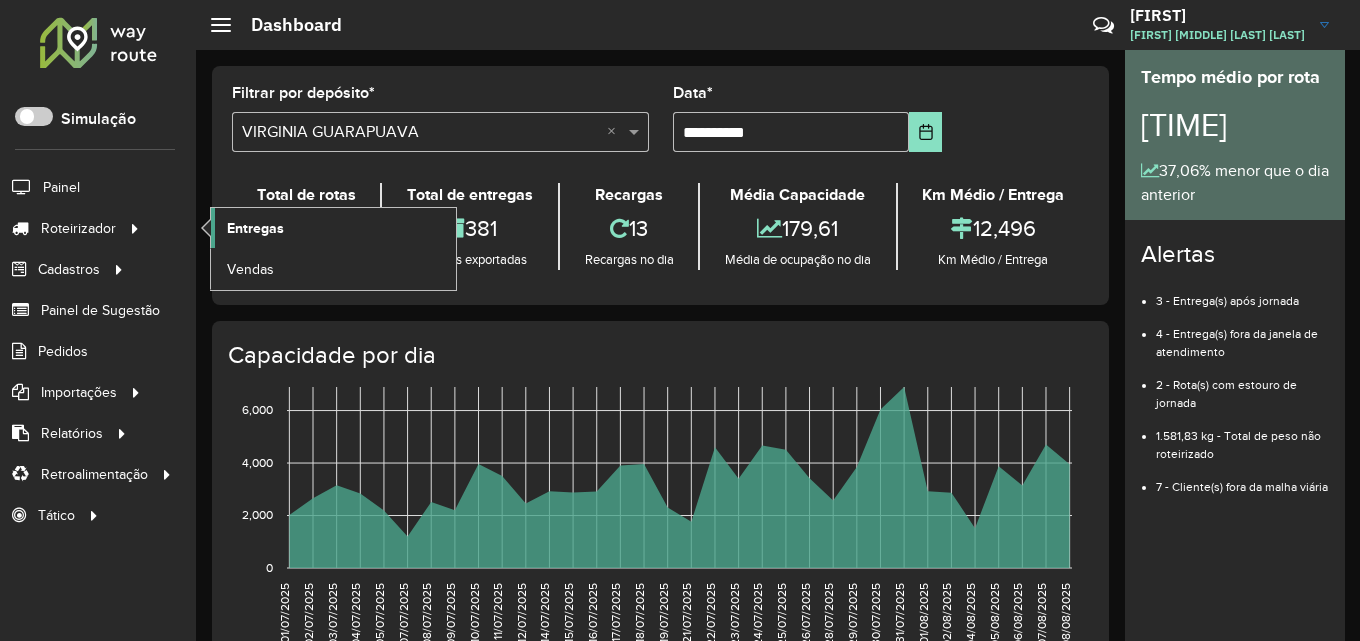 click on "Entregas" 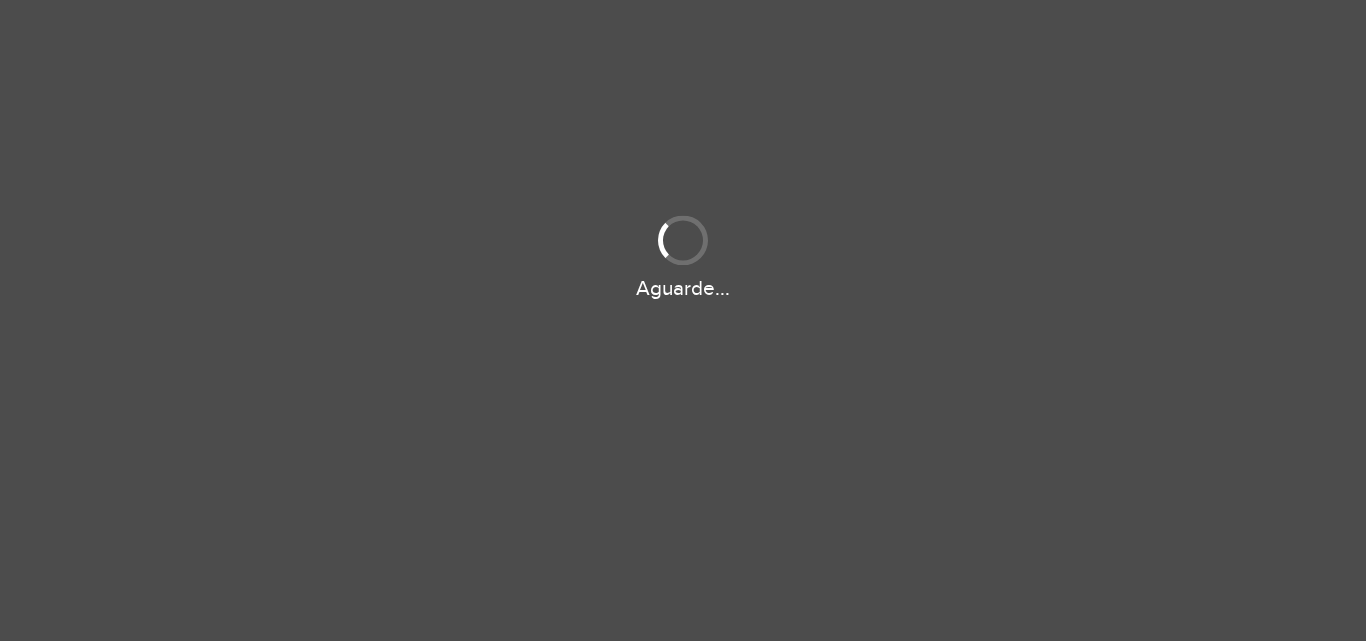 scroll, scrollTop: 0, scrollLeft: 0, axis: both 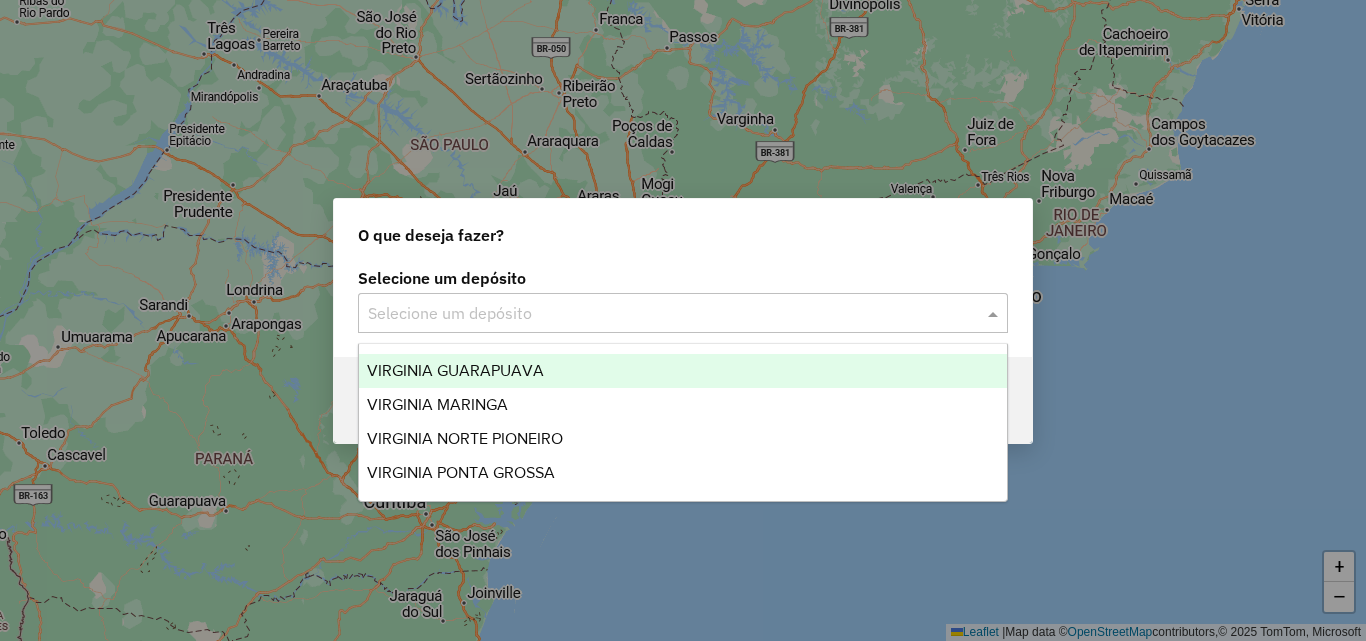 click on "Selecione um depósito" 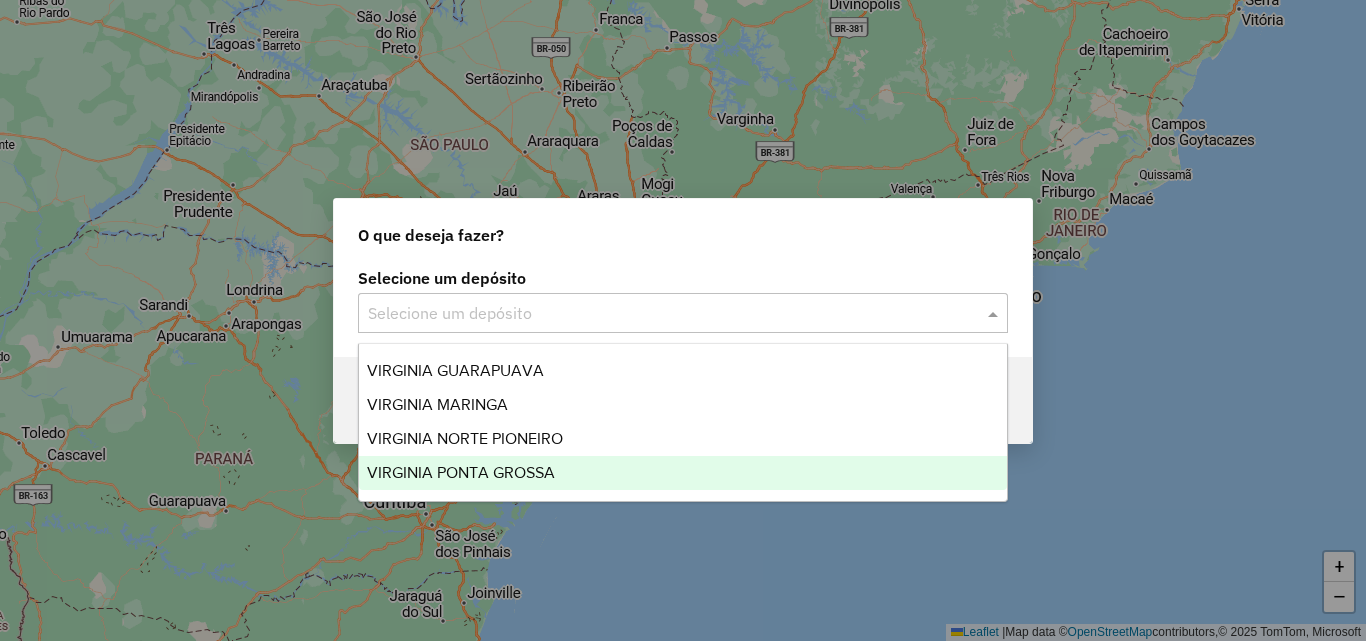 click on "VIRGINIA PONTA GROSSA" at bounding box center (461, 472) 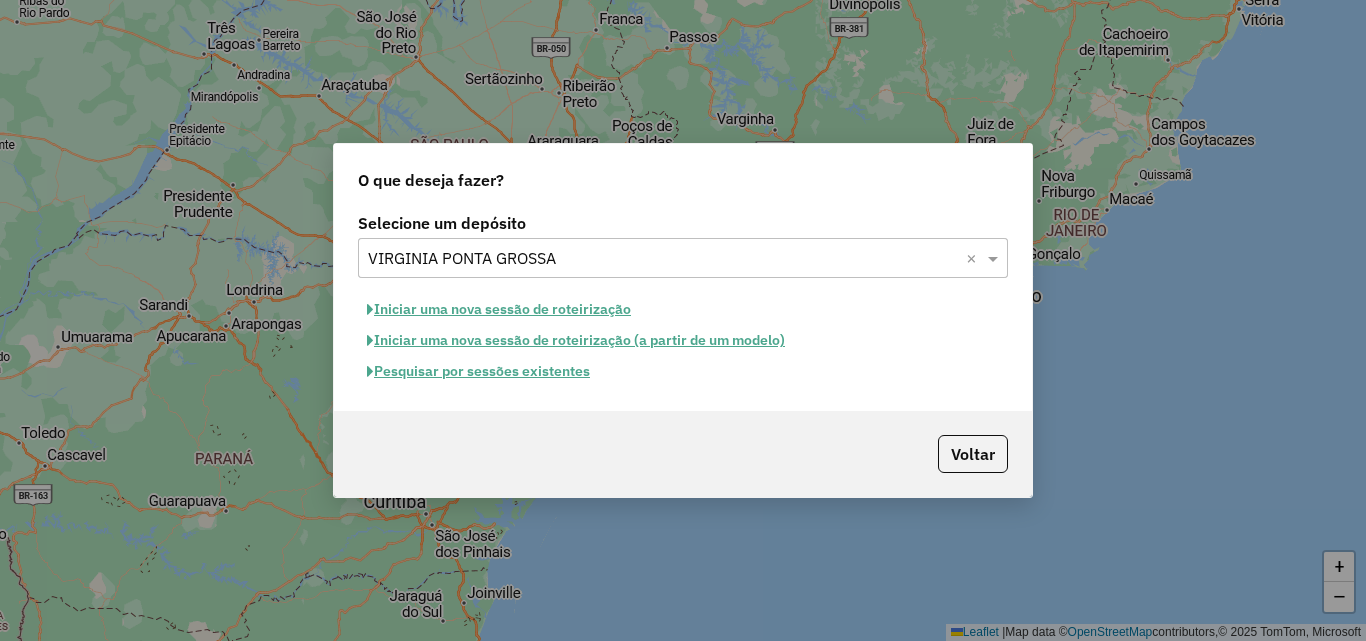 click on "Pesquisar por sessões existentes" 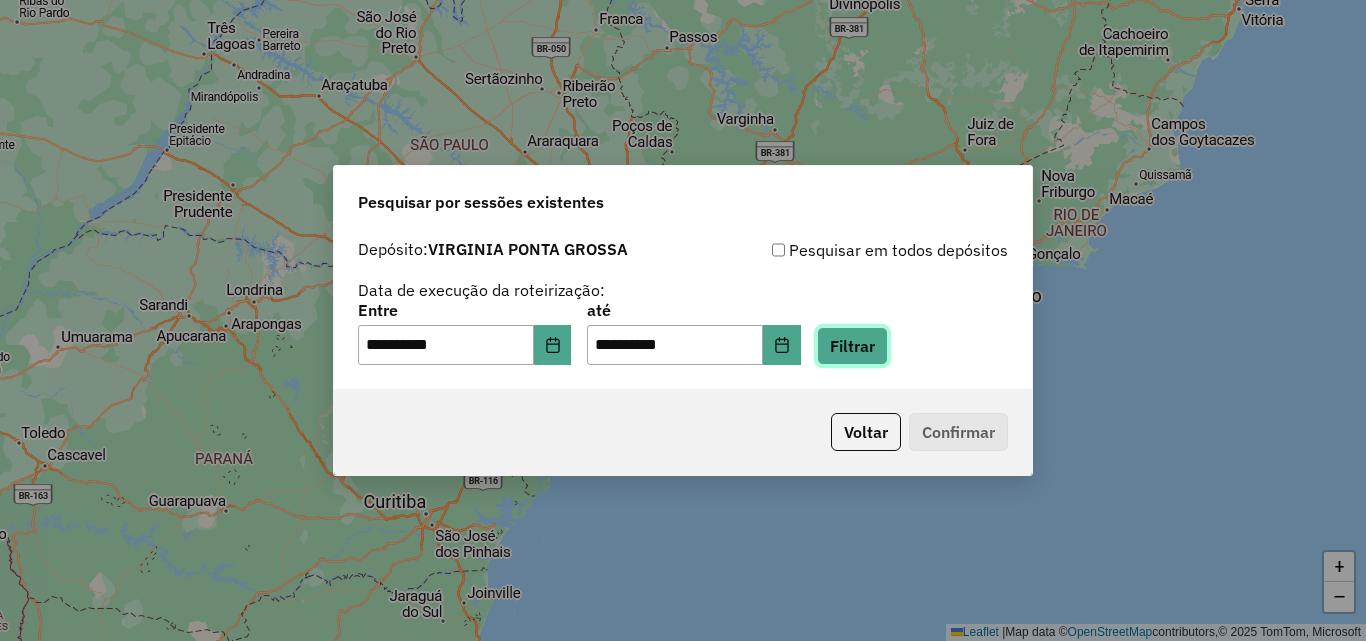 click on "Filtrar" 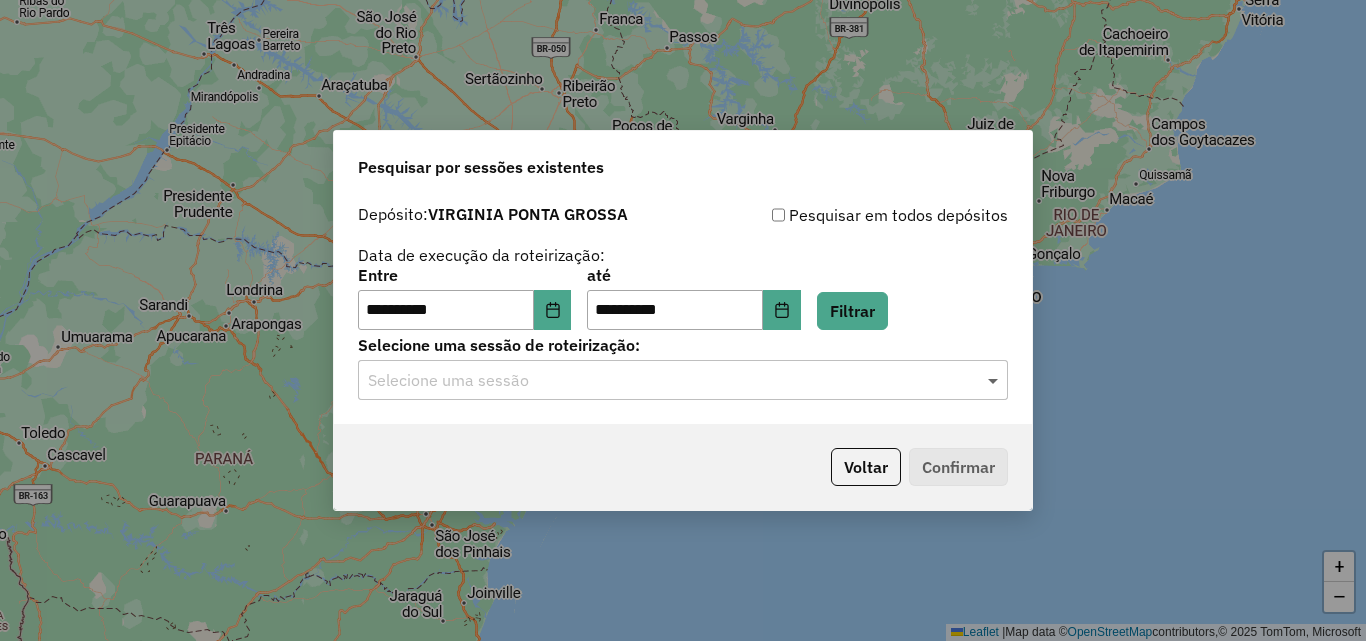 click 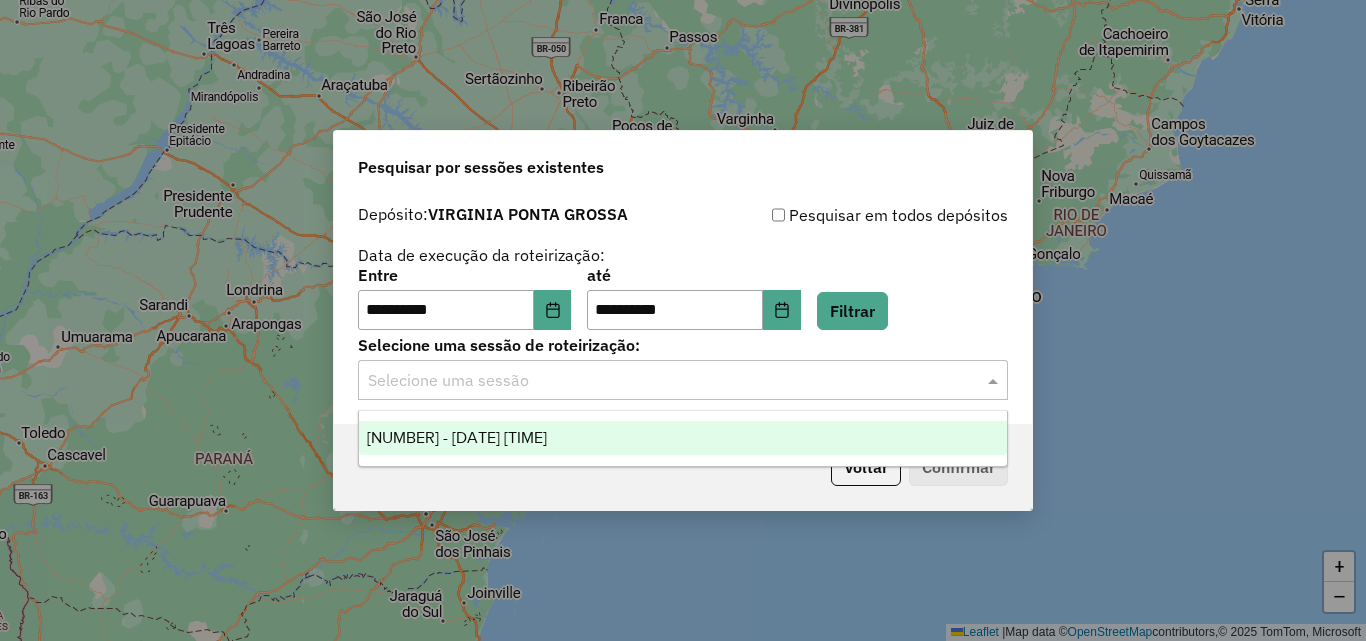 click on "976637 - 08/08/2025 18:06" at bounding box center (683, 438) 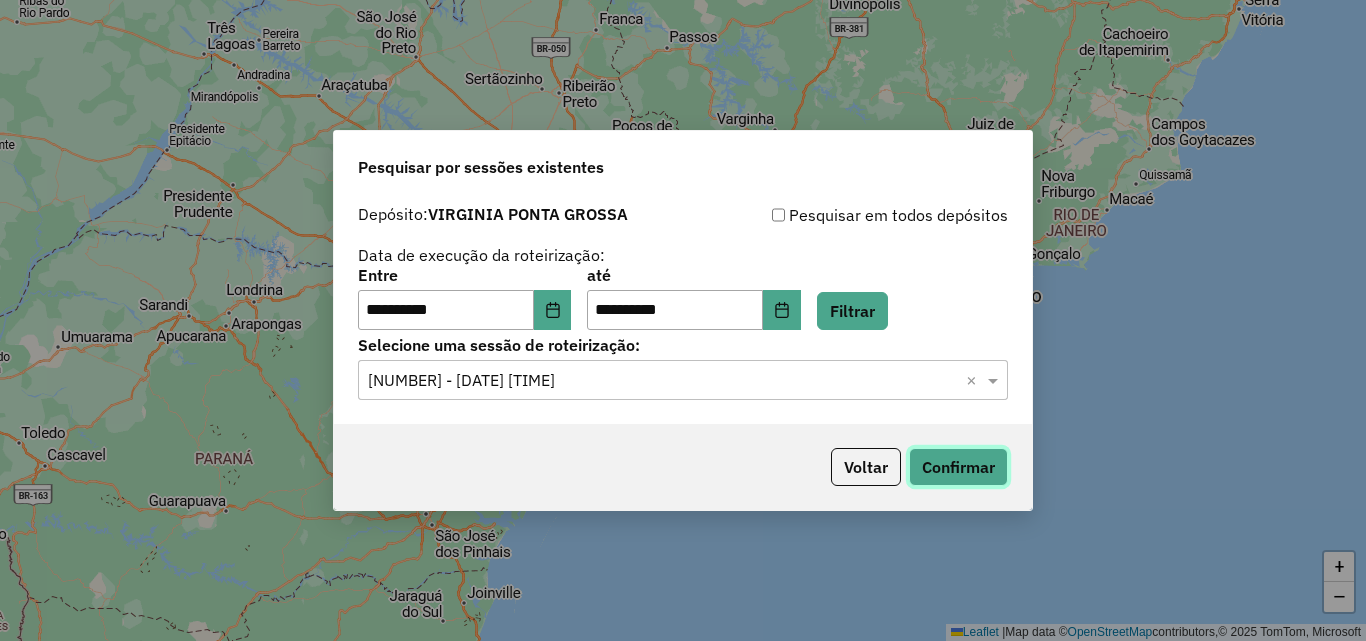 click on "Confirmar" 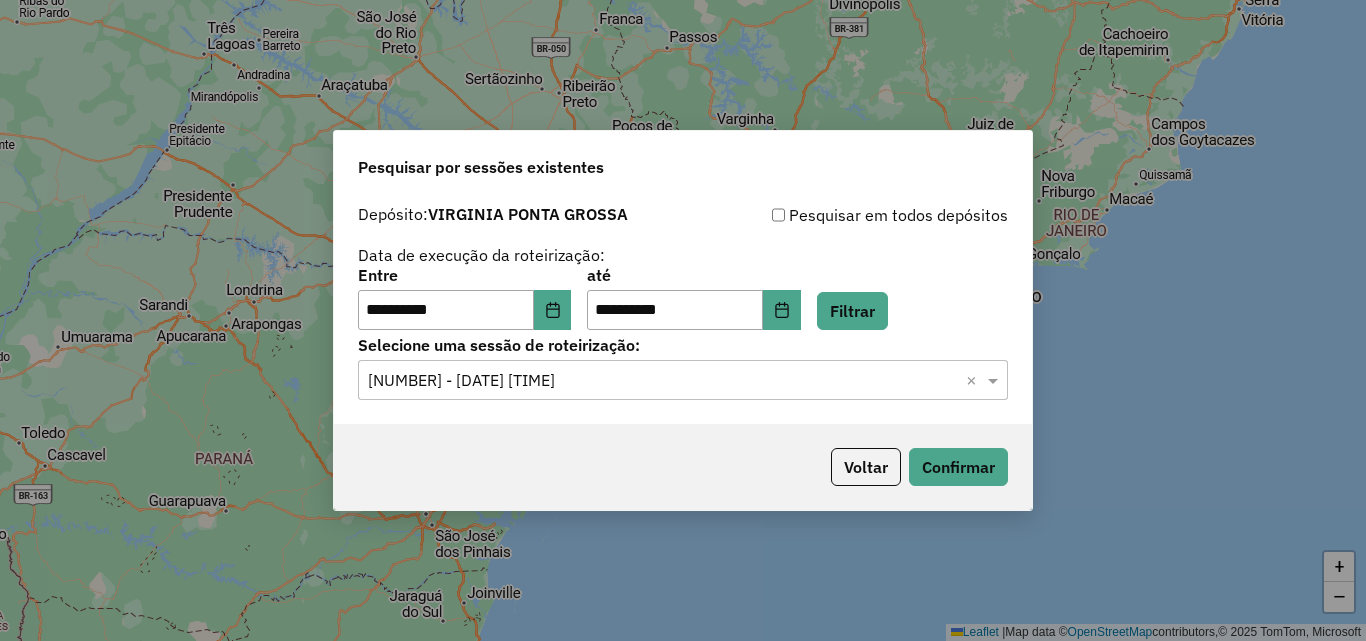 click on "Voltar   Confirmar" 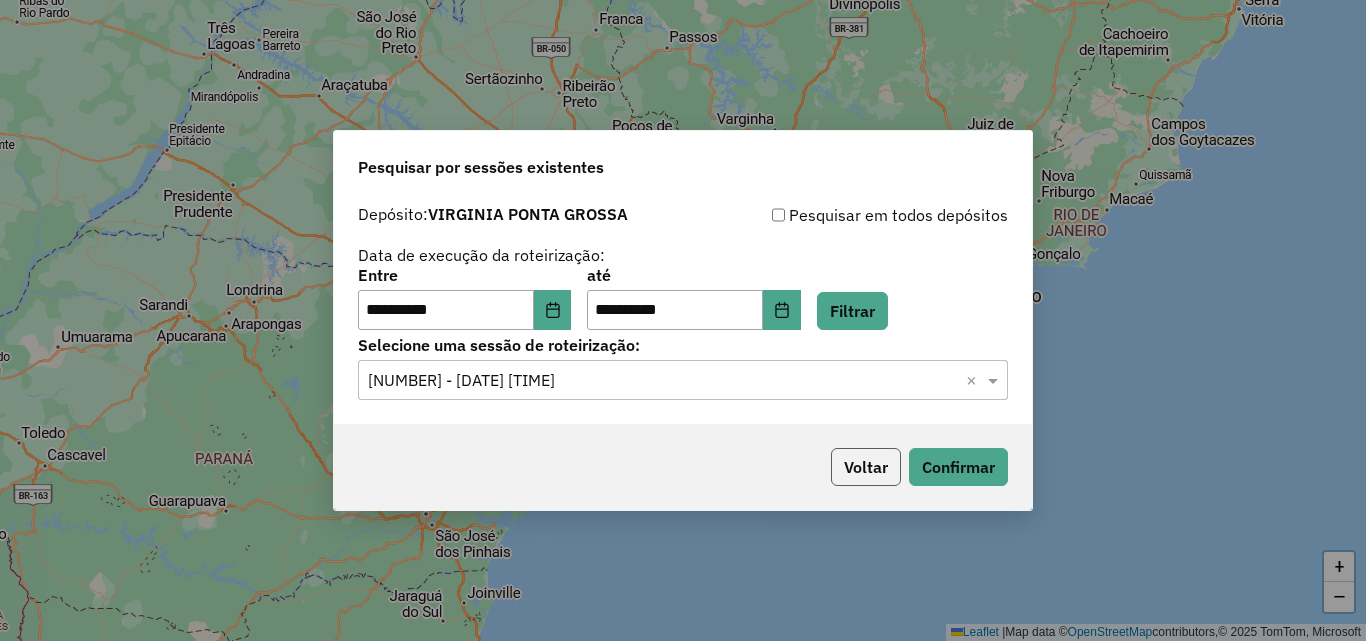 click on "Voltar" 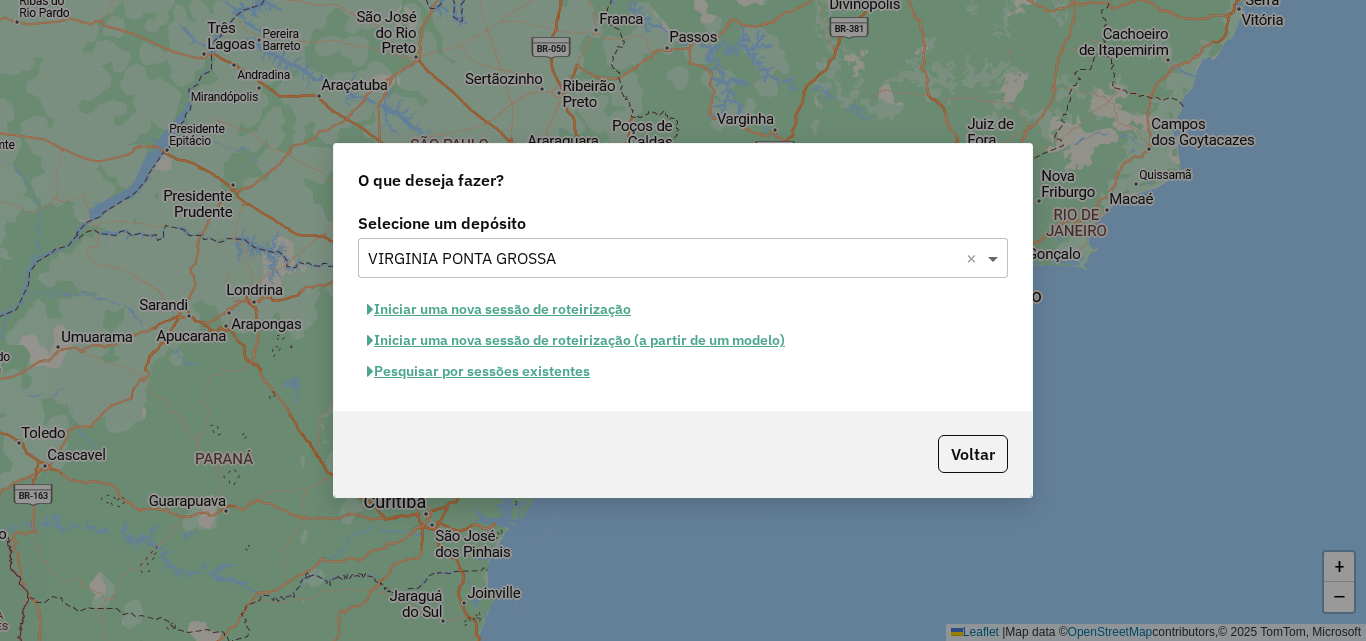 click 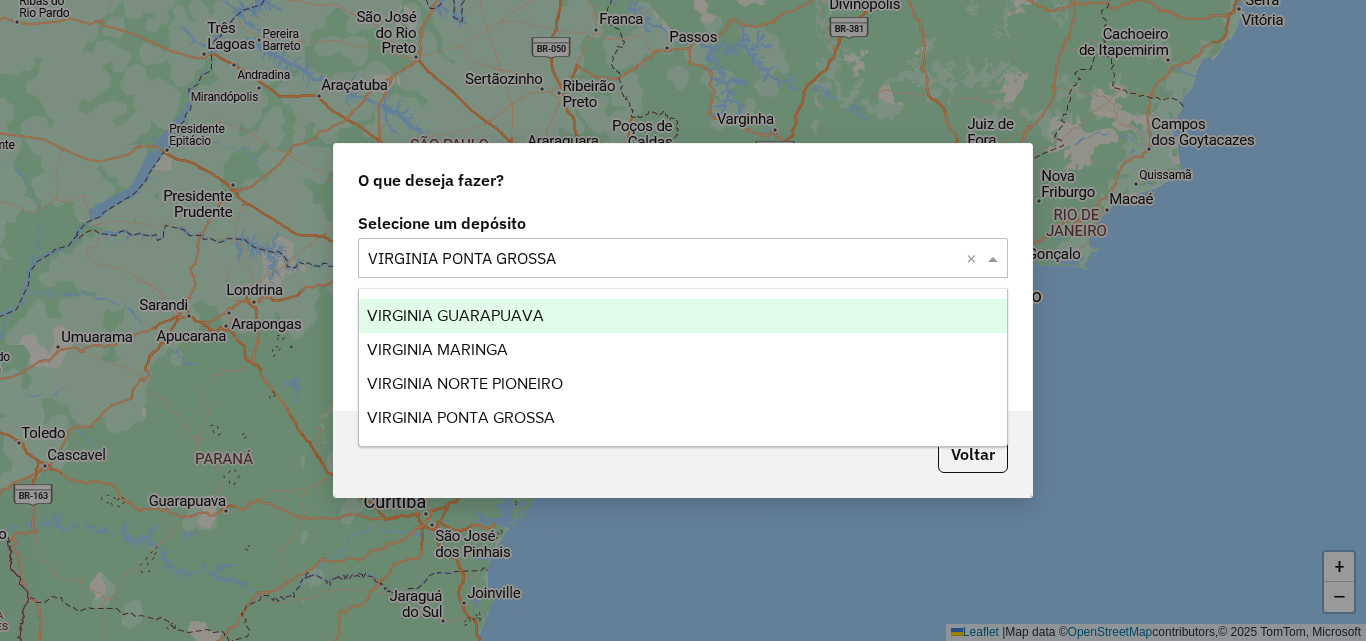 click on "VIRGINIA GUARAPUAVA" at bounding box center [683, 316] 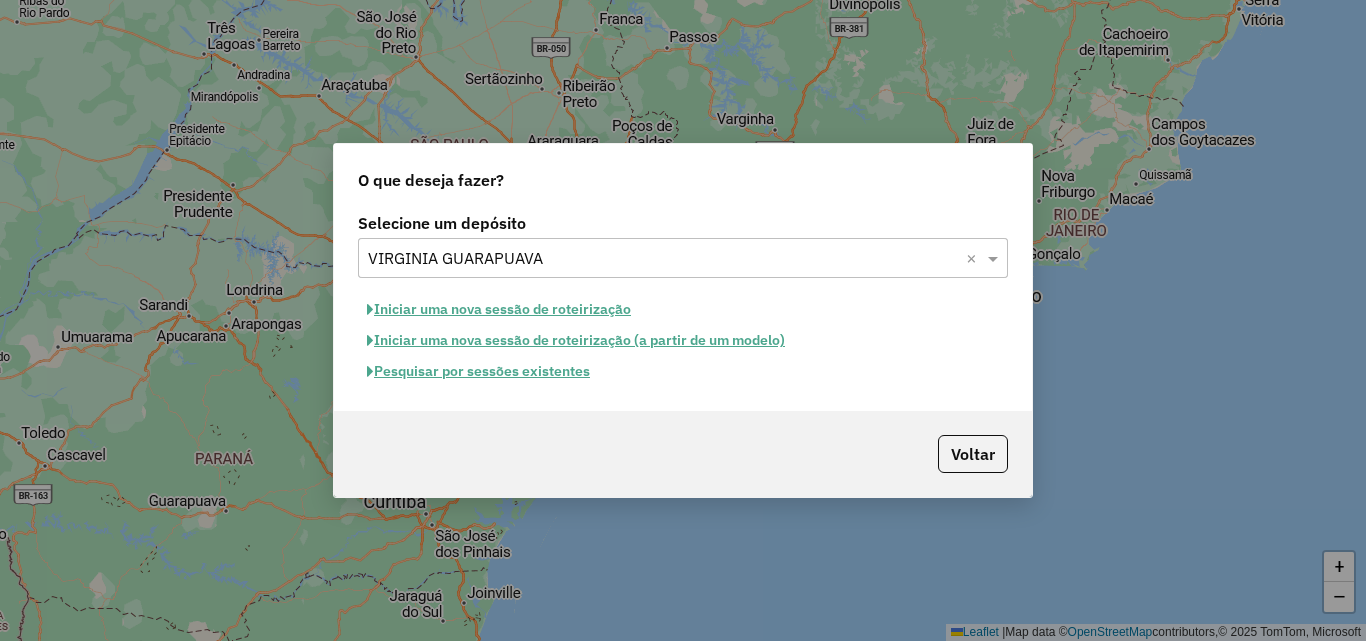 click on "Pesquisar por sessões existentes" 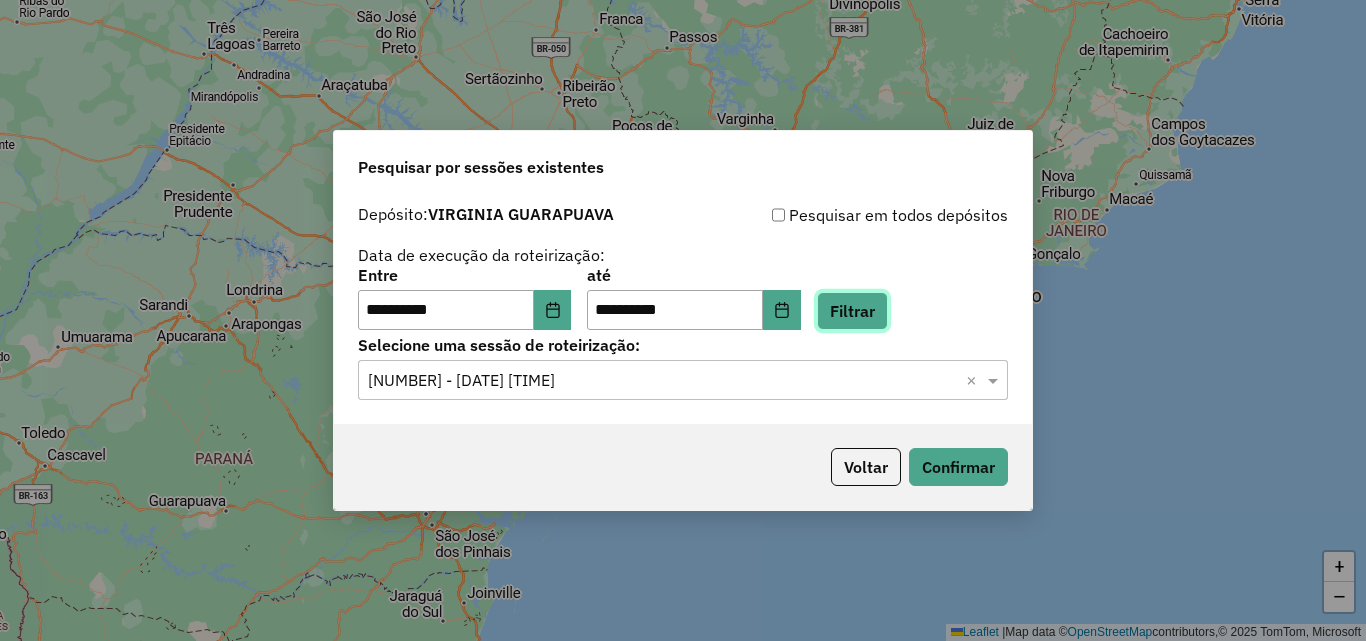 click on "Filtrar" 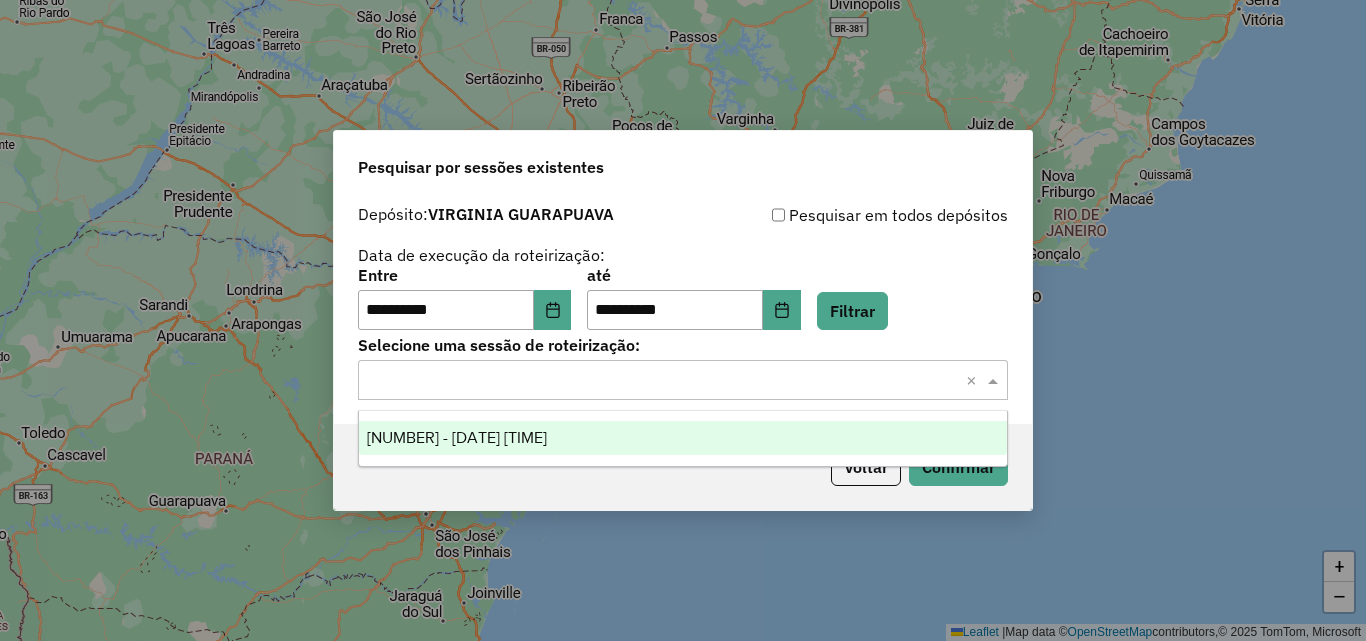 click 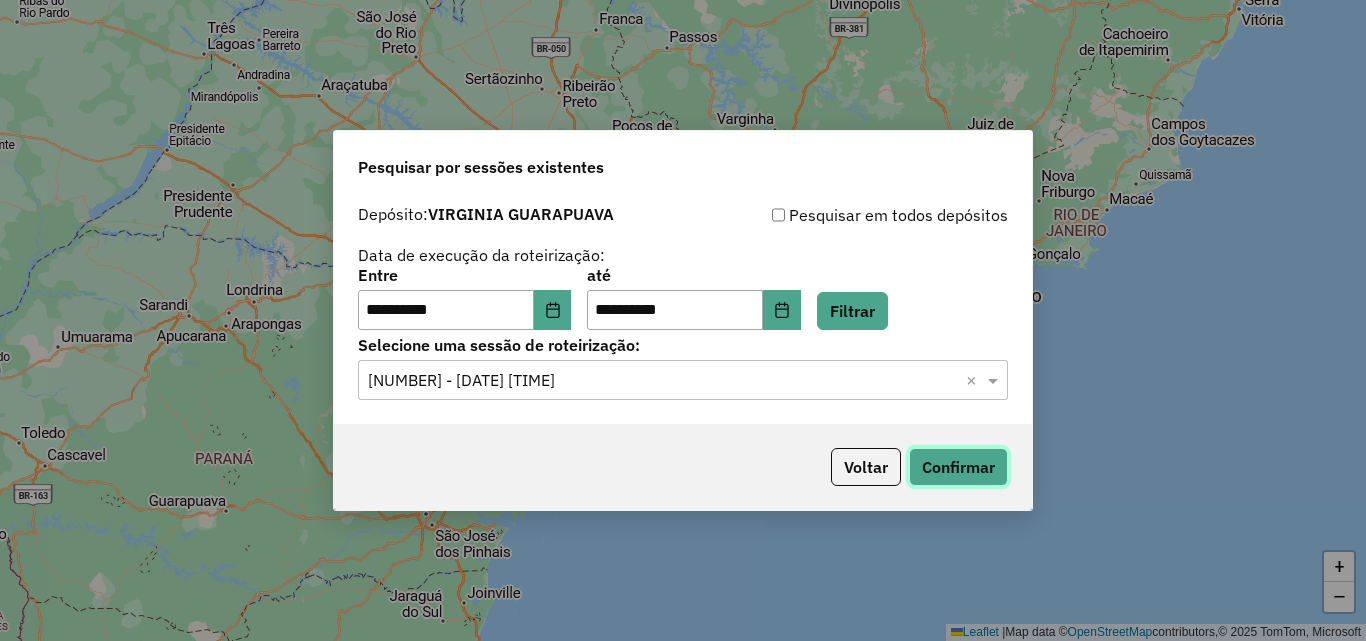 click on "Confirmar" 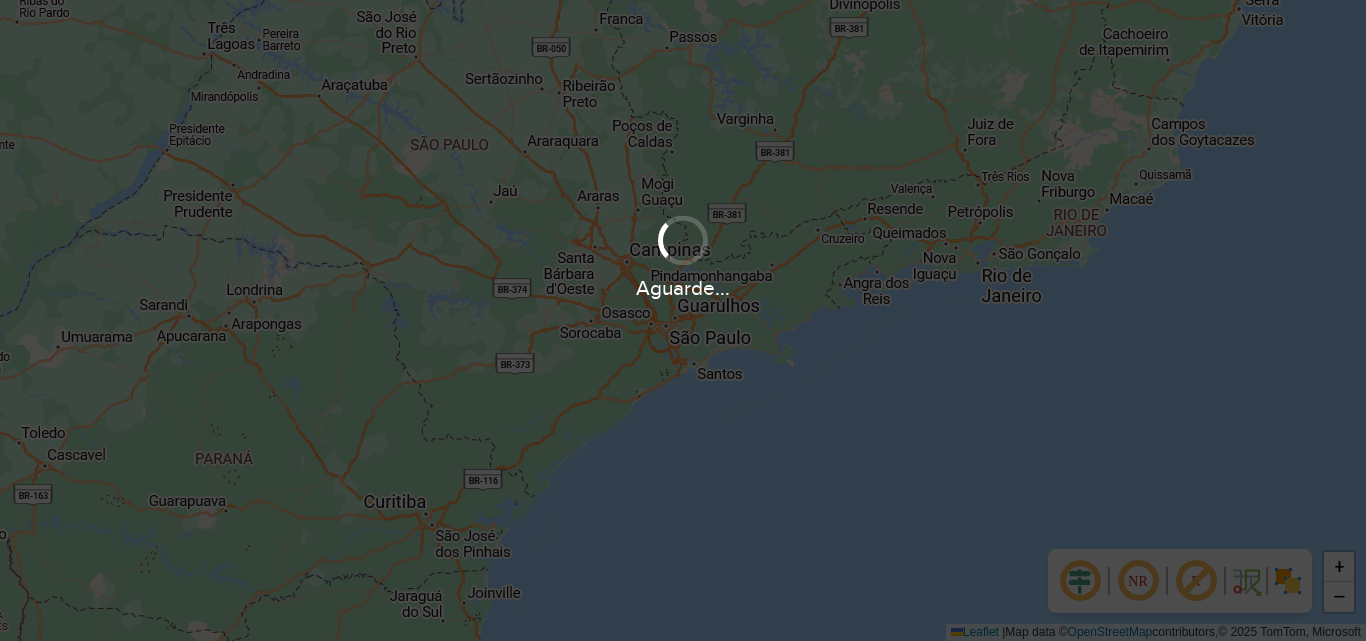 scroll, scrollTop: 0, scrollLeft: 0, axis: both 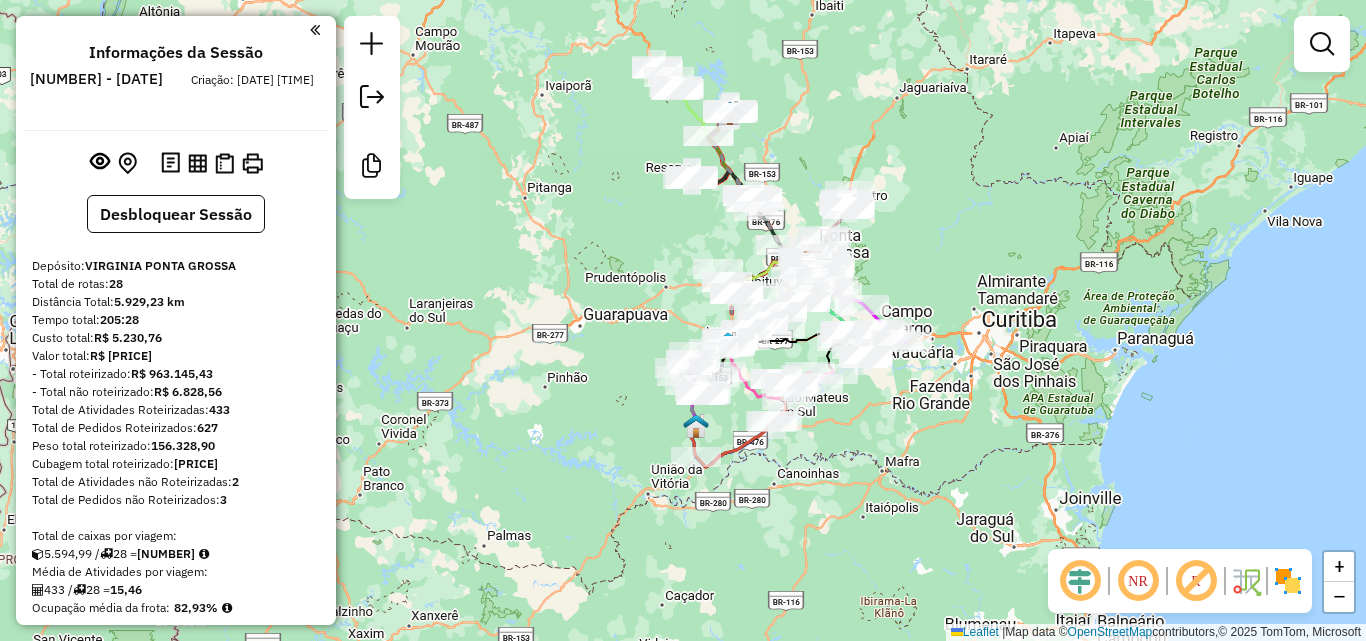 drag, startPoint x: 1003, startPoint y: 267, endPoint x: 970, endPoint y: 263, distance: 33.24154 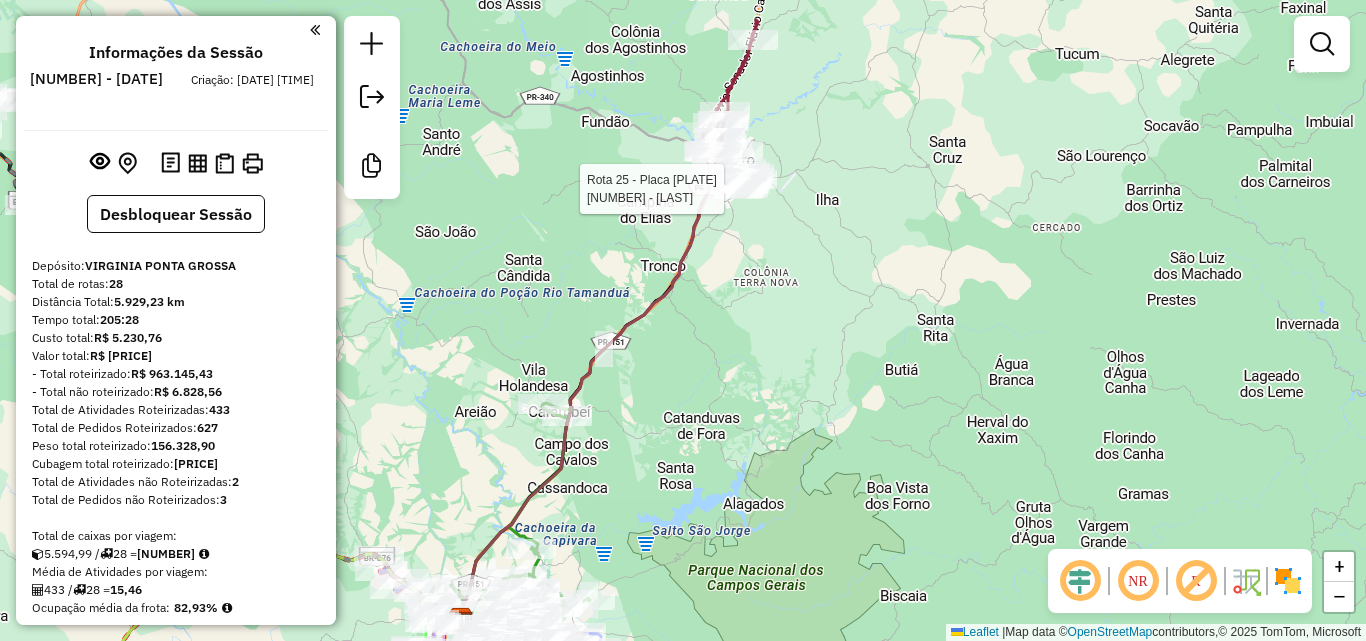 select on "**********" 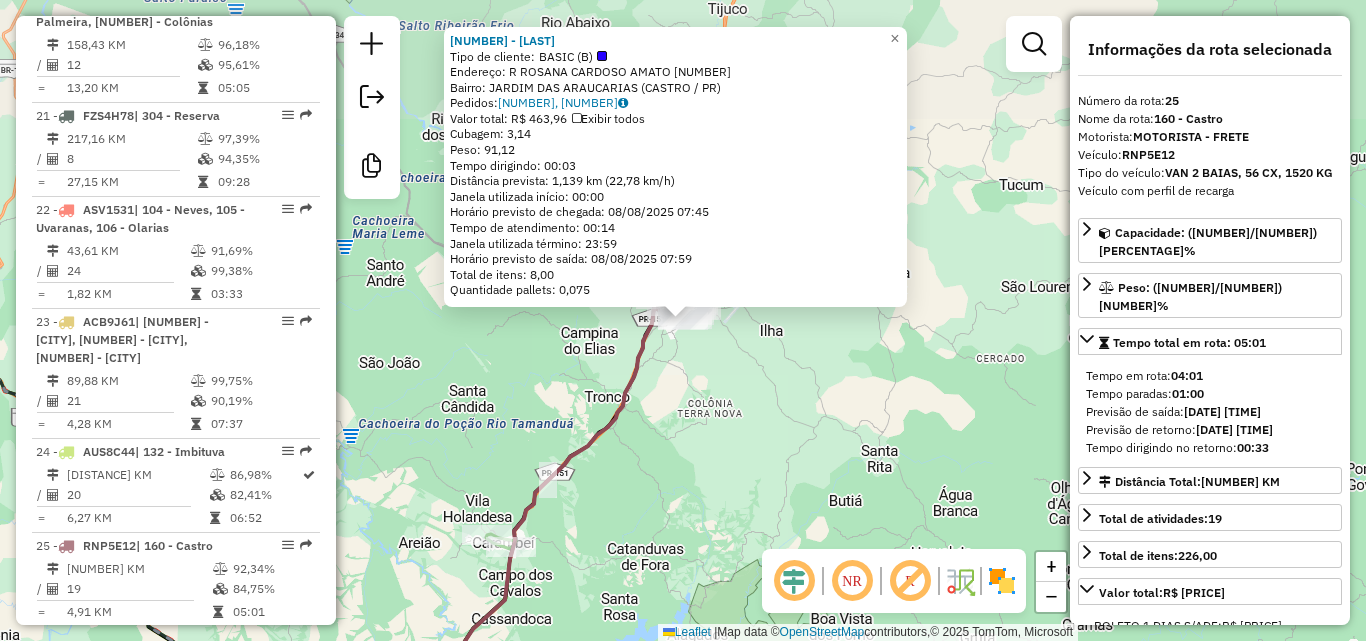 scroll, scrollTop: 3458, scrollLeft: 0, axis: vertical 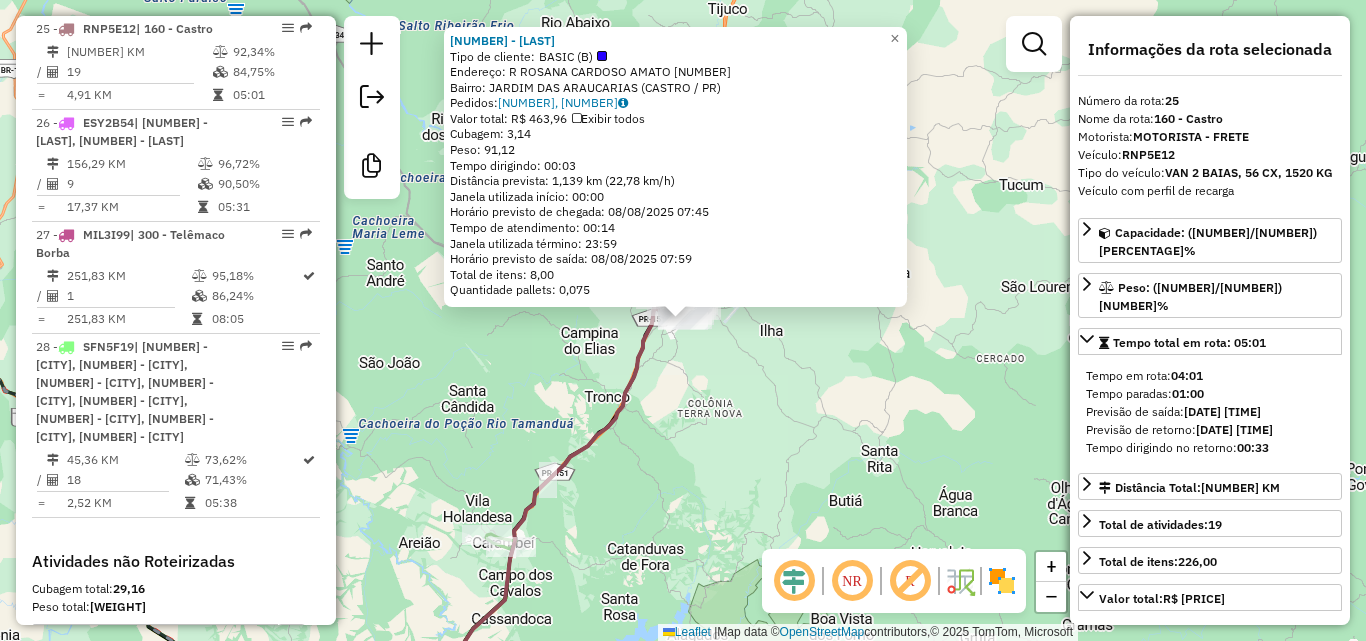 click on "Endereço: R   ROSANA CARDOSO AMATO          [NUMBER]   Bairro: JARDIM DAS ARAUCARIAS ([CITY] / [STATE])   Pedidos:  [NUMBER], [NUMBER]   Valor total: R$ [PRICE]   Exibir todos   Cubagem: [NUMBER]  Peso: [NUMBER]  Tempo dirigindo: [TIME]   Distância prevista: [NUMBER] km ([NUMBER] km/h)   Janela utilizada início: [TIME]   Horário previsto de chegada: [DATE] [TIME]   Tempo de atendimento: [TIME]   Janela utilizada término: [TIME]   Horário previsto de saída: [DATE] [TIME]   Total de itens: [NUMBER]   Quantidade pallets: [NUMBER]  × Janela de atendimento Grade de atendimento Capacidade Transportadoras Veículos Cliente Pedidos  Rotas Selecione os dias de semana para filtrar as janelas de atendimento  Seg   Ter   Qua   Qui   Sex   Sáb   Dom  Informe o período da janela de atendimento: De: Até:  Filtrar exatamente a janela do cliente  Considerar janela de atendimento padrão  Selecione os dias de semana para filtrar as grades de atendimento  Seg   Ter   Qua   Qui   Sex   Sáb   Dom  De:" 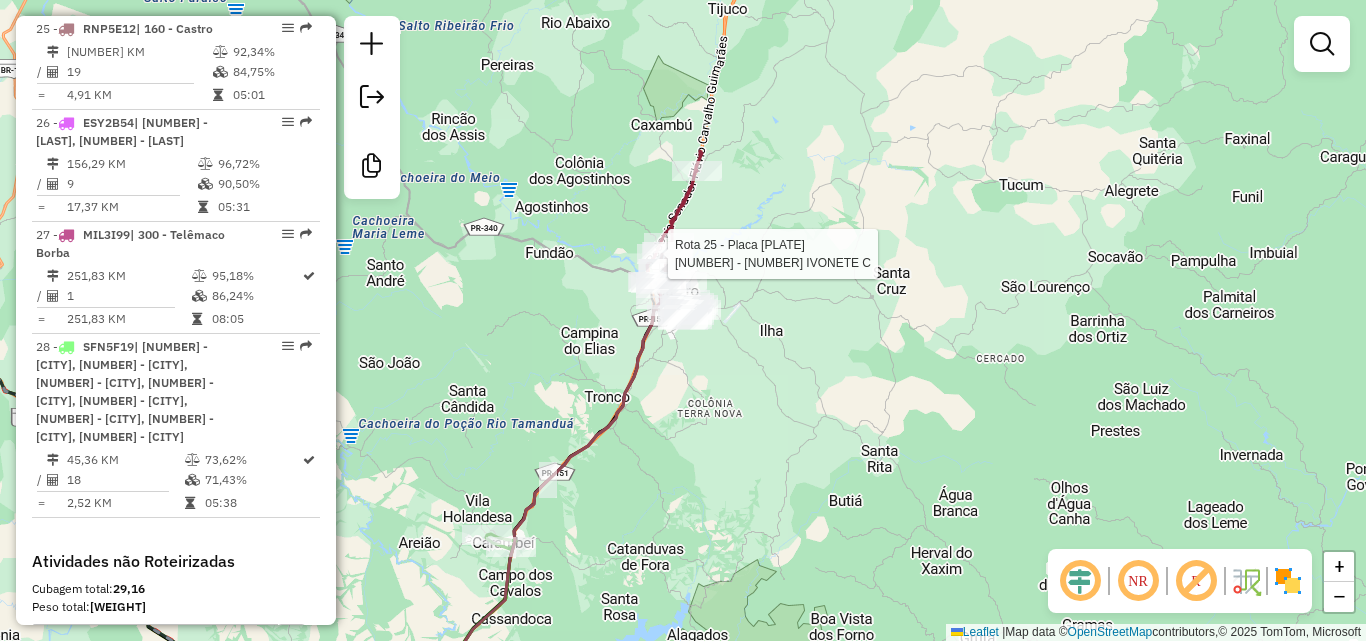 select on "**********" 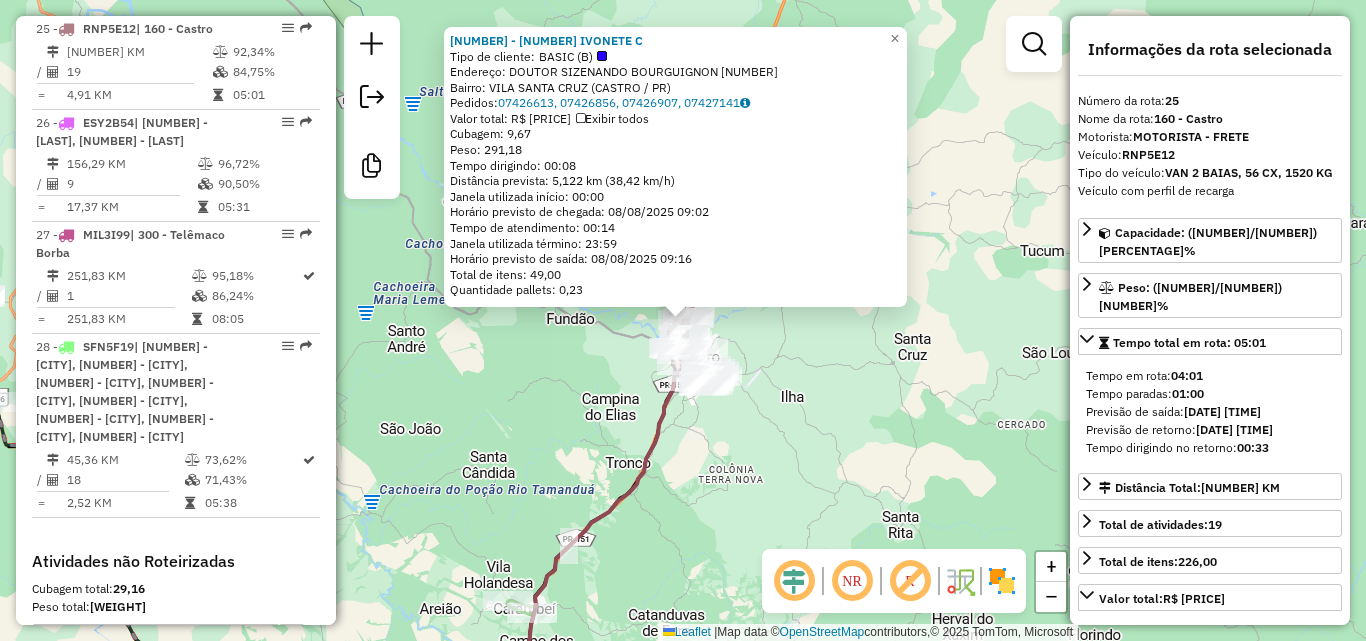 click on "[NUMBER] - [NUMBER] [LAST] [LAST] Tipo de cliente: BASIC (B) Endereço: [LAST] [LAST] [NUMBER] Bairro: VILA SANTA CRUZ ([LAST] / PR) Pedidos: [NUMBER], [NUMBER], [NUMBER], [NUMBER] Valor total: R$ [PRICE] Exibir todos Cubagem: [CUBAGE] Peso: [WEIGHT] Tempo dirigindo: [TIME] Distância prevista: [DISTANCE] km ([SPEED] km/h) Janela utilizada início: [TIME] Horário previsto de chegada: [DATE] [TIME] Tempo de atendimento: [TIME] Janela utilizada término: [TIME] Horário previsto de saída: [DATE] [TIME] Total de itens: [ITEMS] Quantidade pallets: [PALLETS] × Janela de atendimento Grade de atendimento Capacidade Transportadoras Veículos Cliente Pedidos Rotas Selecione os dias de semana para filtrar as janelas de atendimento Seg Ter Qua Qui Sex Sáb Dom Informe o período da janela de atendimento: De: Até: Filtrar exatamente a janela do cliente Considerar janela de atendimento padrão Selecione os dias de semana para filtrar as grades de atendimento Seg Ter Qua Qui Sex Sáb Dom Considerar clientes sem dia de atendimento cadastrado Clientes fora do dia de atendimento selecionado Filtrar as atividades entre os valores definidos abaixo: Peso mínimo: Peso máximo: Cubagem mínima: Cubagem máxima: De: Até: Filtrar as atividades entre o tempo de atendimento definido abaixo: De: Até: Considerar capacidade total dos clientes não roteirizados Transportadora: Selecione um ou mais itens Tipo de veículo: Veículo:" 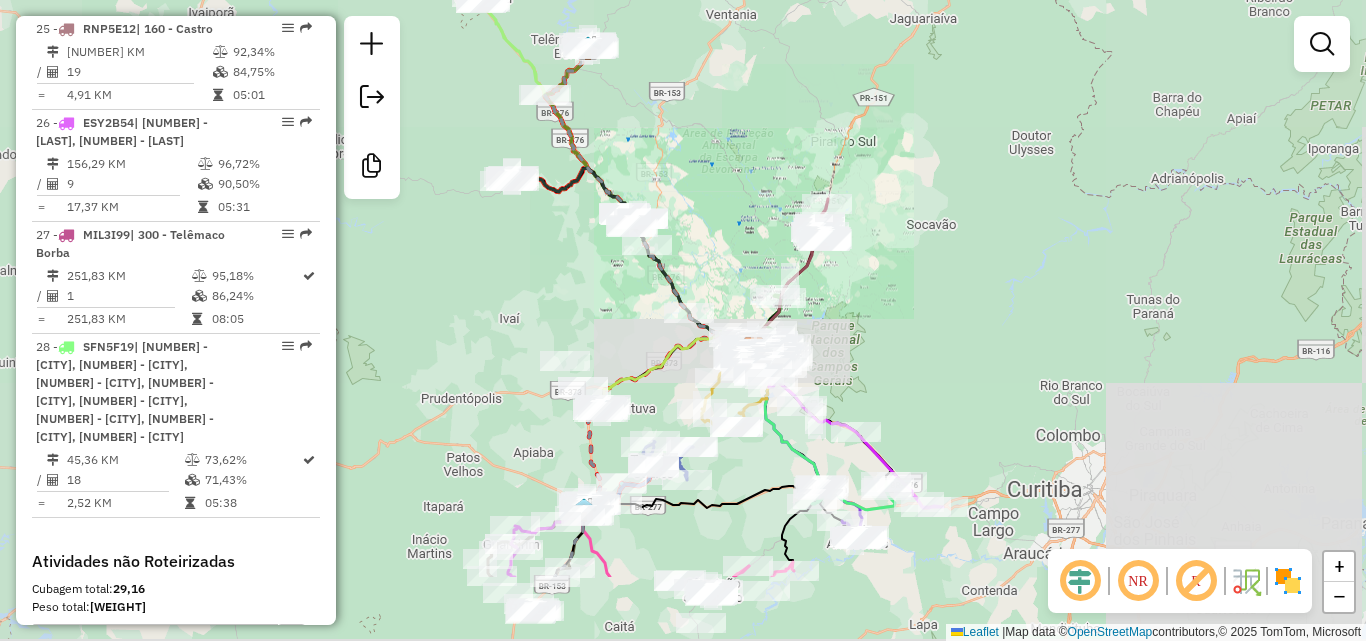 drag, startPoint x: 835, startPoint y: 389, endPoint x: 874, endPoint y: 258, distance: 136.68211 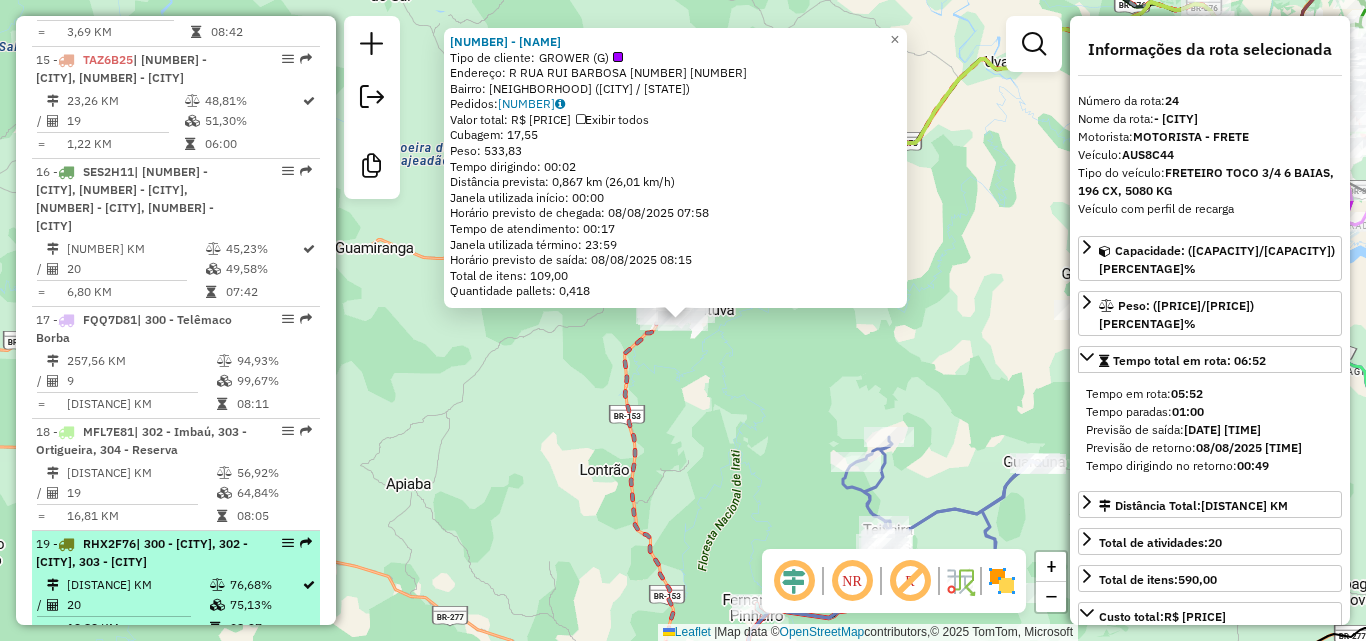 scroll, scrollTop: 2264, scrollLeft: 0, axis: vertical 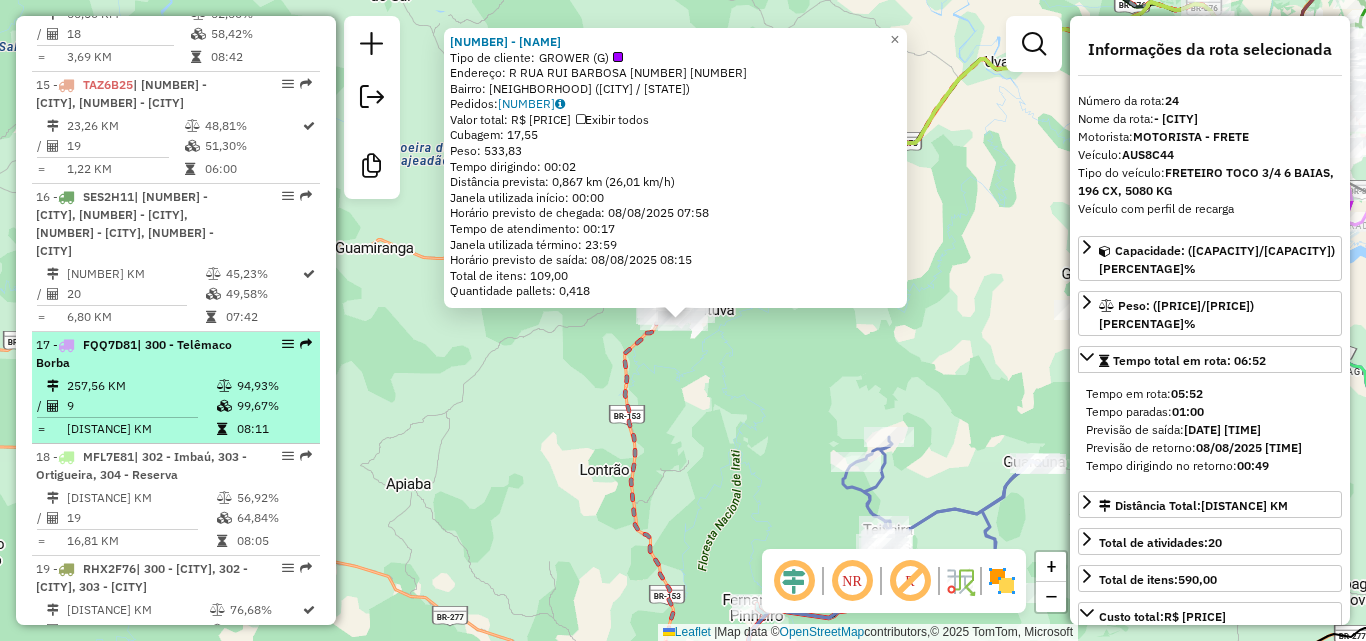 click on "| 300 - Telêmaco Borba" at bounding box center (134, 353) 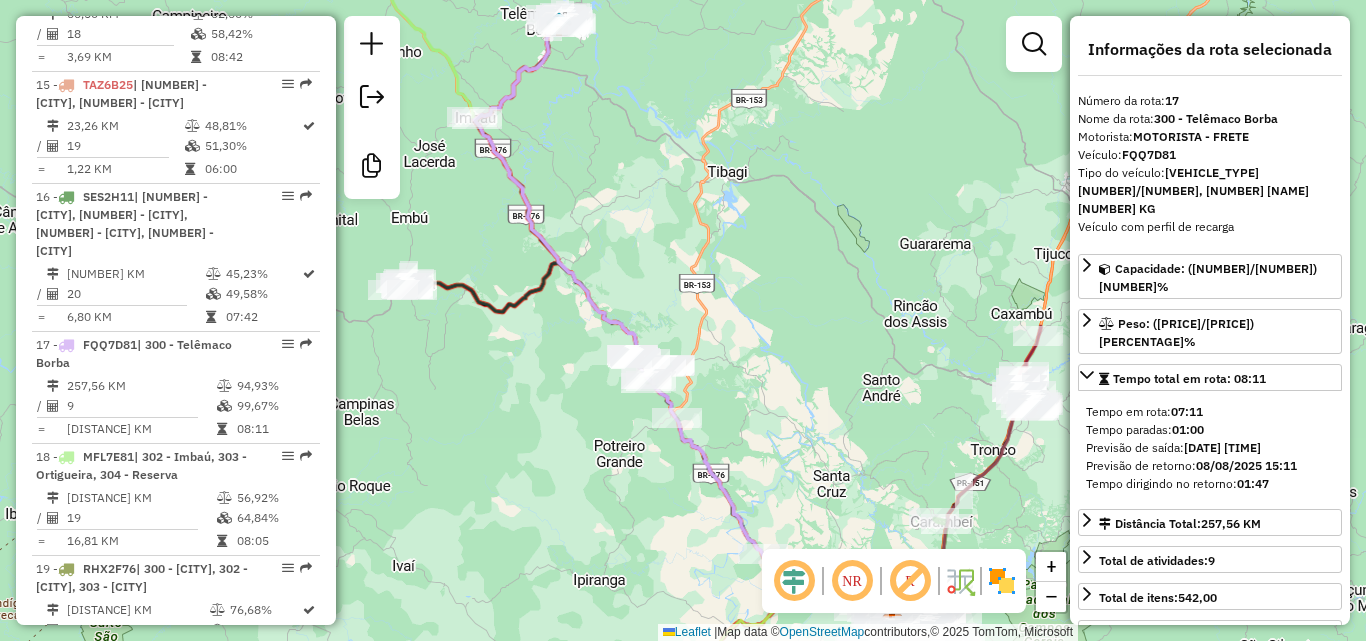 click 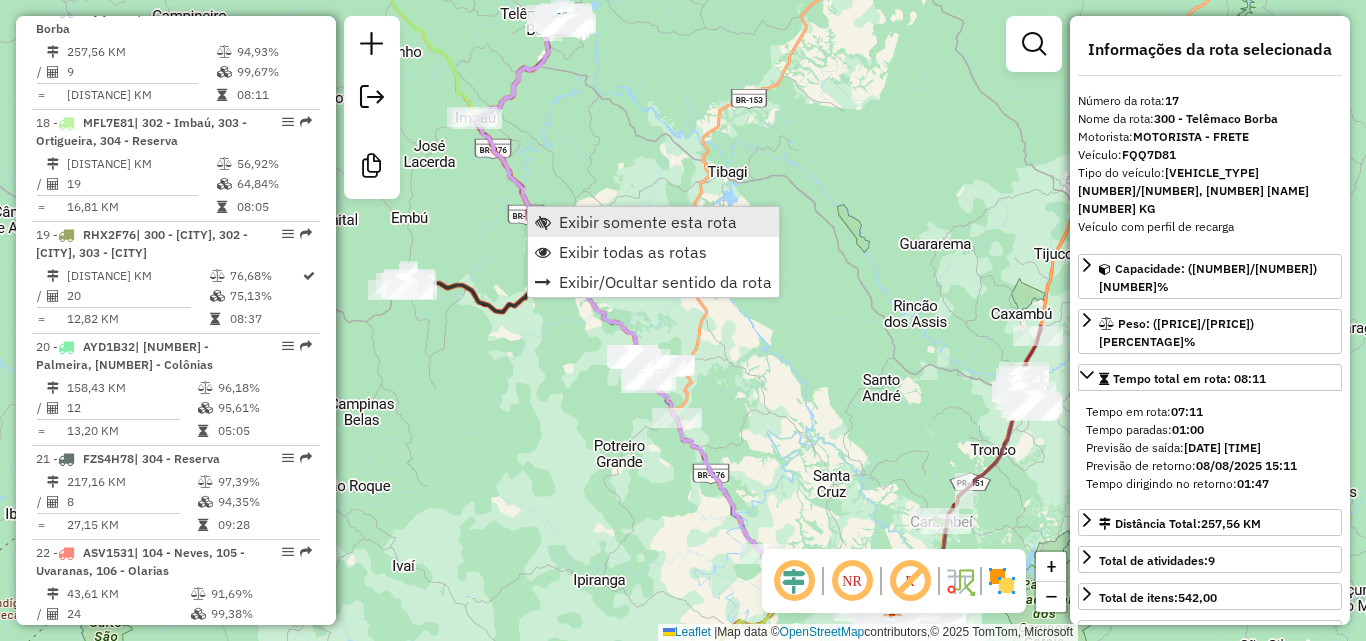 click on "Exibir somente esta rota" at bounding box center (648, 222) 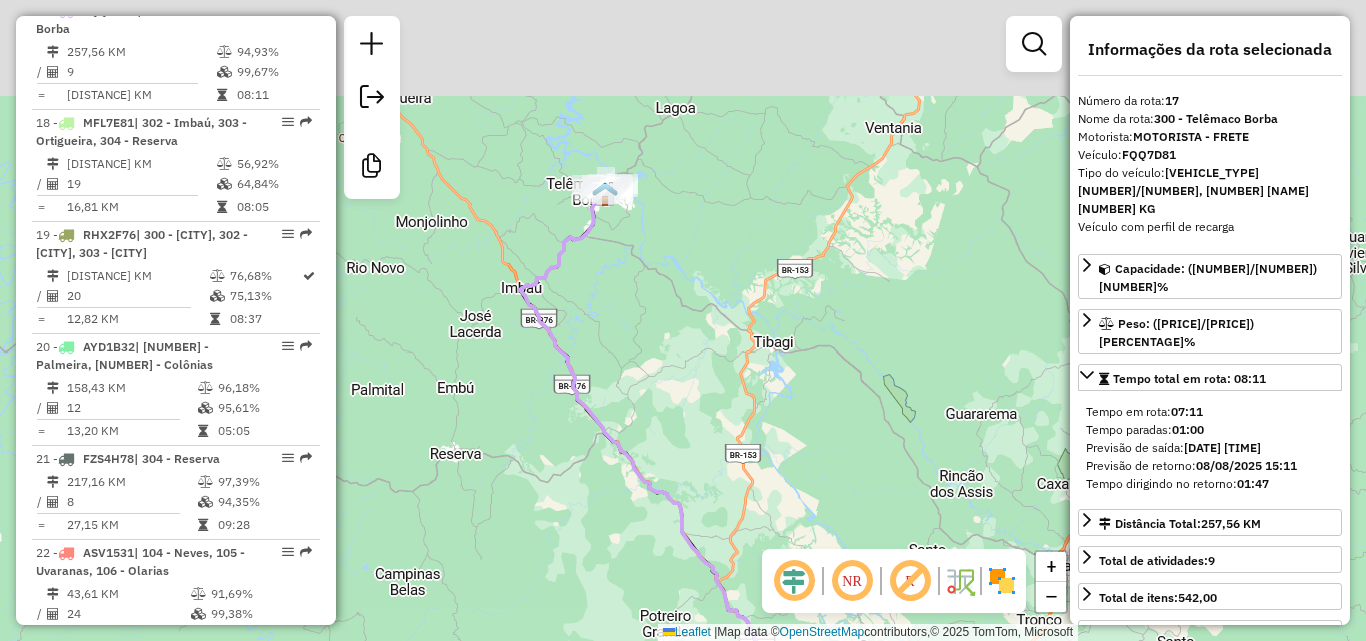 drag, startPoint x: 688, startPoint y: 202, endPoint x: 721, endPoint y: 324, distance: 126.38433 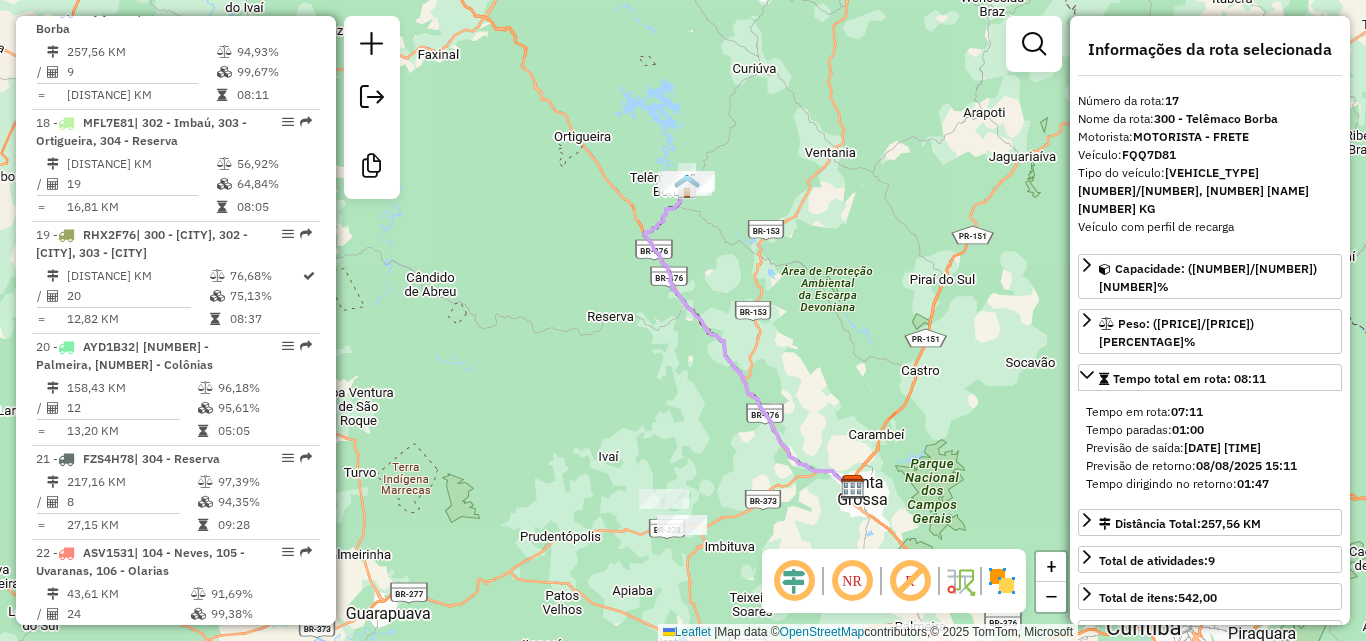 drag, startPoint x: 782, startPoint y: 242, endPoint x: 755, endPoint y: 232, distance: 28.79236 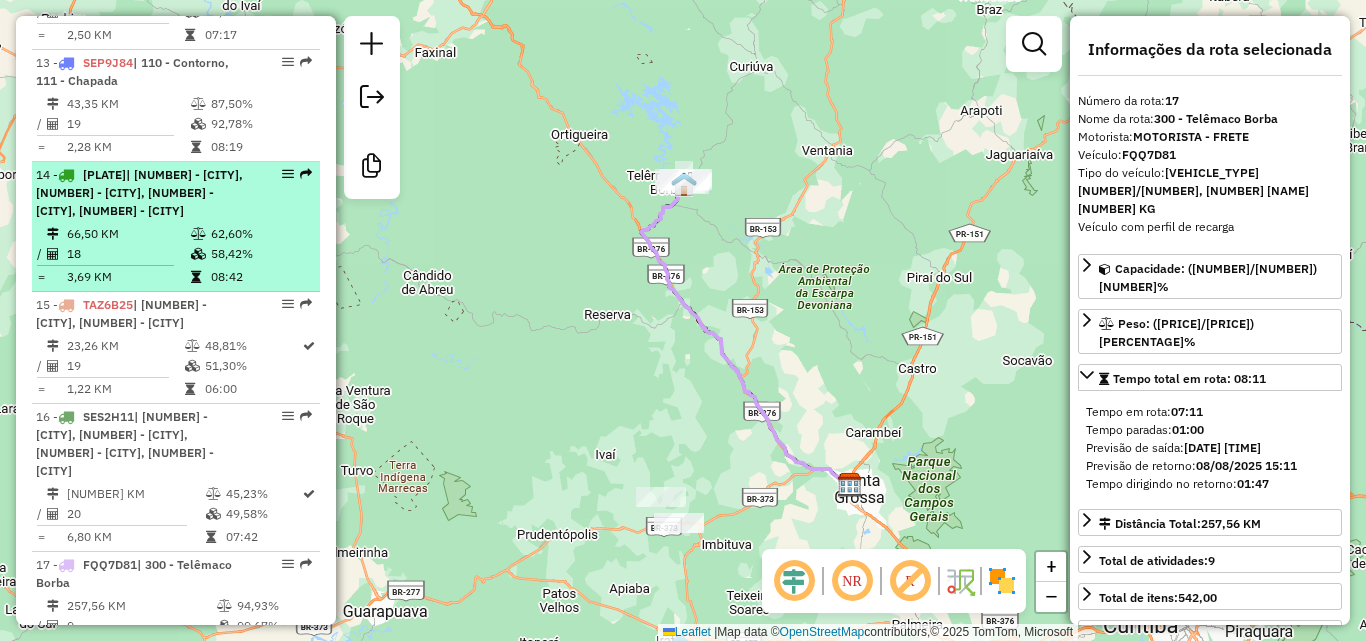 scroll, scrollTop: 1998, scrollLeft: 0, axis: vertical 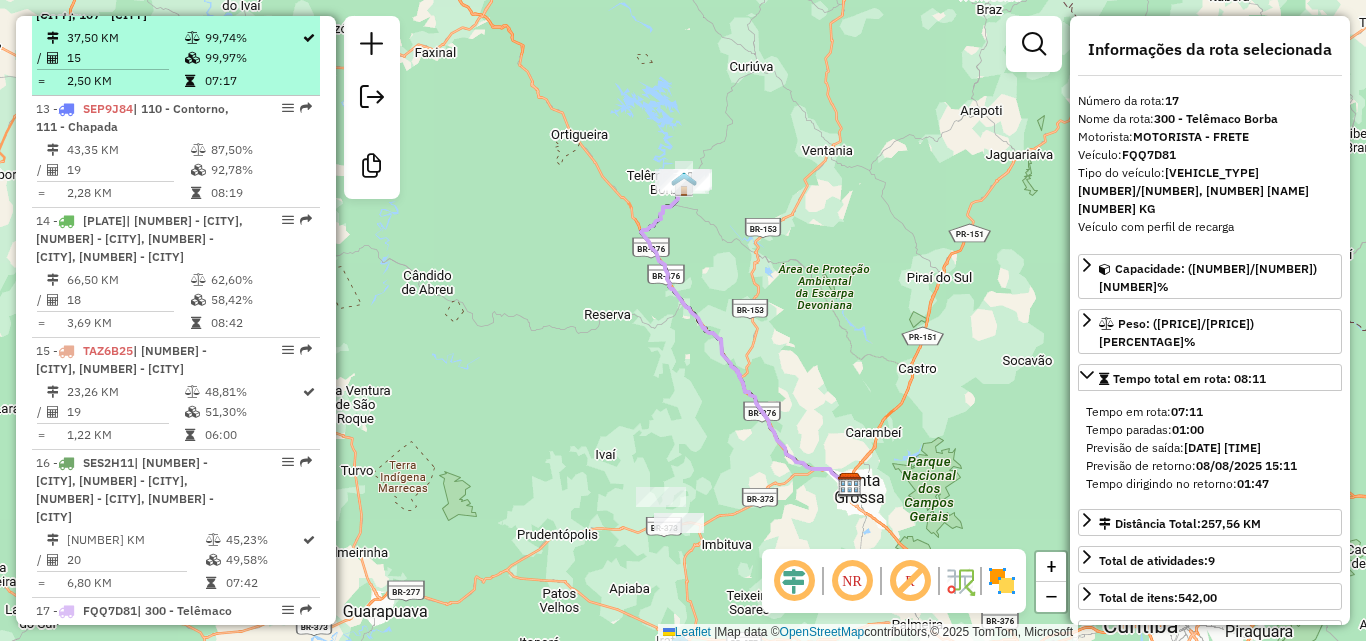 click at bounding box center (192, 38) 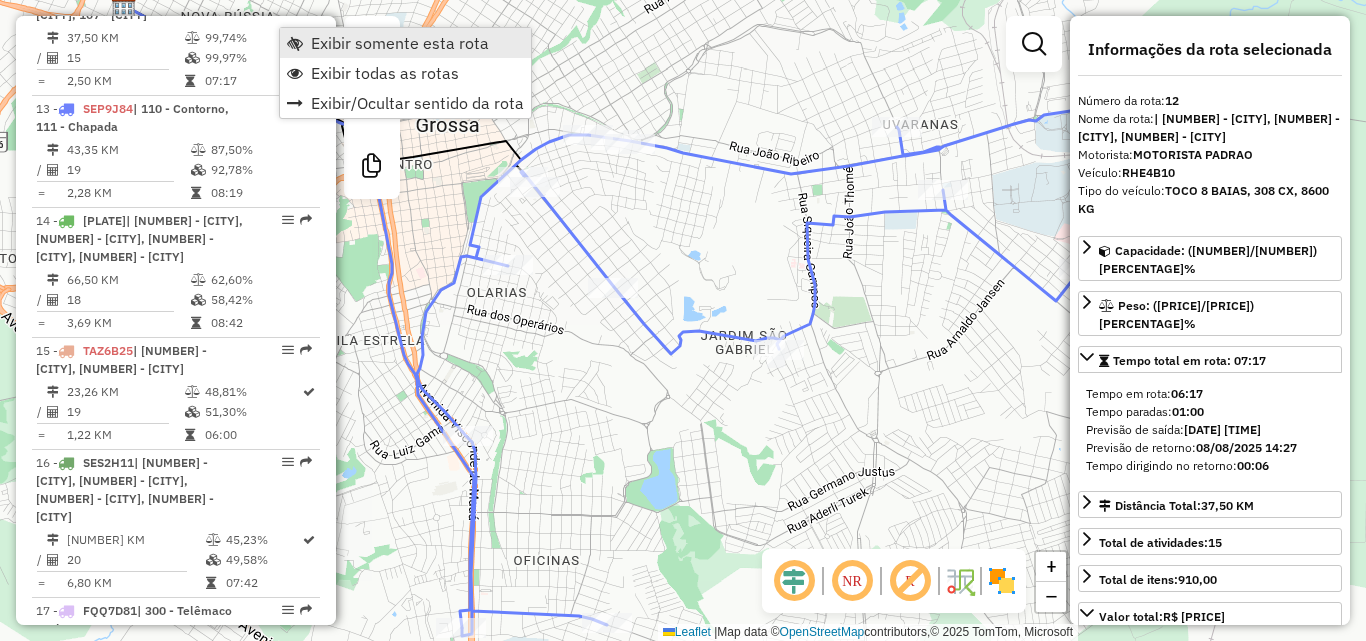 click on "Exibir somente esta rota" at bounding box center [400, 43] 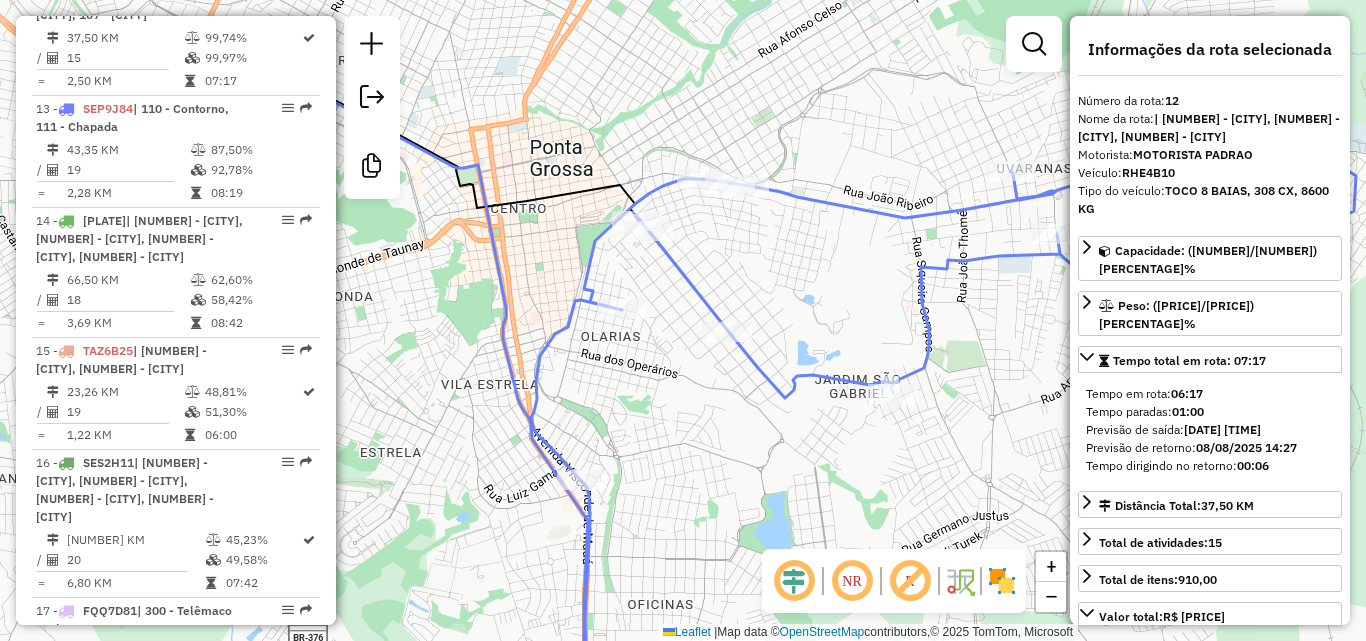drag, startPoint x: 799, startPoint y: 255, endPoint x: 773, endPoint y: 248, distance: 26.925823 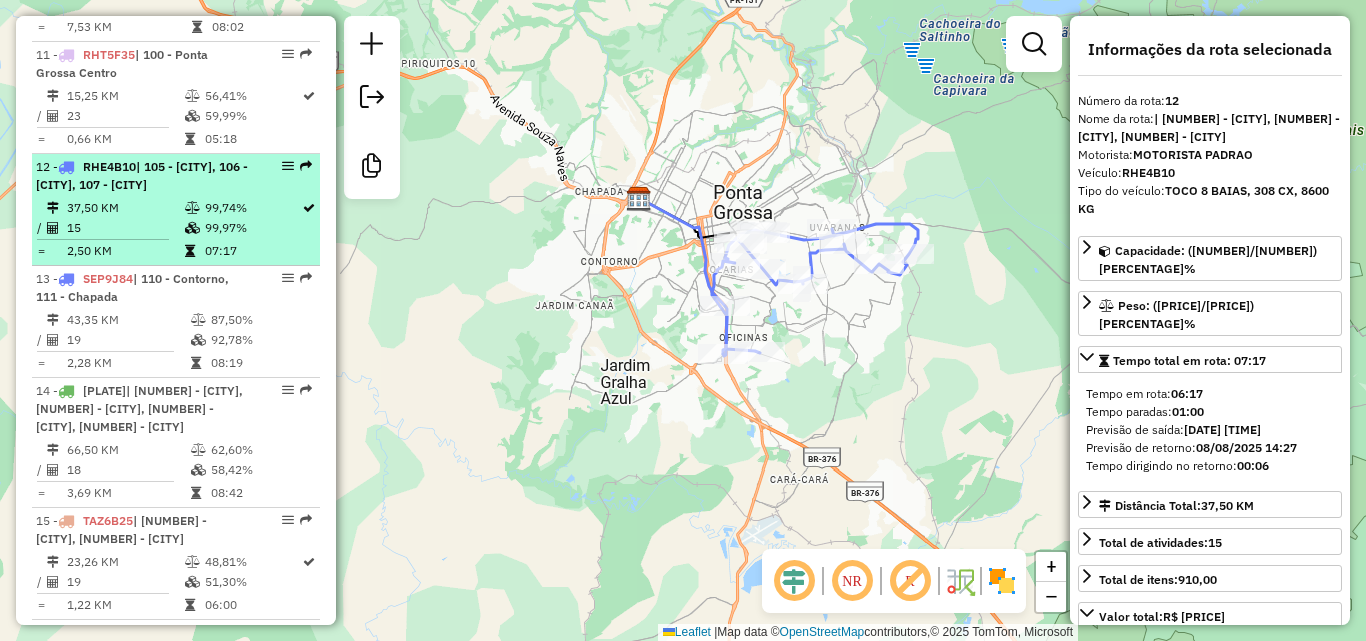 scroll, scrollTop: 1798, scrollLeft: 0, axis: vertical 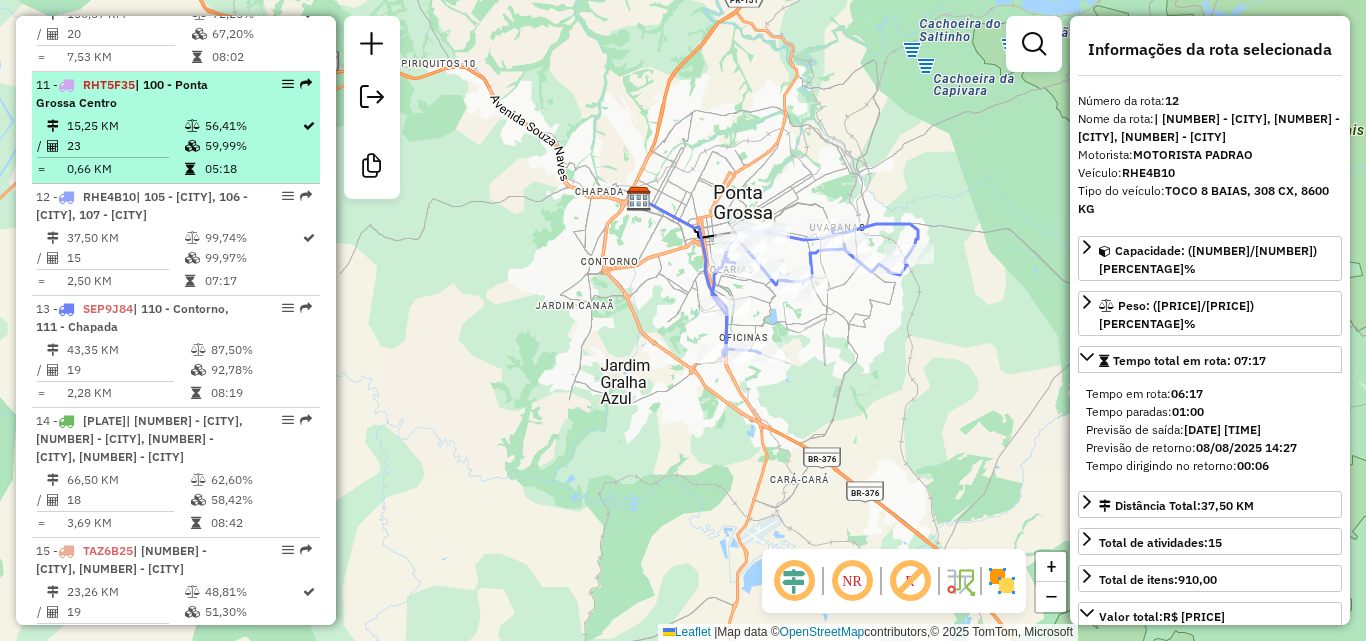 click at bounding box center (194, 146) 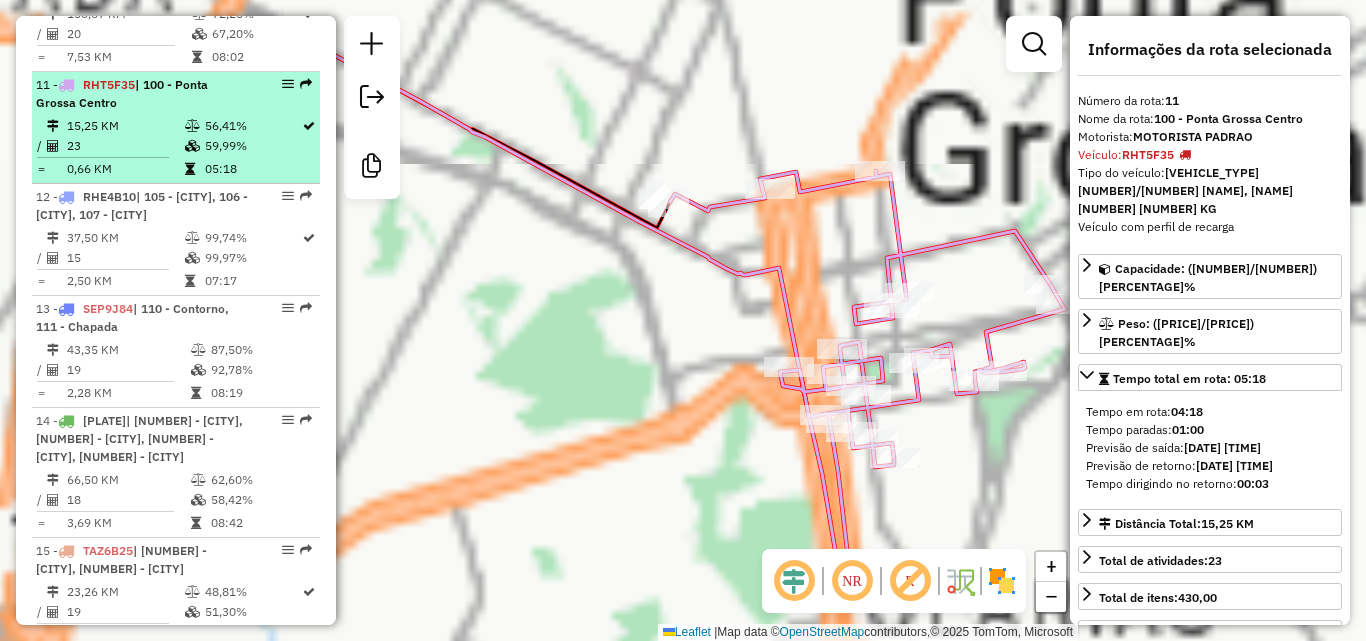 scroll, scrollTop: 1698, scrollLeft: 0, axis: vertical 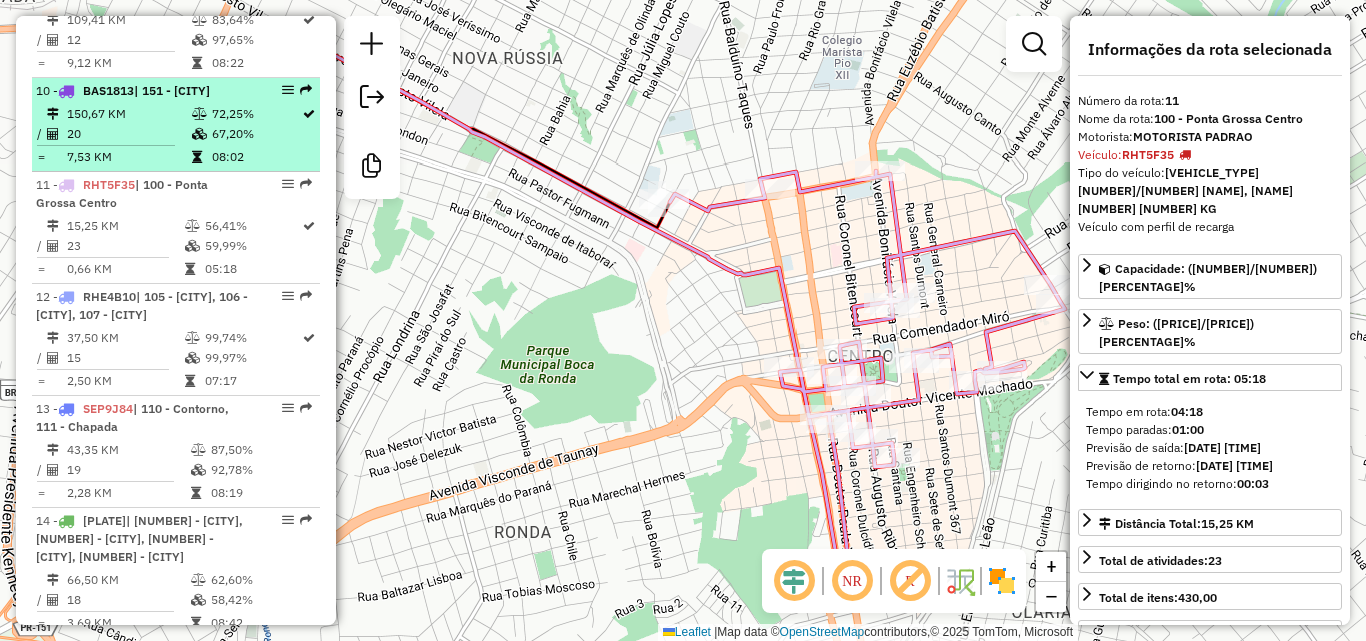 click at bounding box center (201, 114) 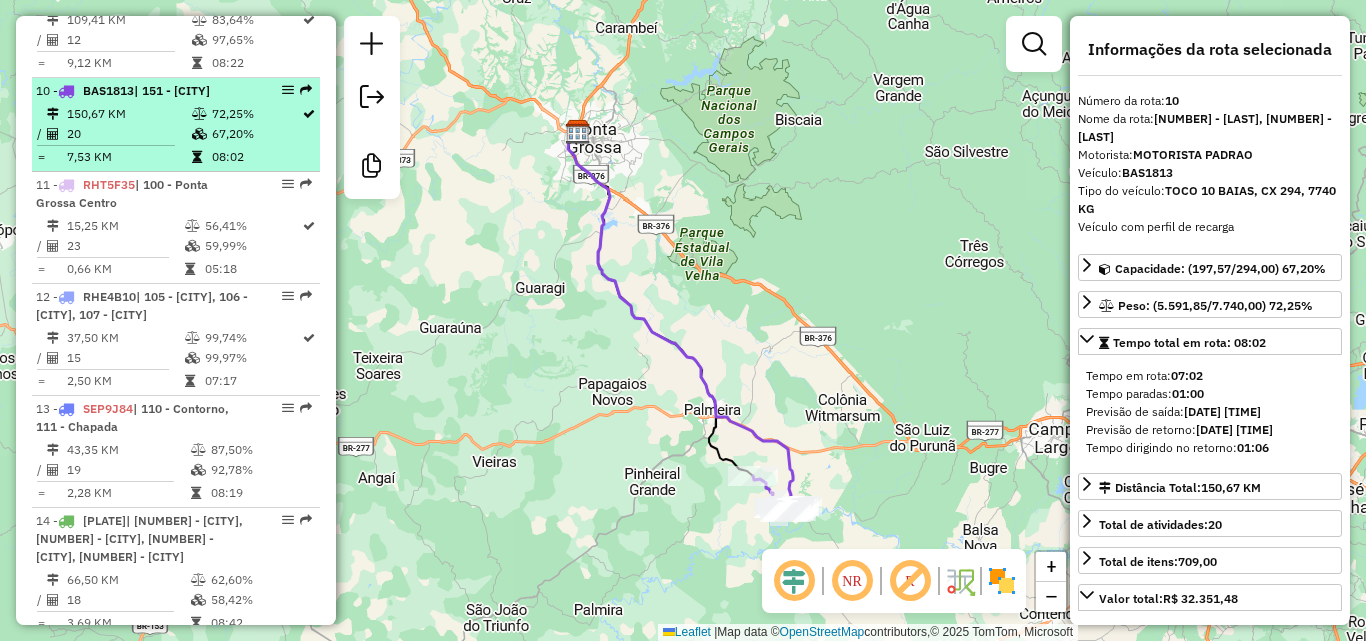 scroll, scrollTop: 1598, scrollLeft: 0, axis: vertical 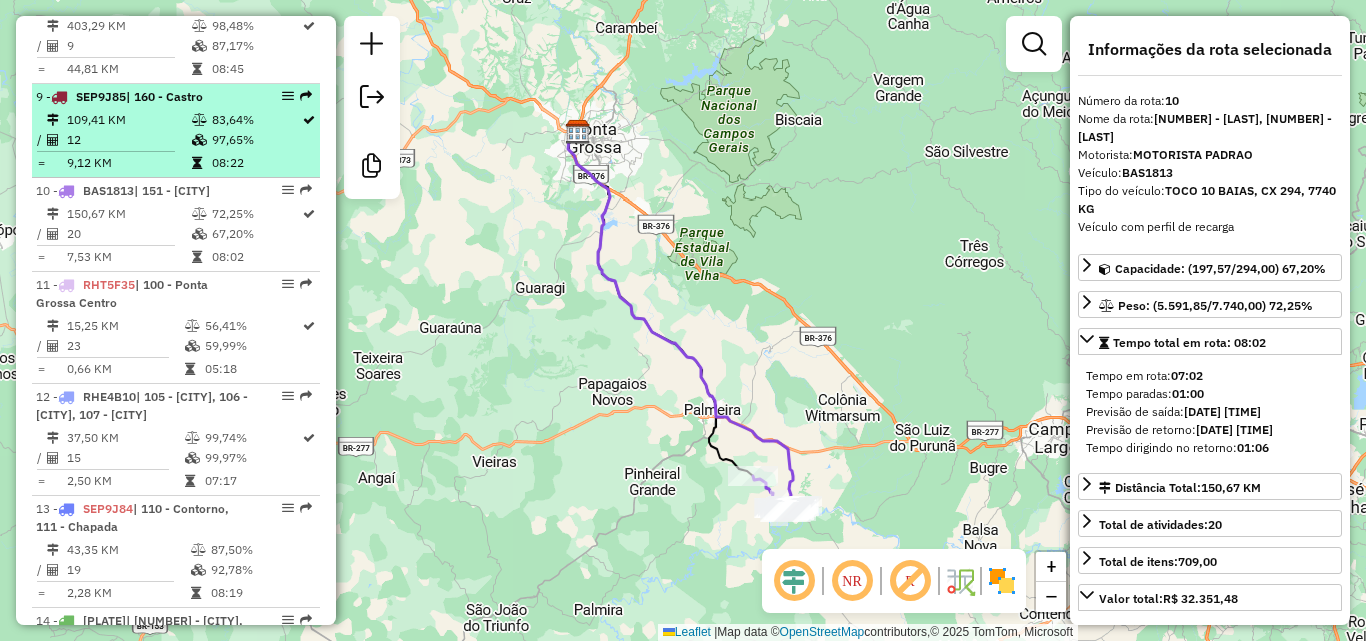 click on "08:22" at bounding box center [256, 163] 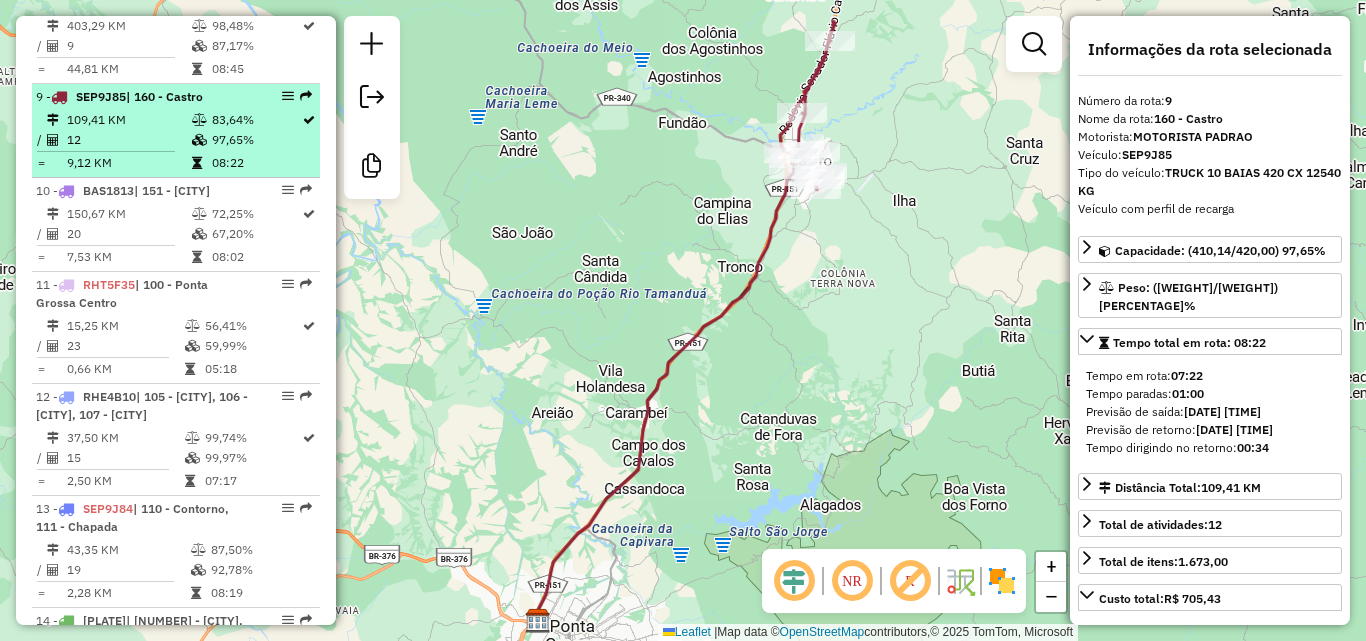 click on "08:22" at bounding box center [256, 163] 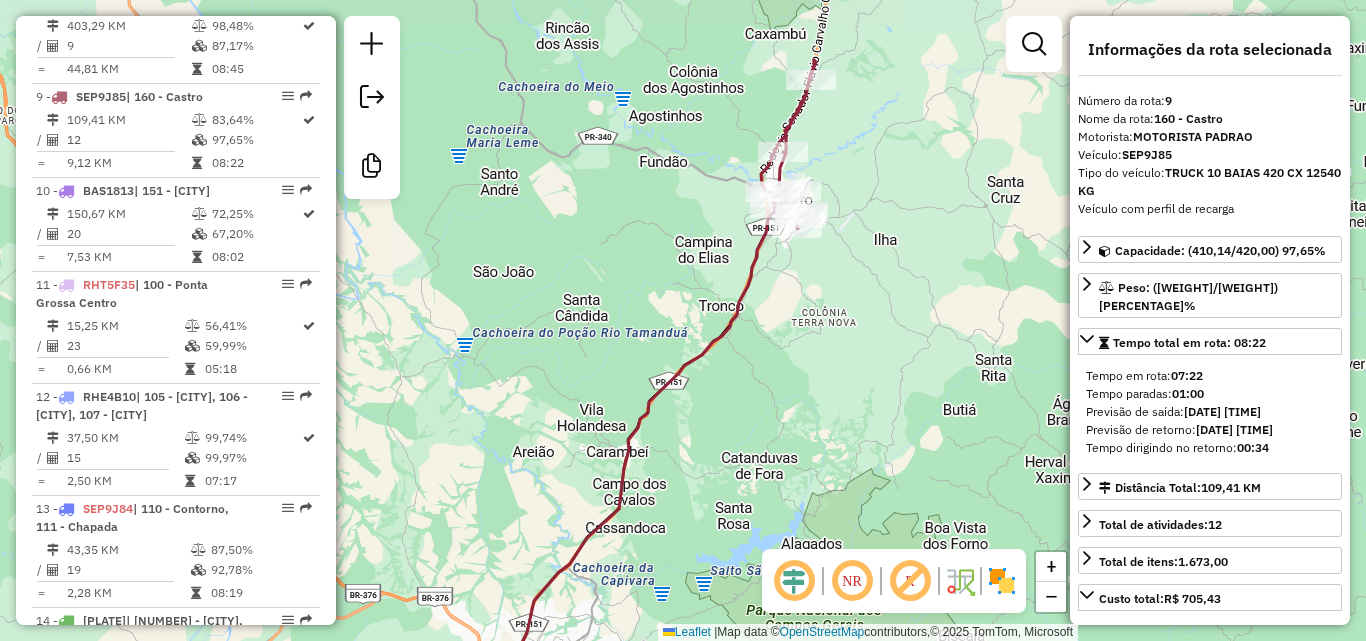 drag, startPoint x: 866, startPoint y: 125, endPoint x: 842, endPoint y: 170, distance: 51 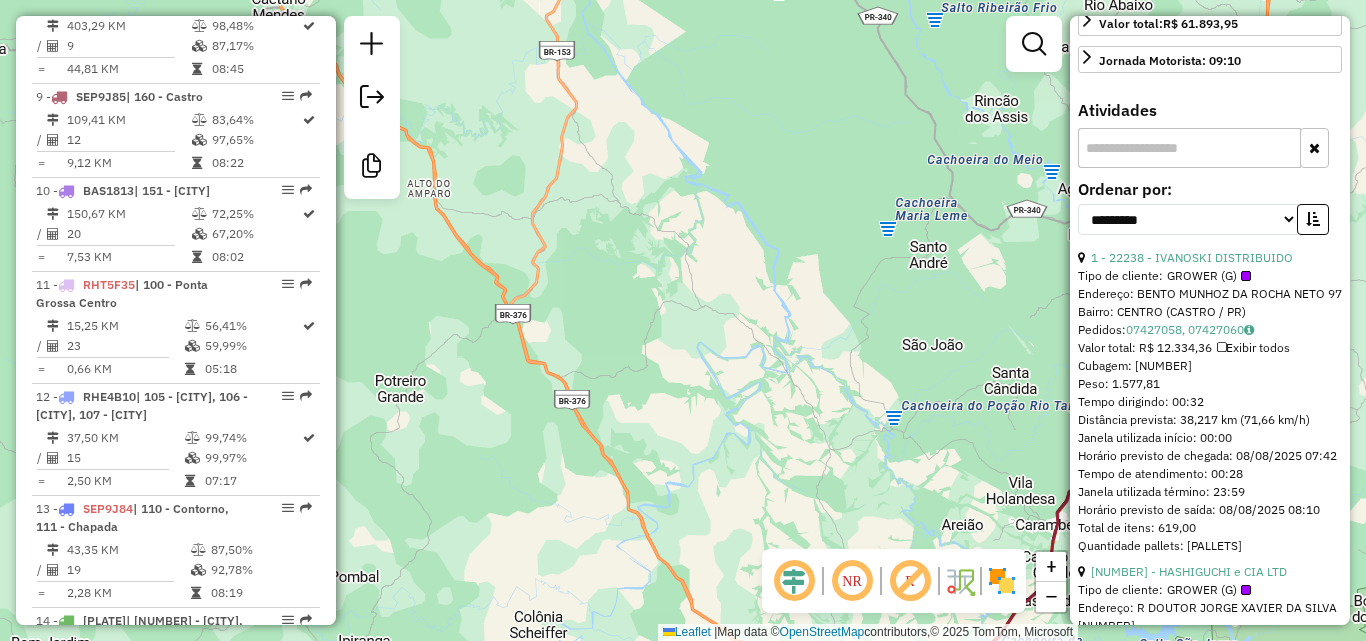 scroll, scrollTop: 700, scrollLeft: 0, axis: vertical 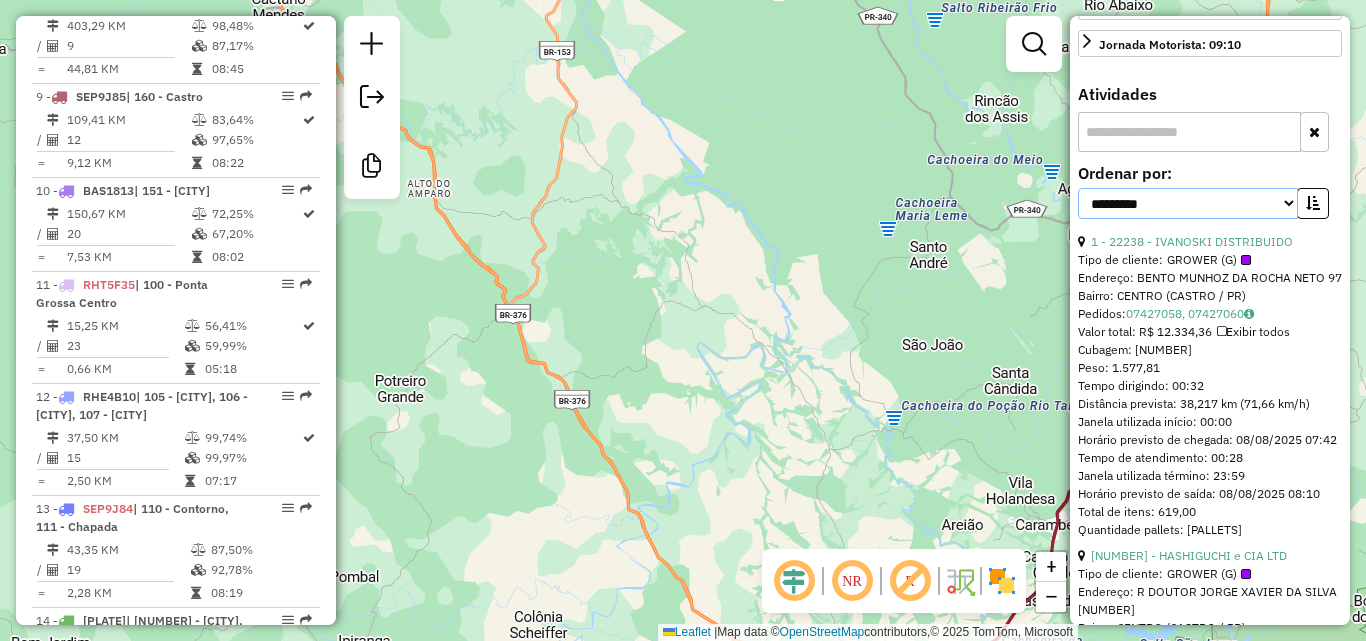 click on "**********" at bounding box center [1188, 203] 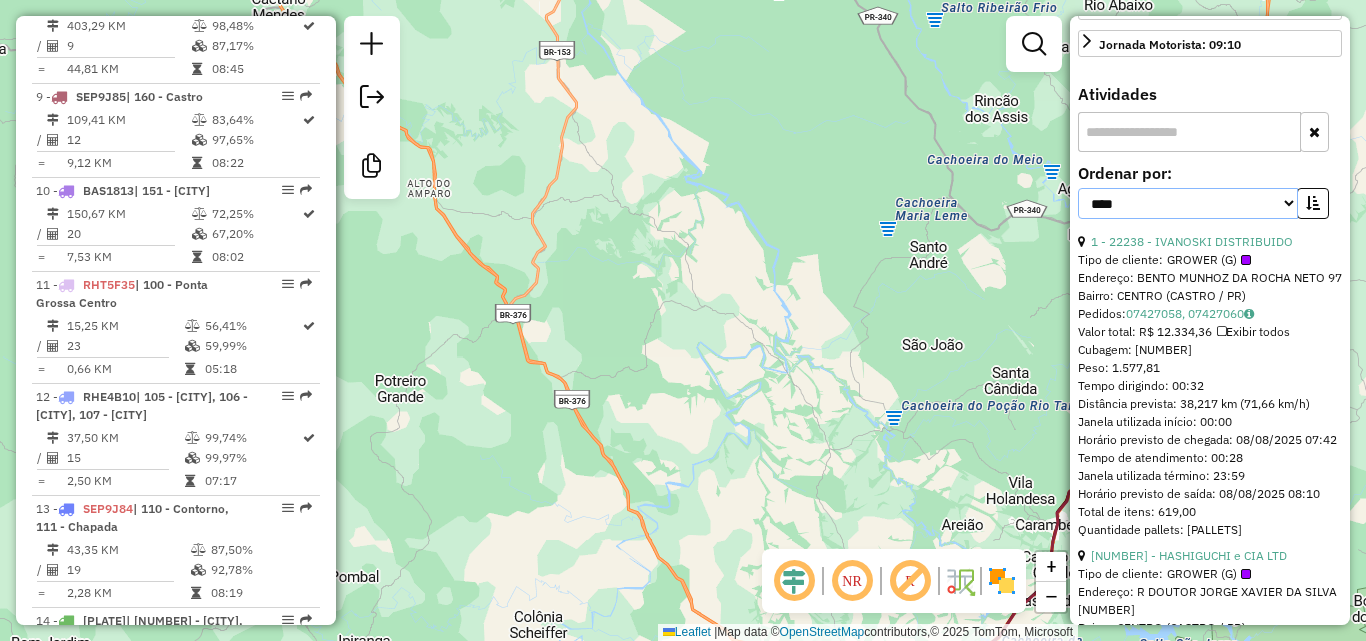 click on "**********" at bounding box center [1188, 203] 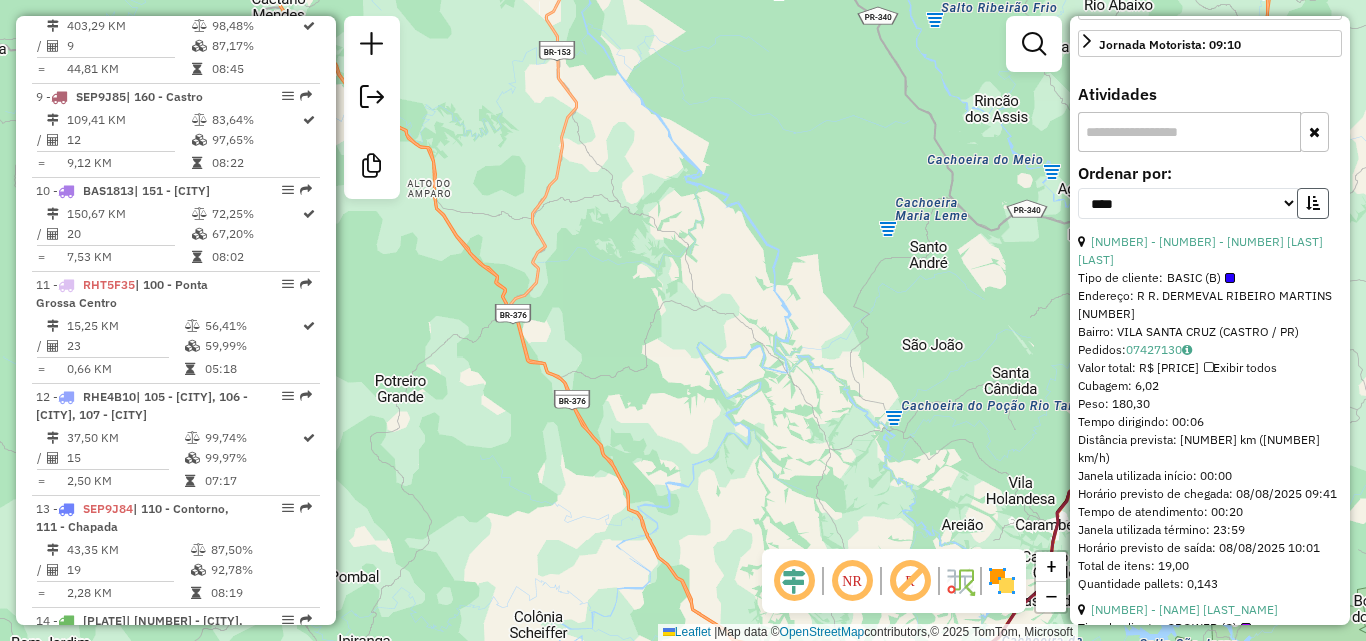 click at bounding box center [1313, 203] 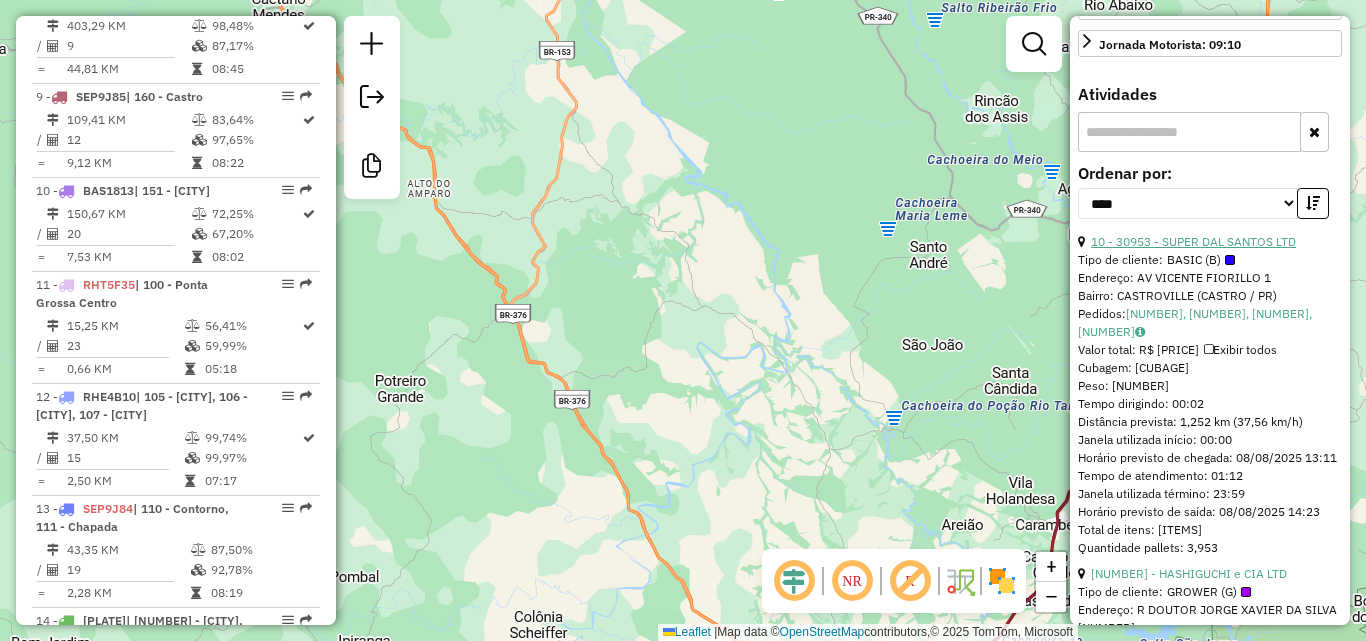 click on "10 - 30953 - SUPER DAL SANTOS LTD" at bounding box center (1193, 241) 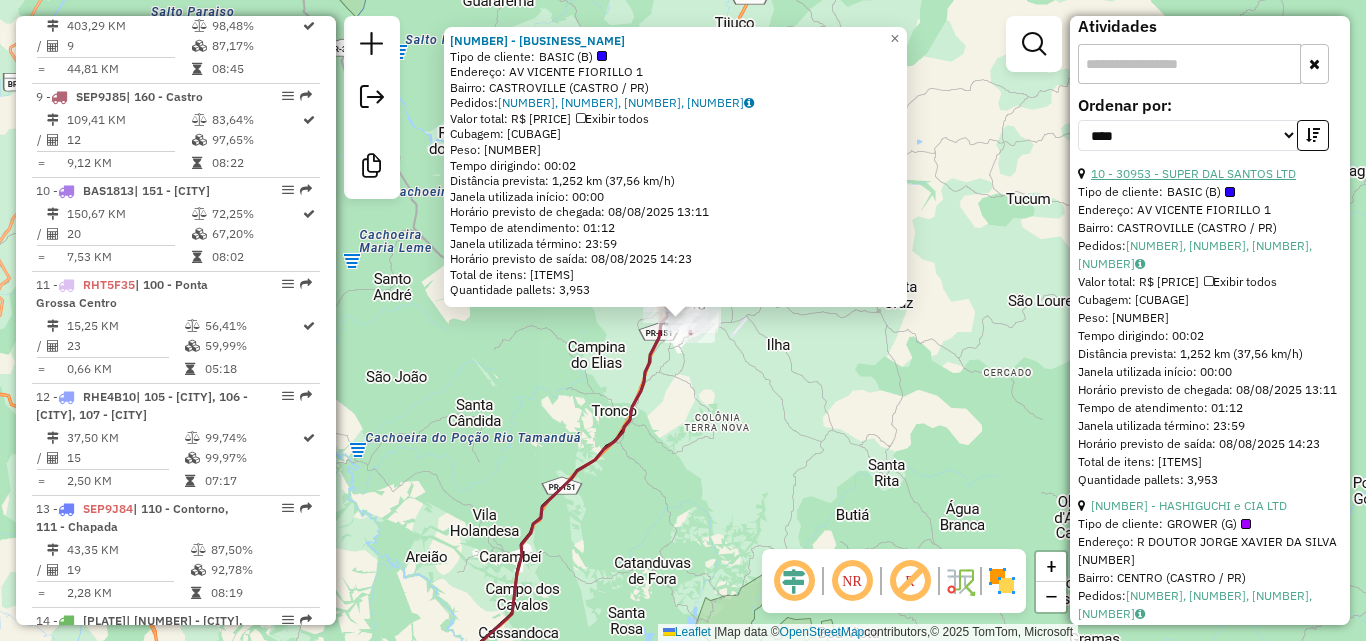 scroll, scrollTop: 900, scrollLeft: 0, axis: vertical 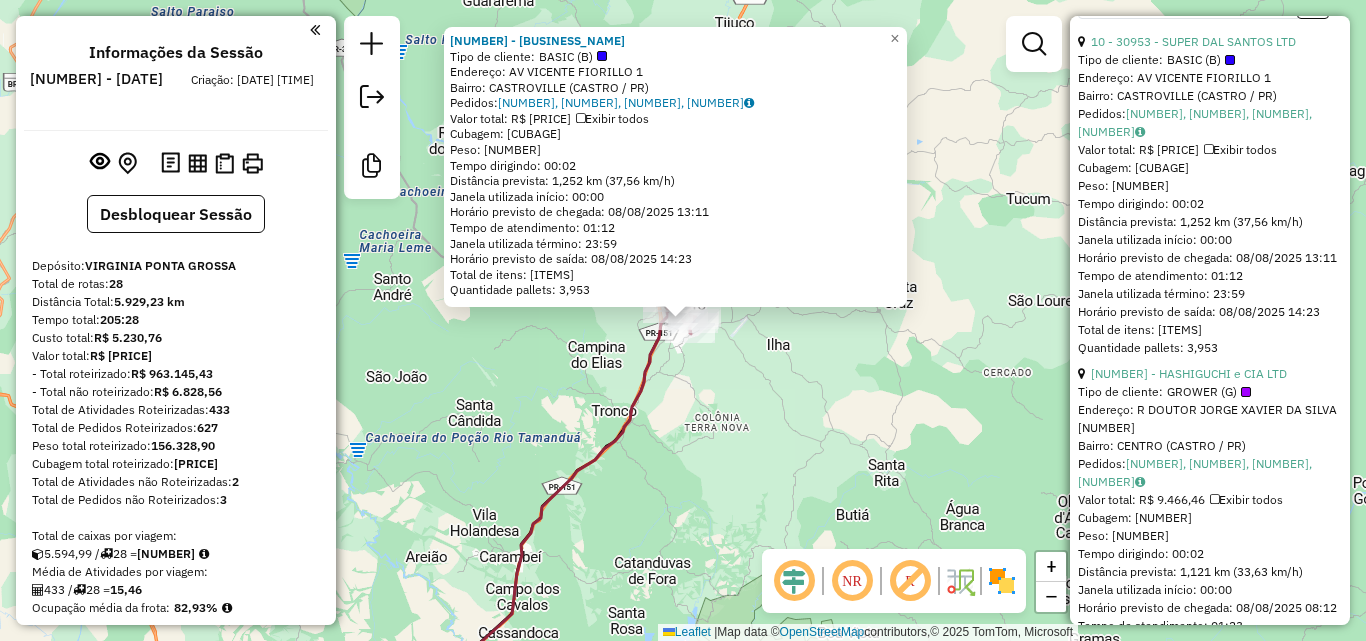 click on "[NUMBER] - SUPER DAL SANTOS LTD Tipo de cliente: BASIC (B) Endereço: AV VICENTE FIORILLO [NUMBER] Bairro: CASTROVILLE ([CITY] / PR) Pedidos: [NUMBER], [NUMBER], [NUMBER], [NUMBER] Valor total: R$ [PRICE] Exibir todos Cubagem: [CUBAGE] Peso: [WEIGHT] Tempo dirigindo: [TIME] Distância prevista: [DISTANCE] km ([SPEED] km/h) Janela utilizada início: [TIME] Horário previsto de chegada: [DATE] [TIME] Tempo de atendimento: [TIME] Janela utilizada término: [TIME] Horário previsto de saída: [DATE] [TIME] Total de itens: [TOTAL] Quantidade pallets: [PALLETS] × Janela de atendimento Grade de atendimento Capacidade Transportadoras Veículos Cliente Pedidos Rotas Selecione os dias de semana para filtrar as janelas de atendimento Seg Ter Qua Qui Sex Sáb Dom Informe o período da janela de atendimento: De: Até: Filtrar exatamente a janela do cliente Considerar janela de atendimento padrão Selecione os dias de semana para filtrar as grades de atendimento Seg Ter +" 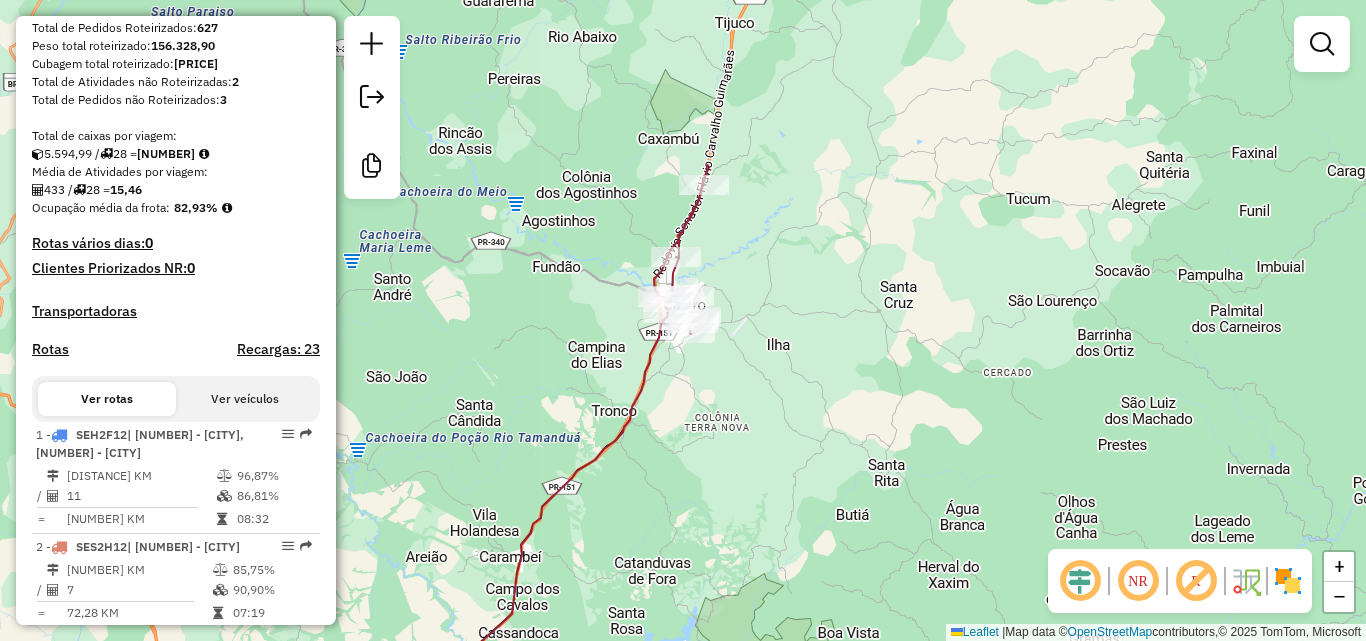 scroll, scrollTop: 800, scrollLeft: 0, axis: vertical 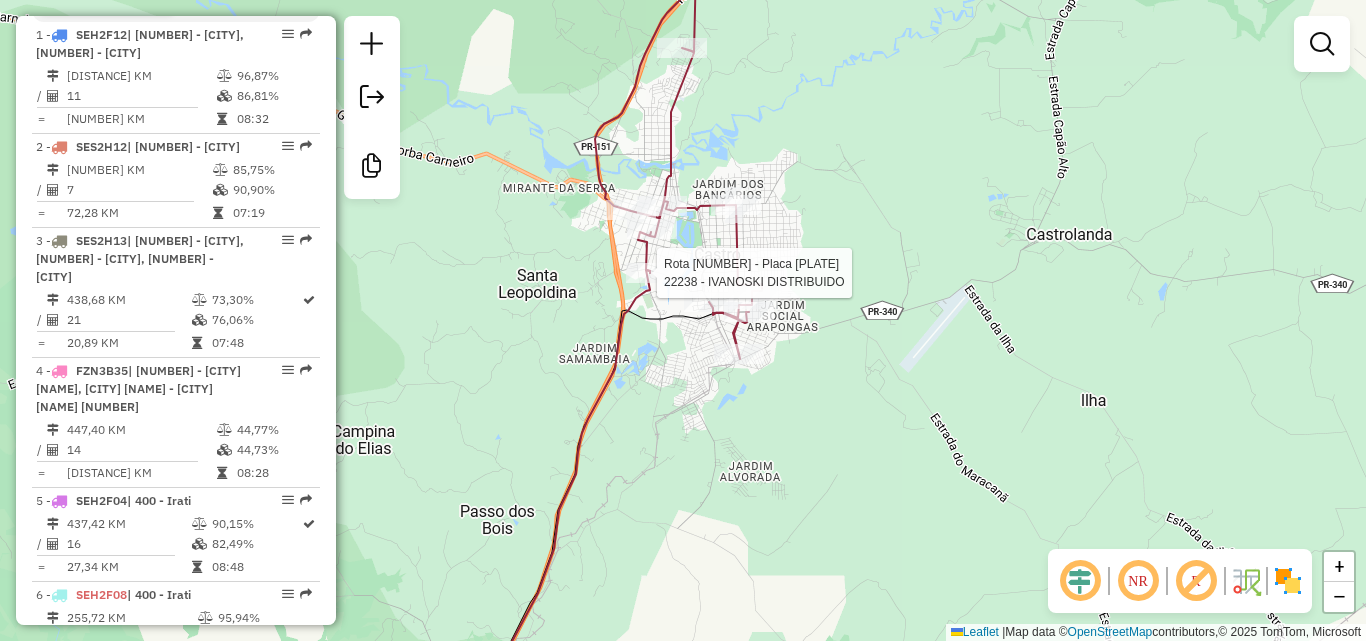 select on "*********" 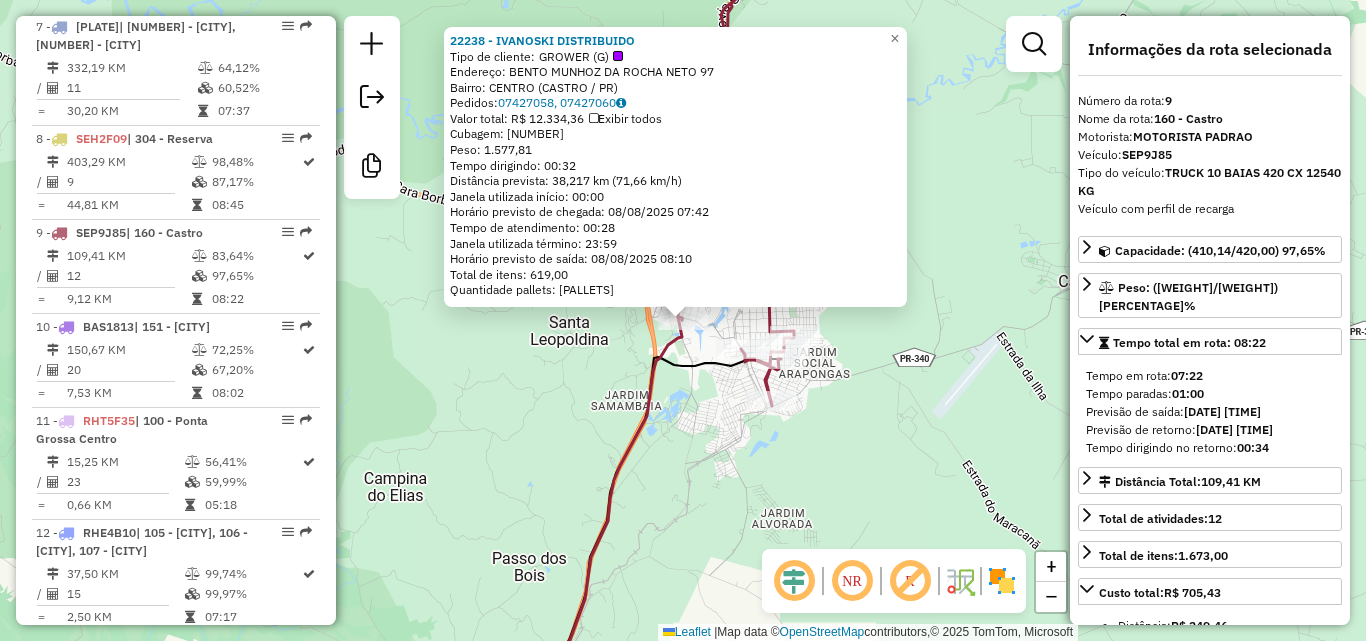 scroll, scrollTop: 1684, scrollLeft: 0, axis: vertical 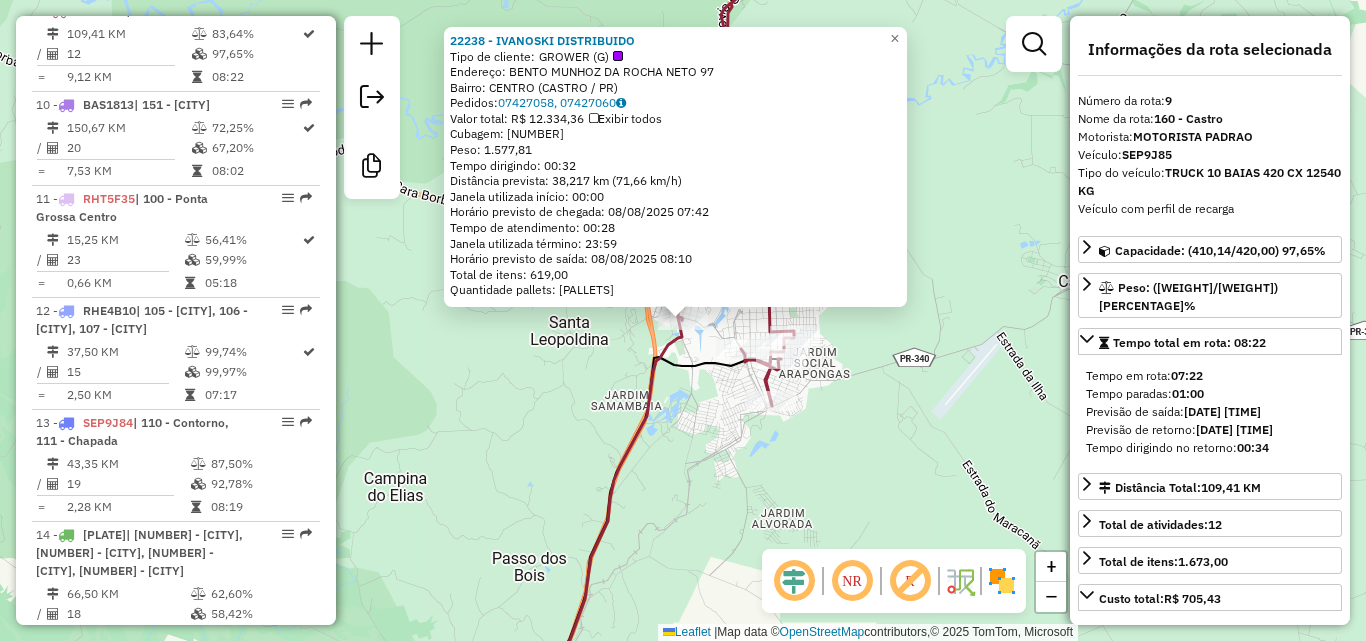 click on "[NUMBER] - [NAME] Tipo de cliente: [TYPE] ([CODE]) Endereço: [NAME] [NAME] [NUMBER] Bairro: [NAME] ([CITY] / [STATE]) Pedidos: [NUMBER], [NUMBER] Valor total: [PRICE] Exibir todos Cubagem: [NUMBER] Peso: [NUMBER] Tempo dirigindo: [TIME] Distância prevista: [NUMBER] km ([NUMBER] km/h) Janela utilizada início: [TIME] Horário previsto de chegada: [DATE] [TIME] Tempo de atendimento: [TIME] Janela utilizada término: [TIME] Horário previsto de saída: [DATE] [TIME] Total de itens: [NUMBER] Quantidade pallets: [NUMBER] × Janela de atendimento Grade de atendimento Capacidade Transportadoras Veículos Cliente Pedidos Rotas Selecione os dias de semana para filtrar as janelas de atendimento Seg Ter Qua Qui Sex Sáb Dom Informe o período da janela de atendimento: De: Até: Filtrar exatamente a janela do cliente Considerar janela de atendimento padrão Selecione os dias de semana para filtrar as grades de atendimento Seg Ter Qua Qui Sex Sáb Dom" 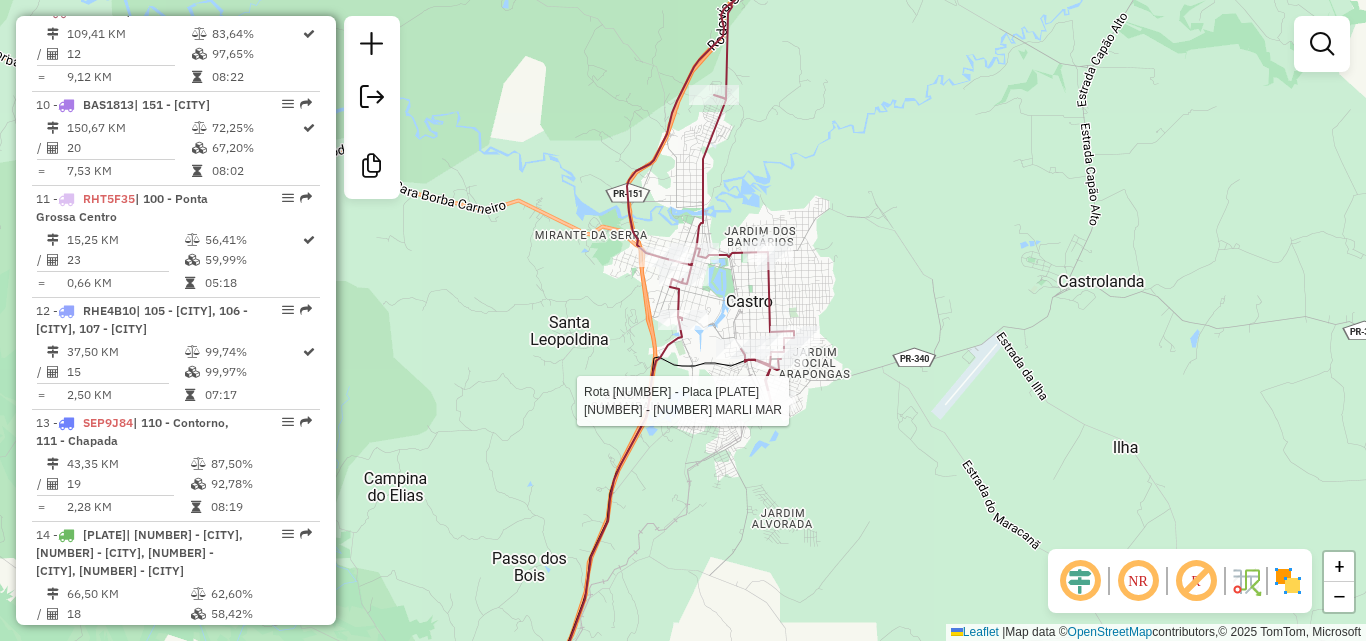 select on "*********" 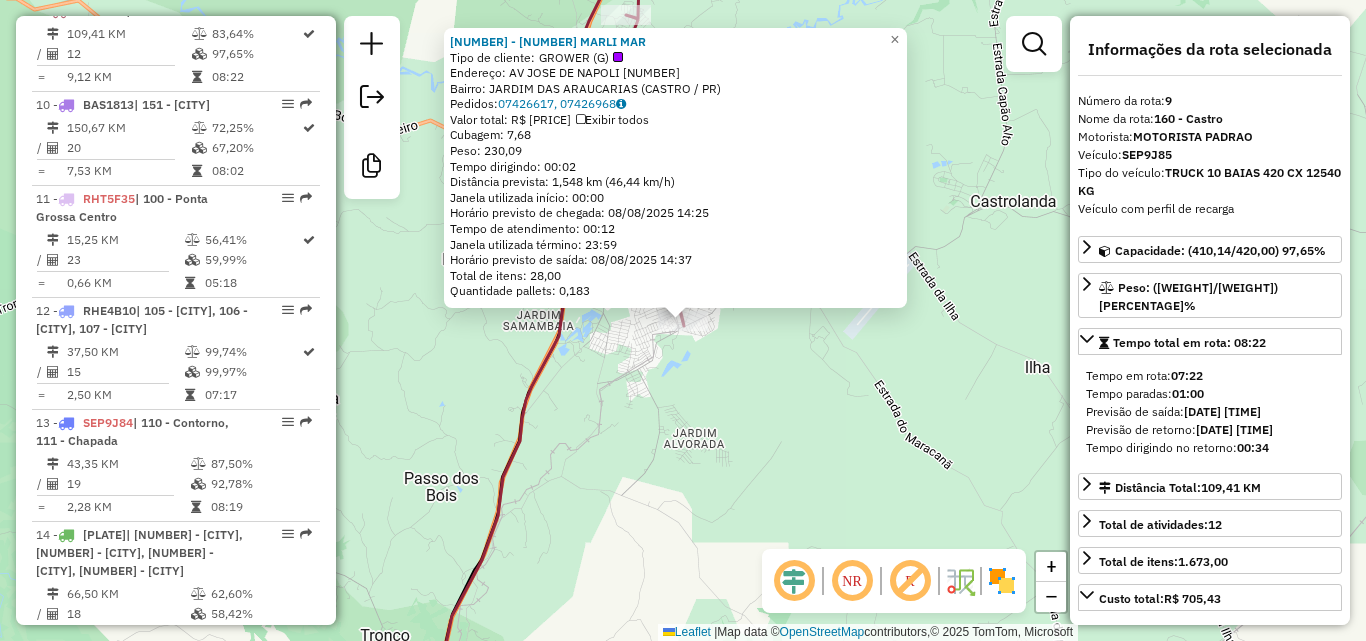 click on "Endereço: AV JOSE DE NAPOLI [NUMBER] Bairro: JARDIM DAS ARAUCARIAS ([CITY] / PR) Pedidos: [ORDER_ID], [ORDER_ID] Valor total: R$ [PRICE] Exibir todos Cubagem: [CUBAGE] Peso: [WEIGHT] Tempo dirigindo: [TIME] Distância prevista: [DISTANCE] km ([SPEED] km/h) Janela utilizada início: [TIME] Horário previsto de chegada: [DATE] [TIME] Tempo de atendimento: [TIME] Janela utilizada término: [TIME] Horário previsto de saída: [DATE] [TIME] Total de itens: [ITEMS] Quantidade pallets: [PALLETS] × Janela de atendimento Grade de atendimento Capacidade Transportadoras Veículos Cliente Pedidos Rotas Selecione os dias de semana para filtrar as janelas de atendimento Seg Ter Qua Qui Sex Sáb Dom Informe o período da janela de atendimento: De: Até: Filtrar exatamente a janela do cliente Considerar janela de atendimento padrão Selecione os dias de semana para filtrar as grades de atendimento Seg Ter Qua Qui Sex Sáb Dom Peso mínimo: De:" 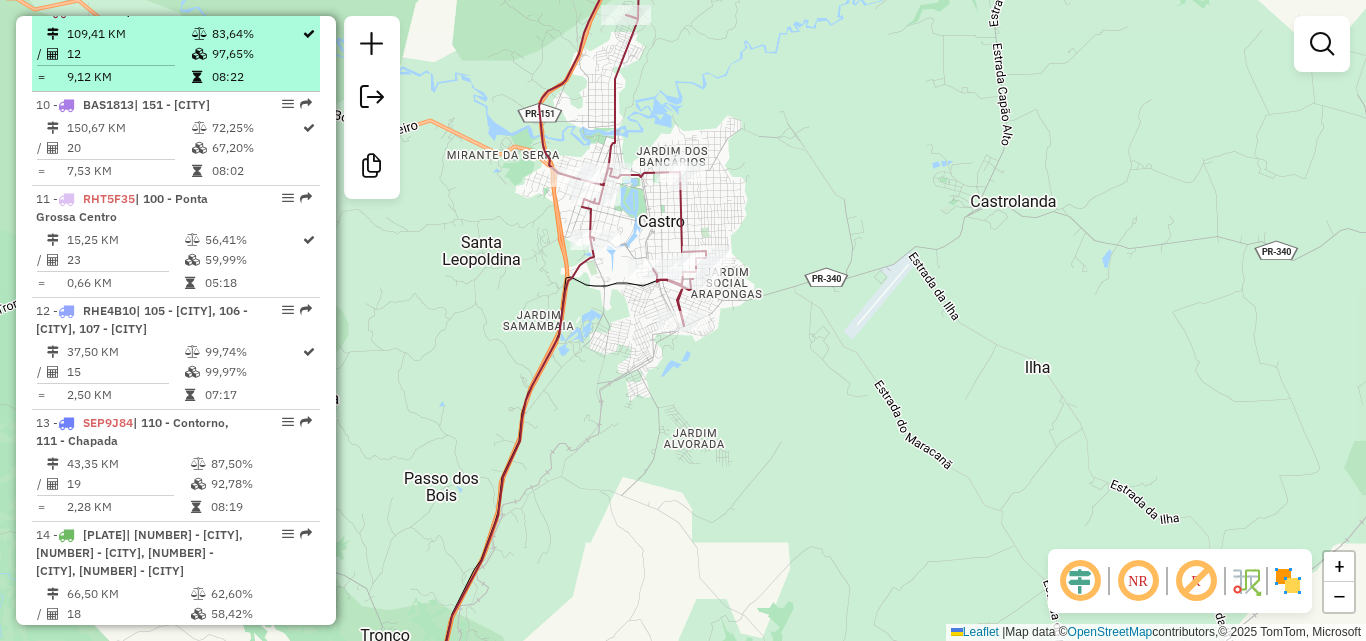select on "*********" 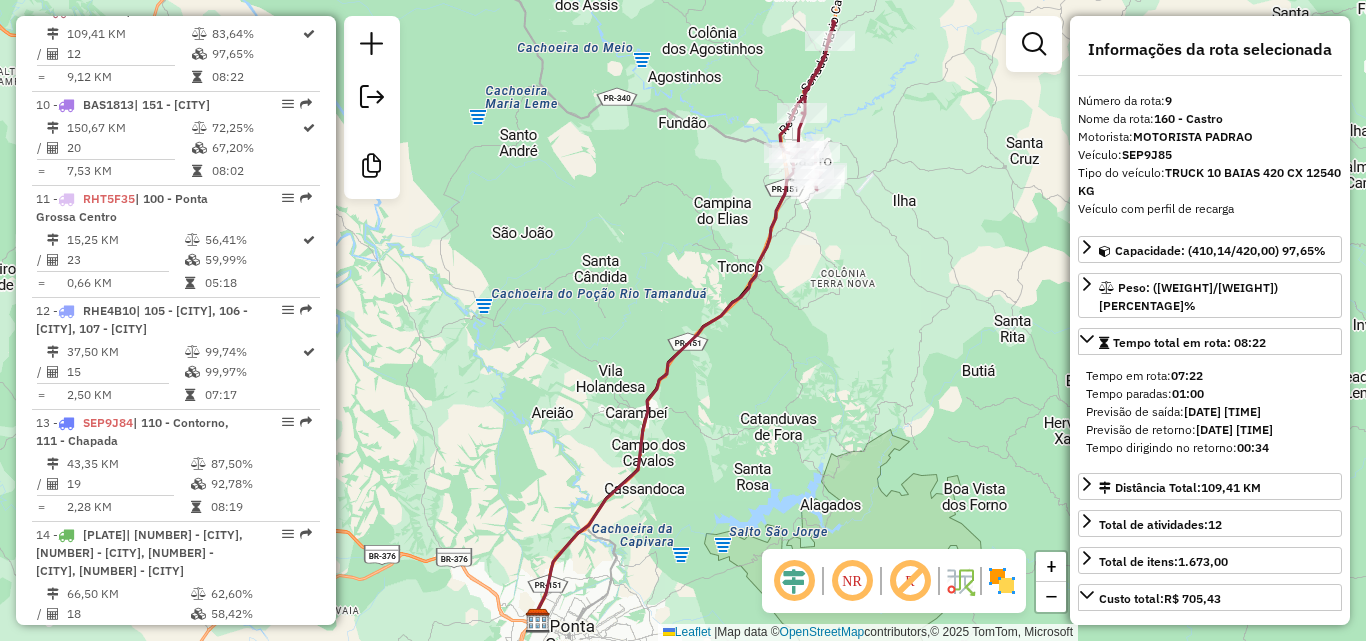 click on "Janela de atendimento Grade de atendimento Capacidade Transportadoras Veículos Cliente Pedidos  Rotas Selecione os dias de semana para filtrar as janelas de atendimento  Seg   Ter   Qua   Qui   Sex   Sáb   Dom  Informe o período da janela de atendimento: De: Até:  Filtrar exatamente a janela do cliente  Considerar janela de atendimento padrão  Selecione os dias de semana para filtrar as grades de atendimento  Seg   Ter   Qua   Qui   Sex   Sáb   Dom   Considerar clientes sem dia de atendimento cadastrado  Clientes fora do dia de atendimento selecionado Filtrar as atividades entre os valores definidos abaixo:  Peso mínimo:   Peso máximo:   Cubagem mínima:   Cubagem máxima:   De:   Até:  Filtrar as atividades entre o tempo de atendimento definido abaixo:  De:   Até:   Considerar capacidade total dos clientes não roteirizados Transportadora: Selecione um ou mais itens Tipo de veículo: Selecione um ou mais itens Veículo: Selecione um ou mais itens Motorista: Selecione um ou mais itens Nome: Rótulo:" 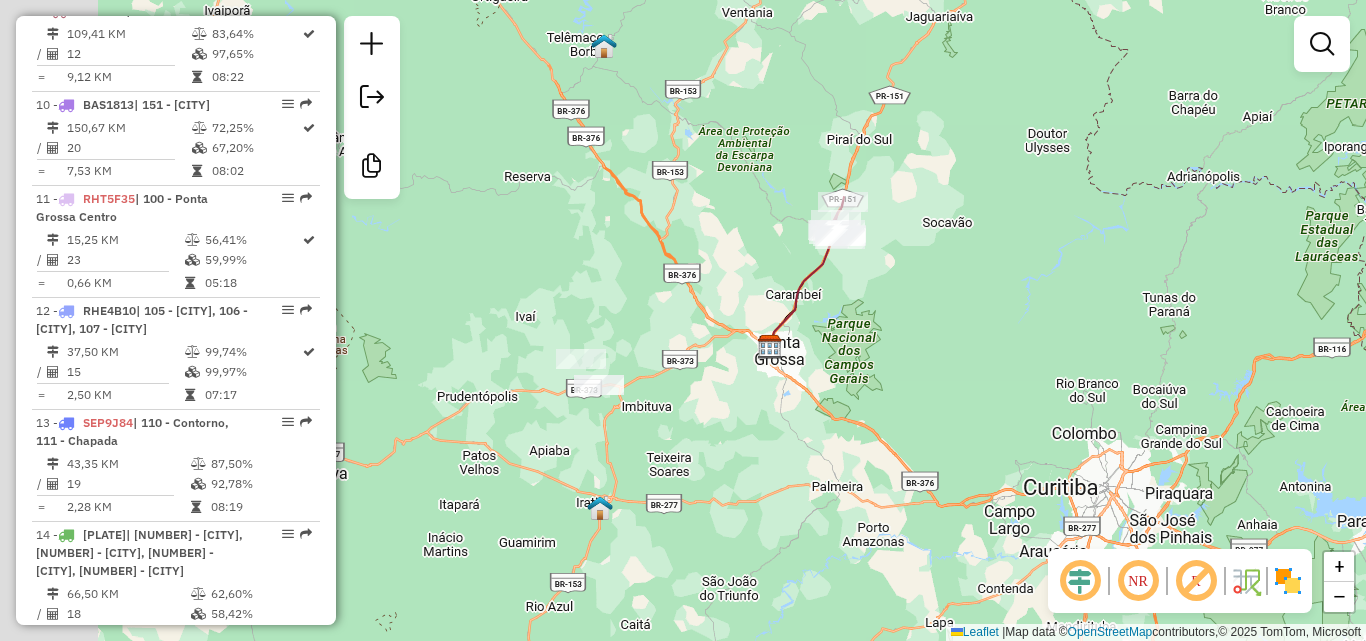 drag, startPoint x: 860, startPoint y: 203, endPoint x: 1063, endPoint y: 214, distance: 203.2978 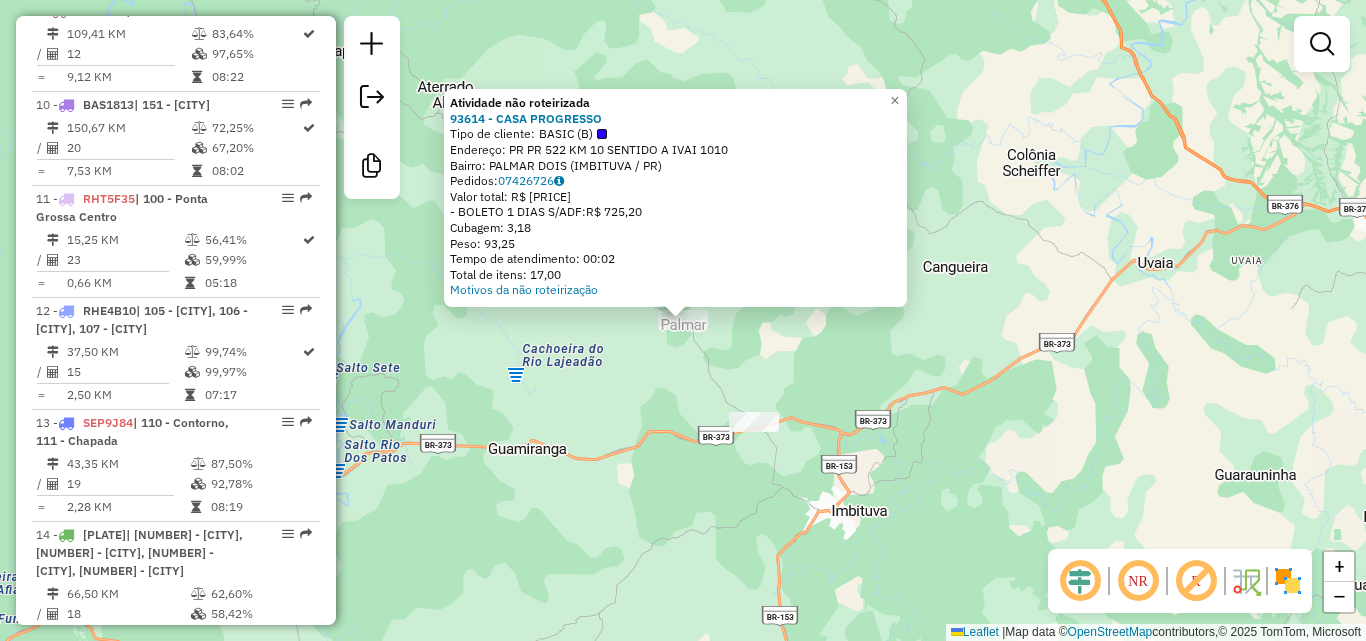 click on "Atividade não roteirizada [NUMBER] - CASA PROGRESSO Tipo de cliente: BASIC (B) Endereço: PR PR [NUMBER] KM [NUMBER] SENTIDO A IVAI [NUMBER] Bairro: PALMAR DOIS ([CITY] / PR) Pedidos: [NUMBER] Valor total: R$ [PRICE] - BOLETO [NUMBER] DIAS S/ADF: R$ [PRICE] Cubagem: [CUBAGE] Peso: [WEIGHT] Tempo de atendimento: [TIME] Total de itens: [TOTAL] Motivos da não roteirização × Janela de atendimento Grade de atendimento Capacidade Transportadoras Veículos Cliente Pedidos Rotas Selecione os dias de semana para filtrar as janelas de atendimento Seg Ter Qua Qui Sex Sáb Dom Informe o período da janela de atendimento: De: Até: Filtrar exatamente a janela do cliente Considerar janela de atendimento padrão Selecione os dias de semana para filtrar as grades de atendimento Seg Ter Qua Qui Sex Sáb Dom Considerar clientes sem dia de atendimento cadastrado Clientes fora do dia de atendimento selecionado Filtrar as atividades entre os valores definidos abaixo: Peso mínimo: Peso máximo: +" 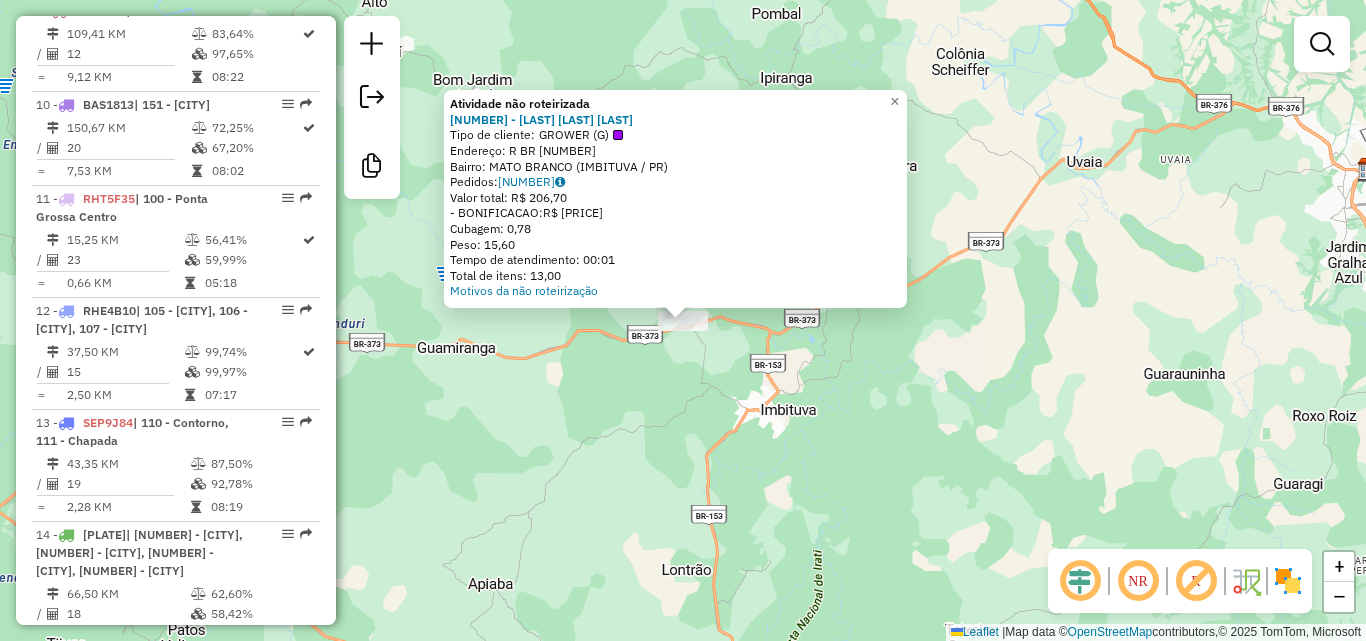click on "Atividade não roteirizada 1364 - [NAME]  Tipo de cliente:   GROWER (G)   Endereço: R   BR                            373   Bairro: MATO BRANCO ([CITY] / PR)   Pedidos:  [NUMBER]   Valor total: R$ [PRICE]   -BONIFICACAO:  R$ [PRICE]   Cubagem: [VOLUME]   Peso: [WEIGHT]   Tempo de atendimento: [TIME]   Total de itens: 13,00  Motivos da não roteirização × Janela de atendimento Grade de atendimento Capacidade Transportadoras Veículos Cliente Pedidos  Rotas Selecione os dias de semana para filtrar as janelas de atendimento  Seg   Ter   Qua   Qui   Sex   Sáb   Dom  Informe o período da janela de atendimento: De: Até:  Filtrar exatamente a janela do cliente  Considerar janela de atendimento padrão  Selecione os dias de semana para filtrar as grades de atendimento  Seg   Ter   Qua   Qui   Sex   Sáb   Dom  Considerar clientes sem dia de atendimento cadastrado  Clientes fora do dia de atendimento selecionado Filtrar as atividades entre os valores definidos abaixo:  Peso mínimo:   Peso máximo:   De:" 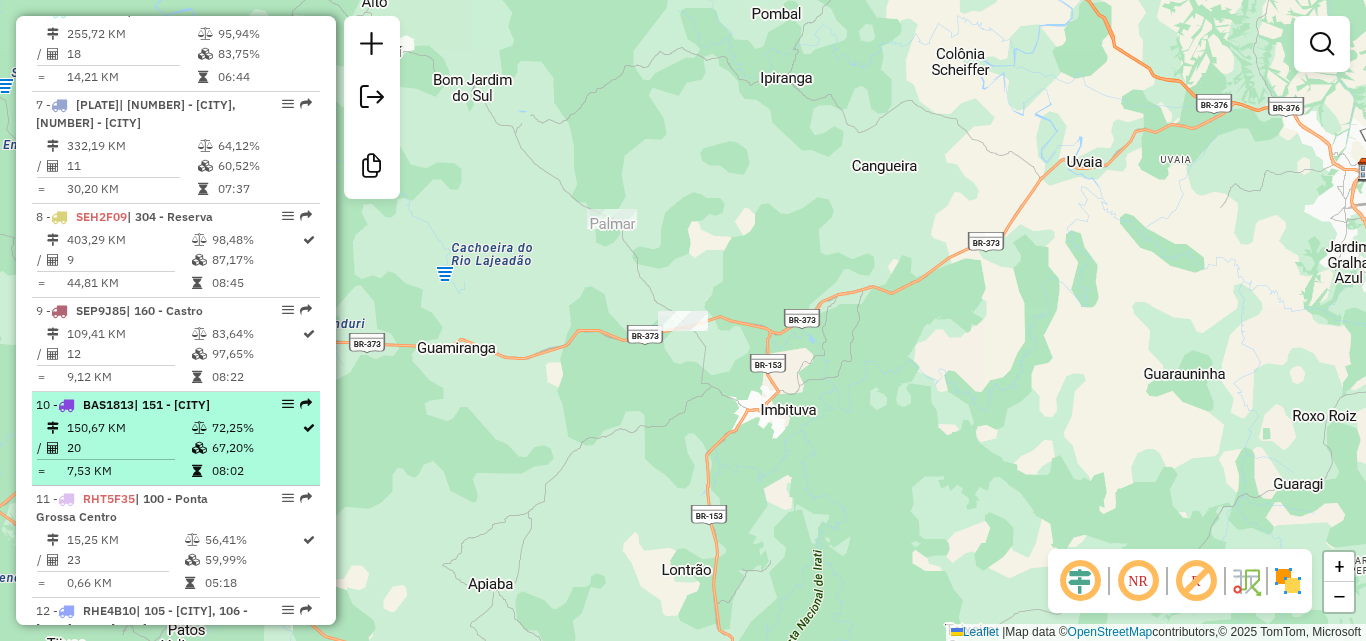 scroll, scrollTop: 1784, scrollLeft: 0, axis: vertical 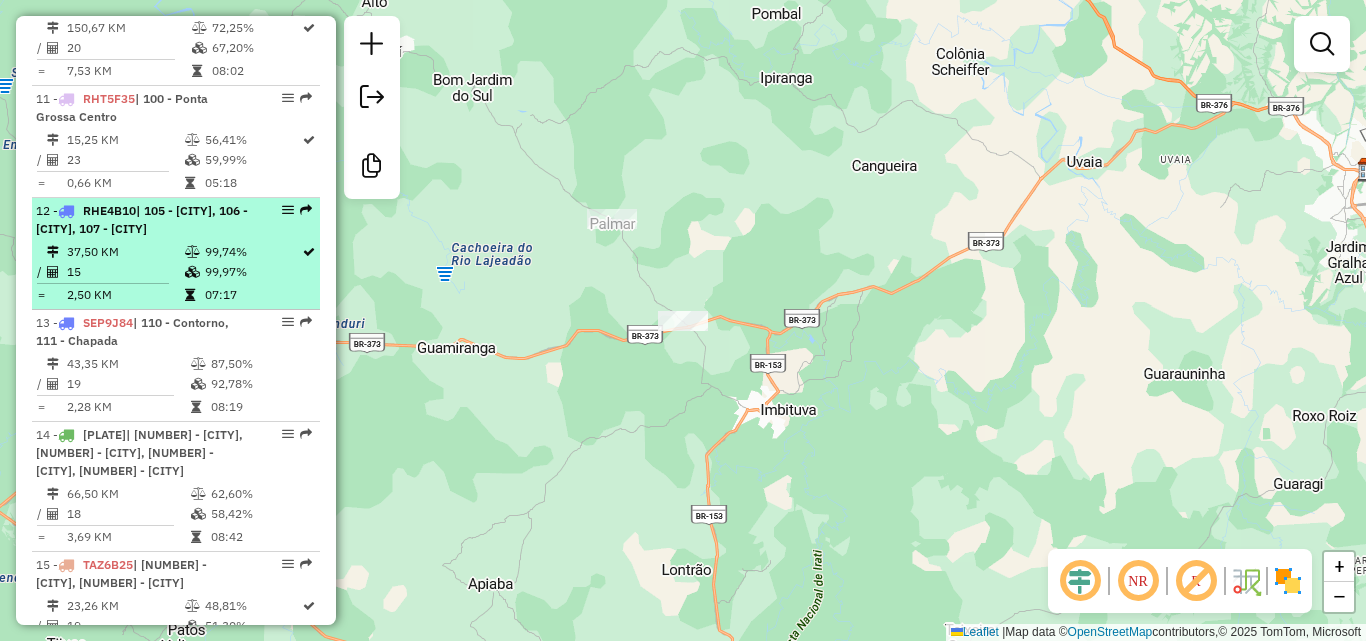 click on "37,50 KM" at bounding box center [125, 252] 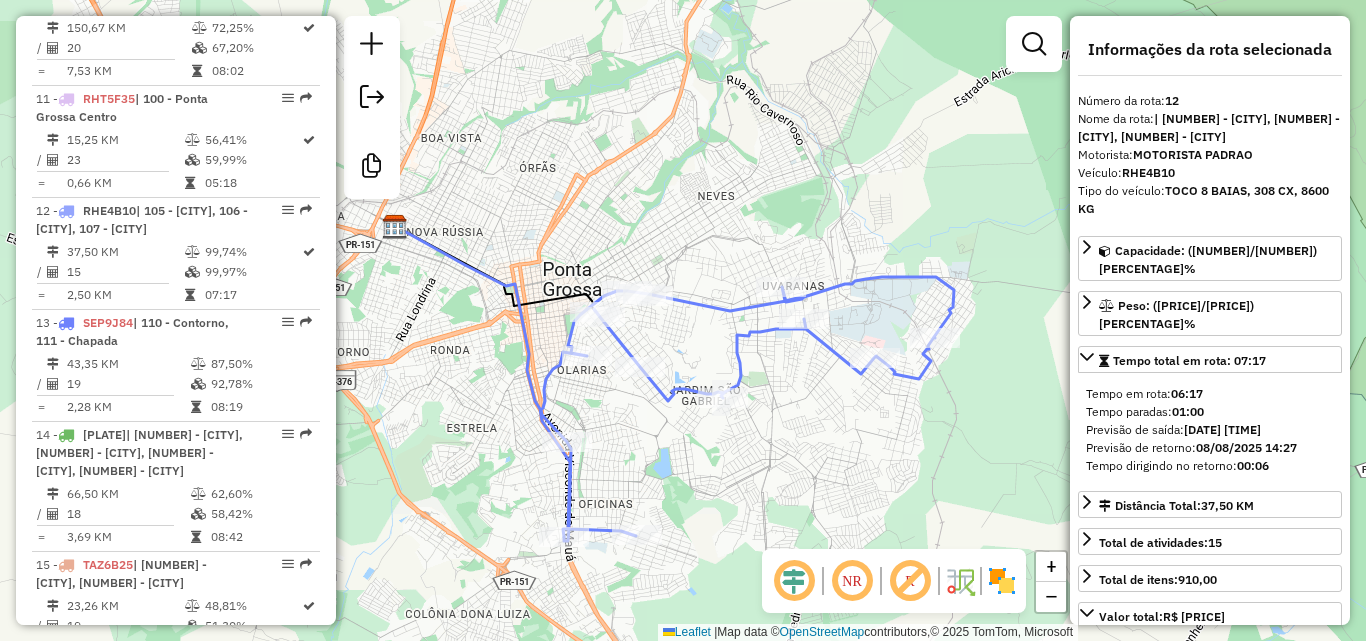 drag, startPoint x: 770, startPoint y: 494, endPoint x: 777, endPoint y: 469, distance: 25.96151 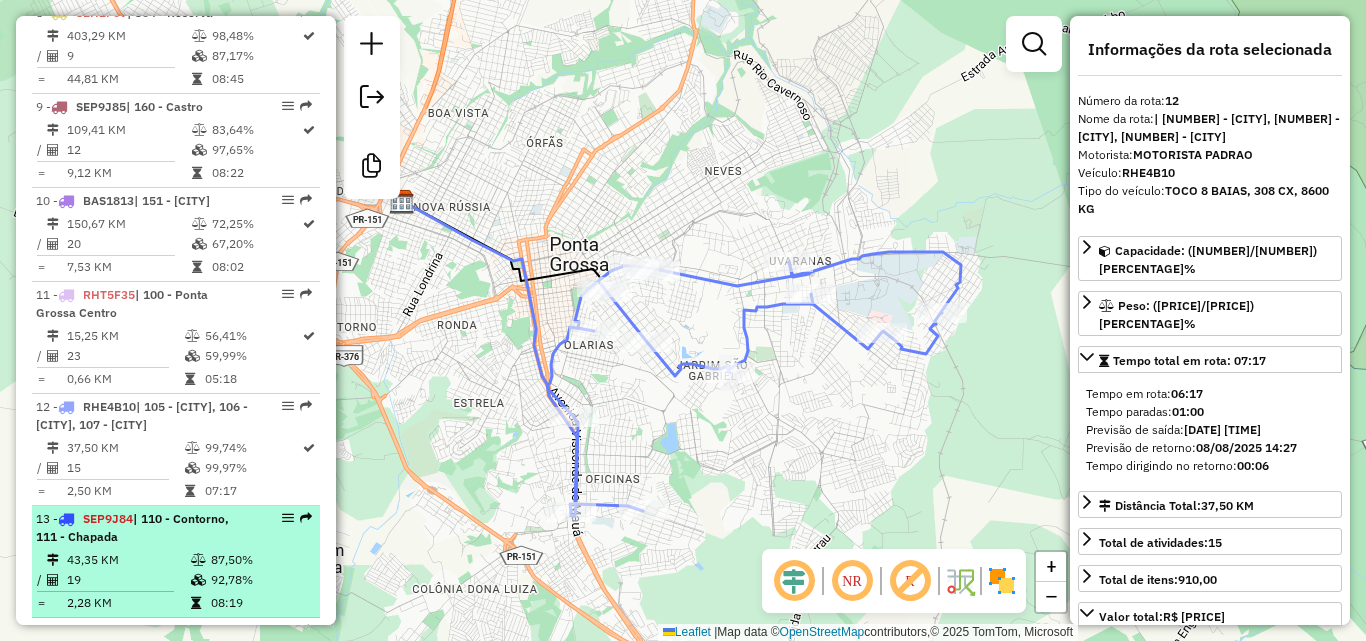 scroll, scrollTop: 1584, scrollLeft: 0, axis: vertical 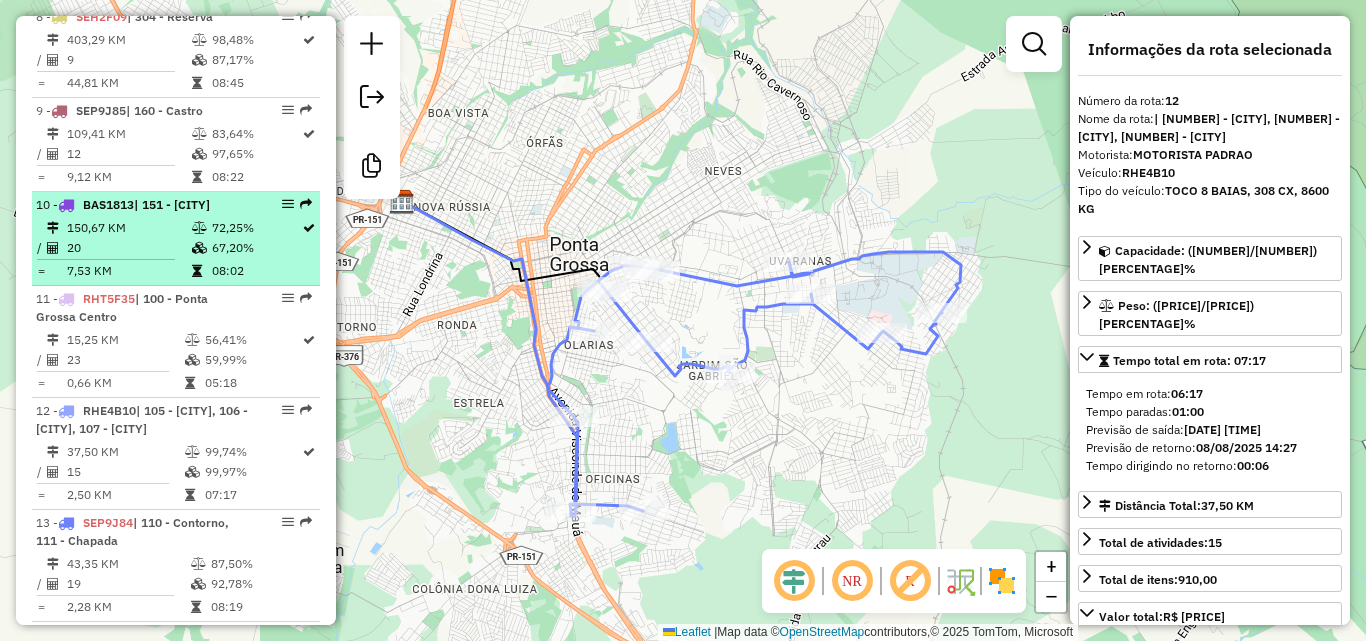 click on "[NUMBER] - BAS[NUMBER] | [NUMBER] - Porto Amazonas" at bounding box center (142, 205) 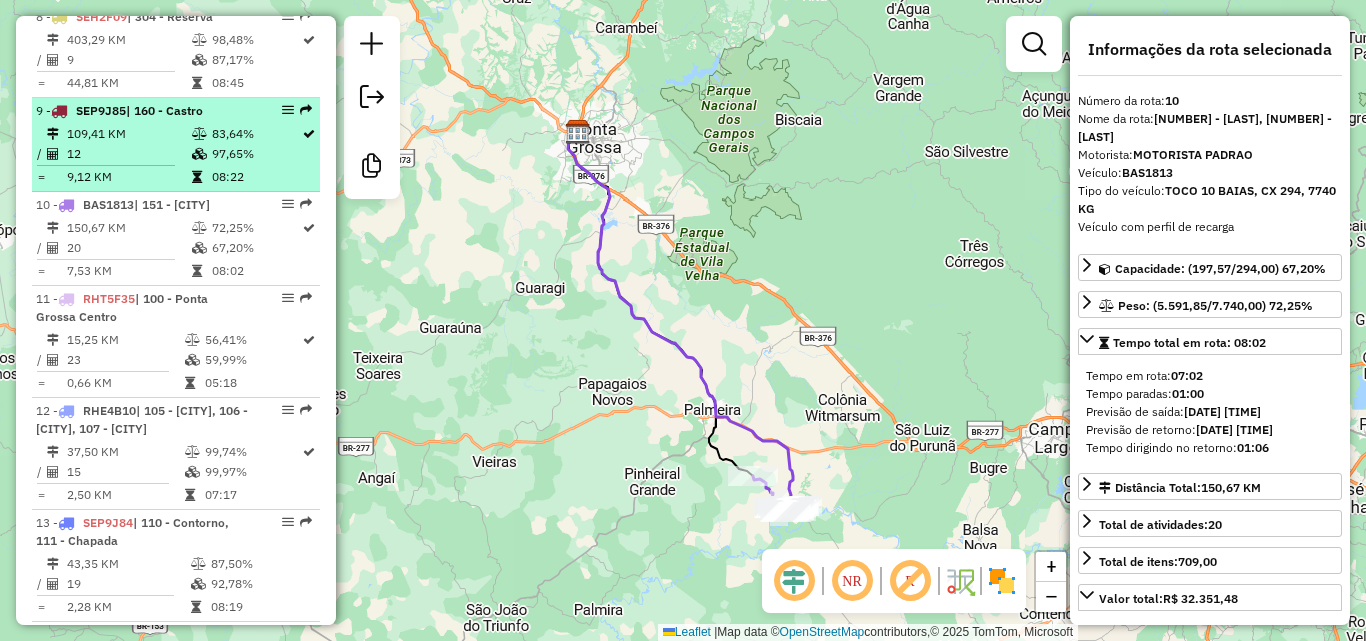 click on "08:22" at bounding box center (256, 177) 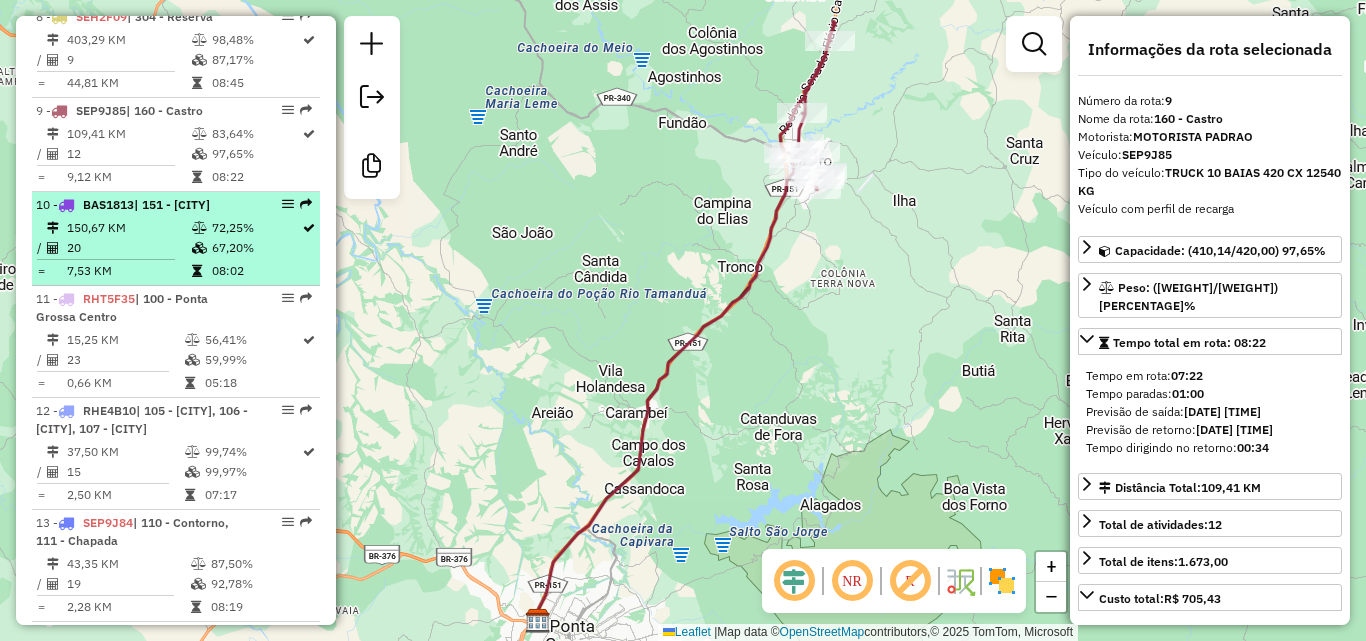 scroll, scrollTop: 1484, scrollLeft: 0, axis: vertical 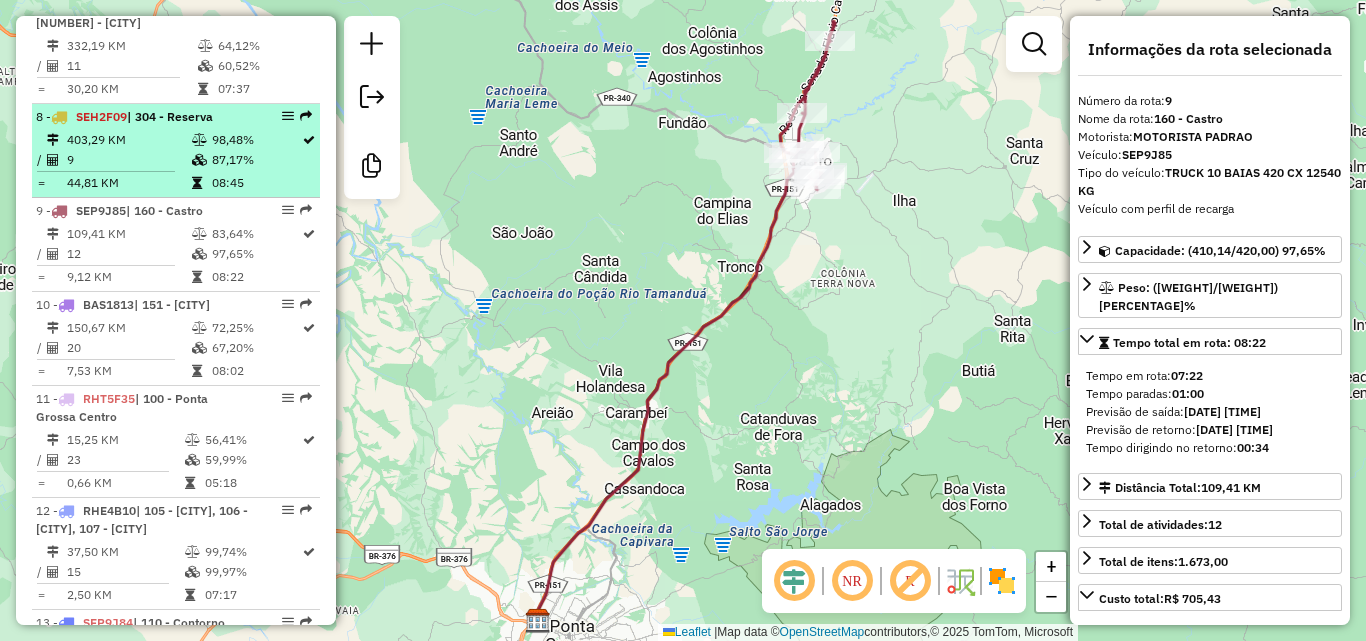 click on "87,17%" at bounding box center (256, 160) 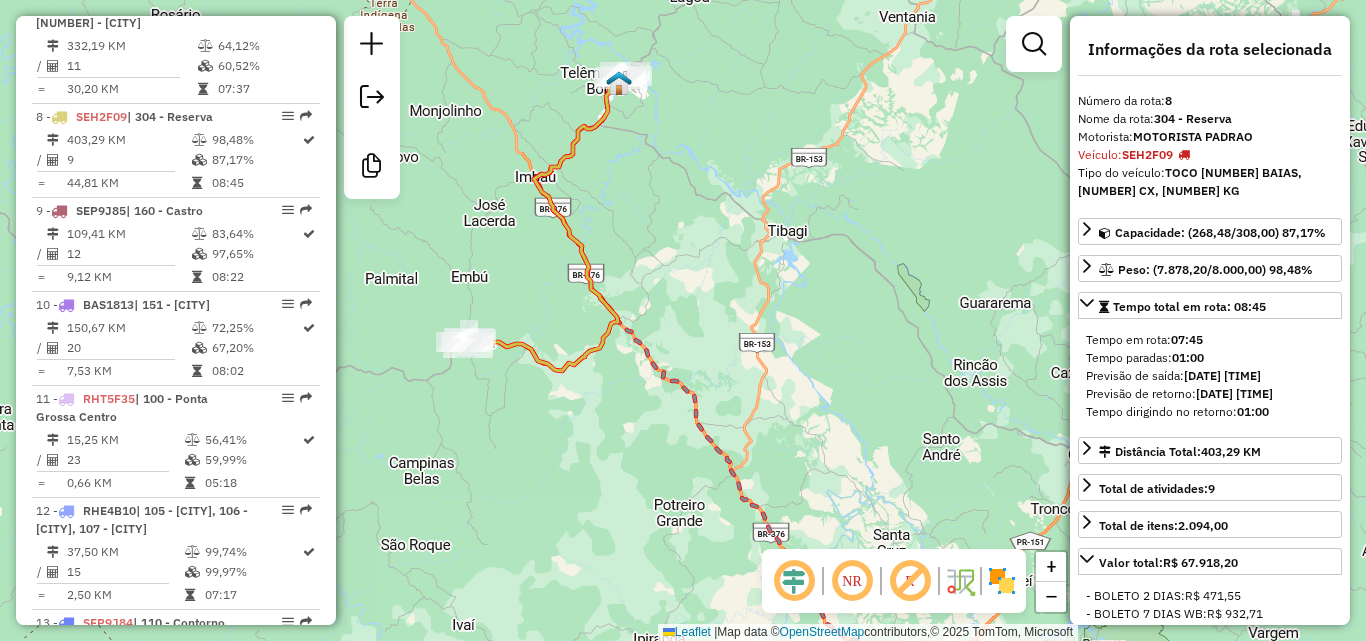 drag, startPoint x: 617, startPoint y: 188, endPoint x: 650, endPoint y: 266, distance: 84.693565 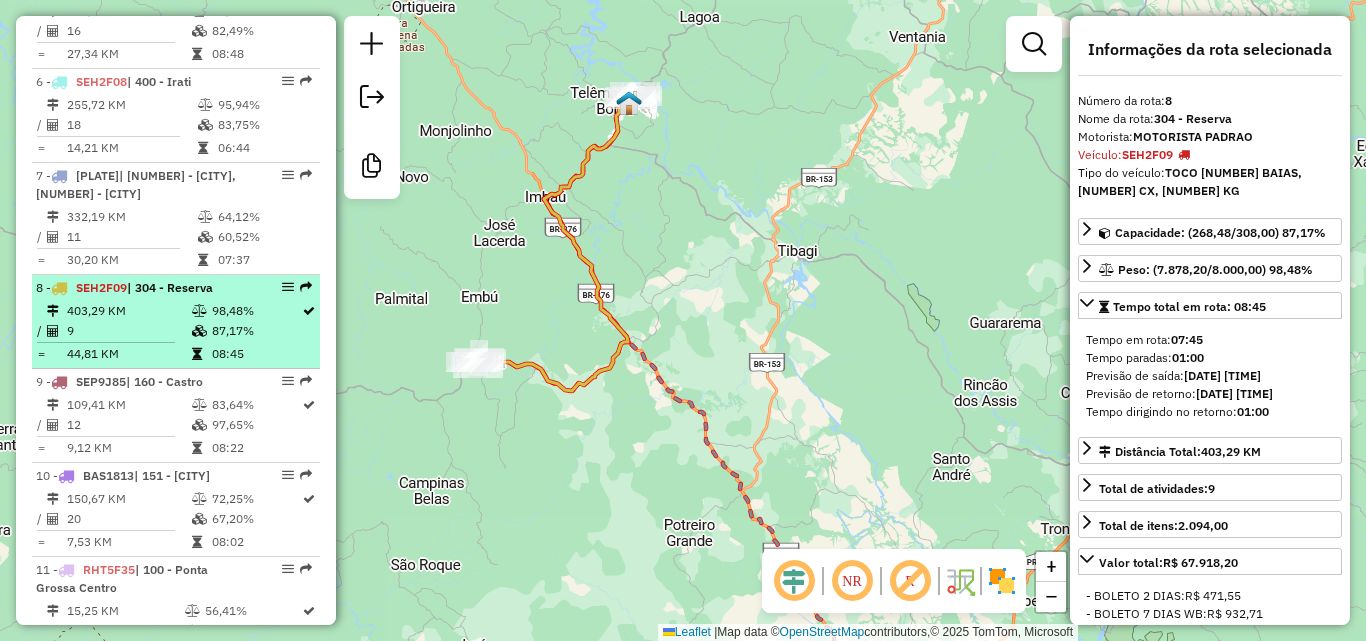 scroll, scrollTop: 1284, scrollLeft: 0, axis: vertical 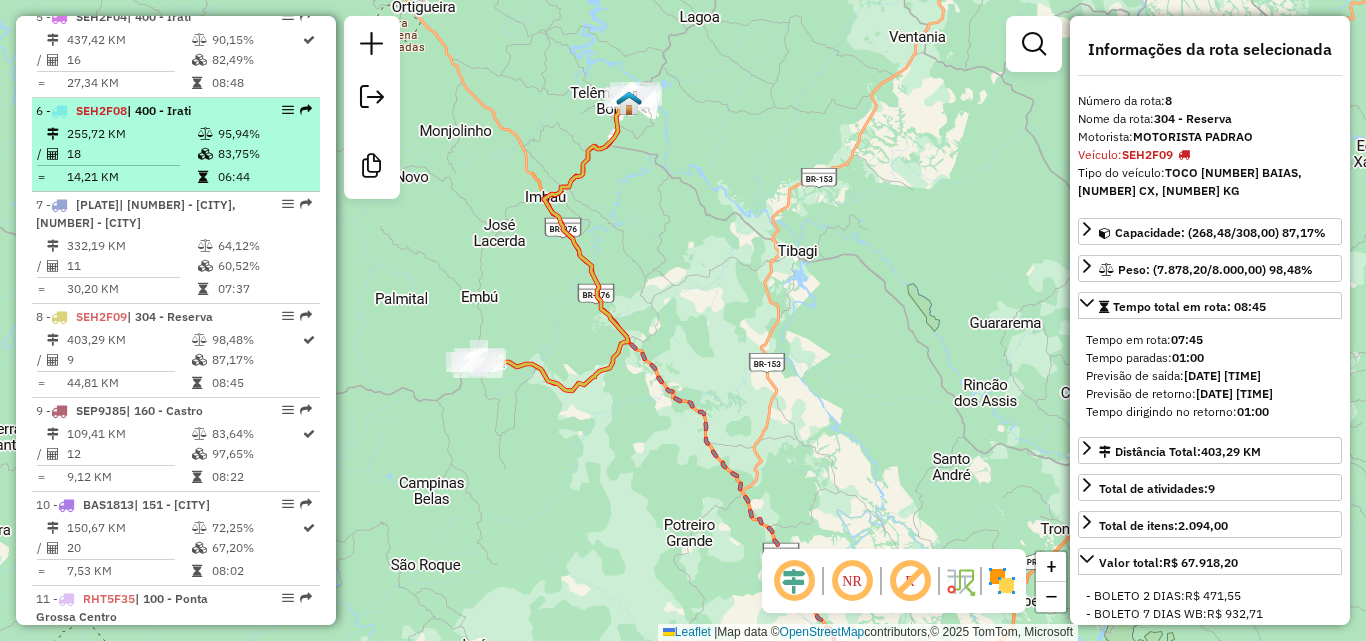 click on "95,94%" at bounding box center [264, 134] 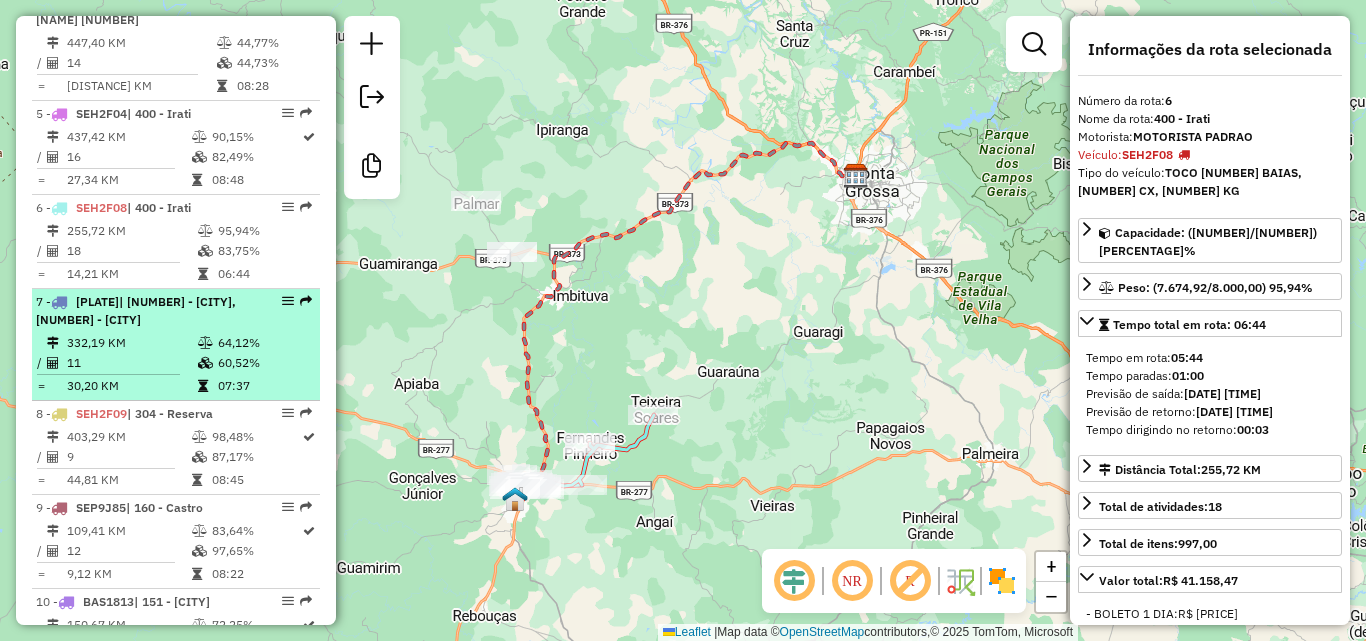 scroll, scrollTop: 1184, scrollLeft: 0, axis: vertical 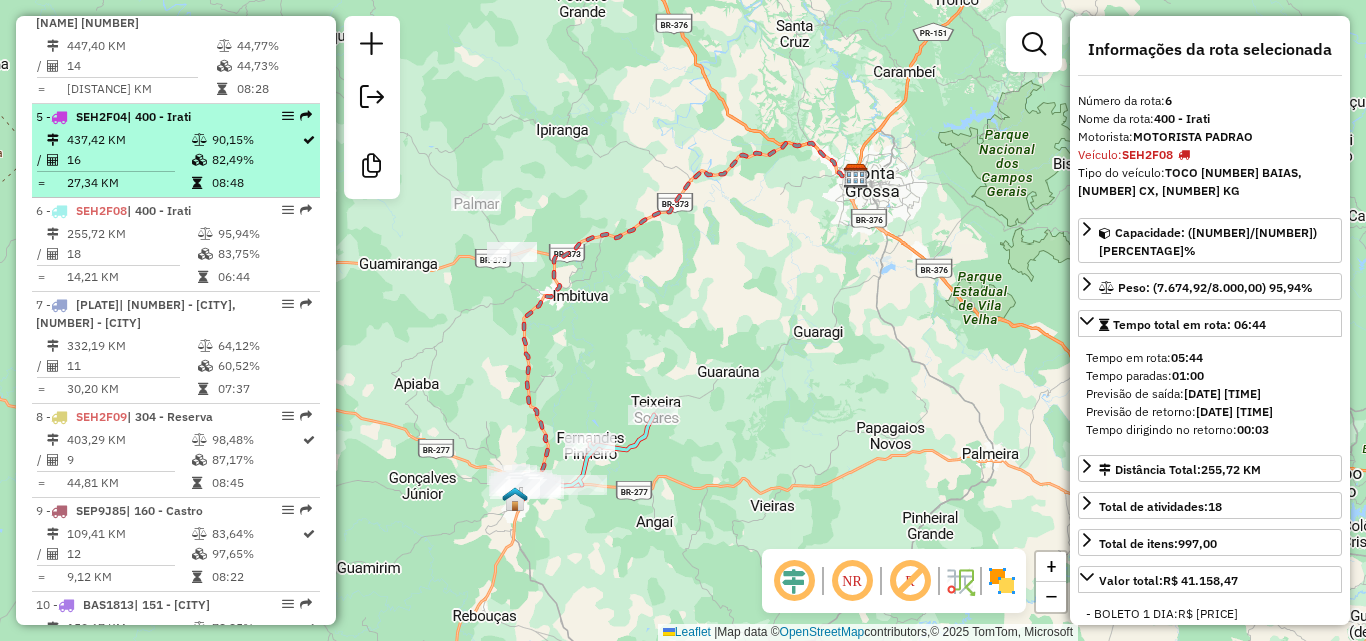 click on "82,49%" at bounding box center [256, 160] 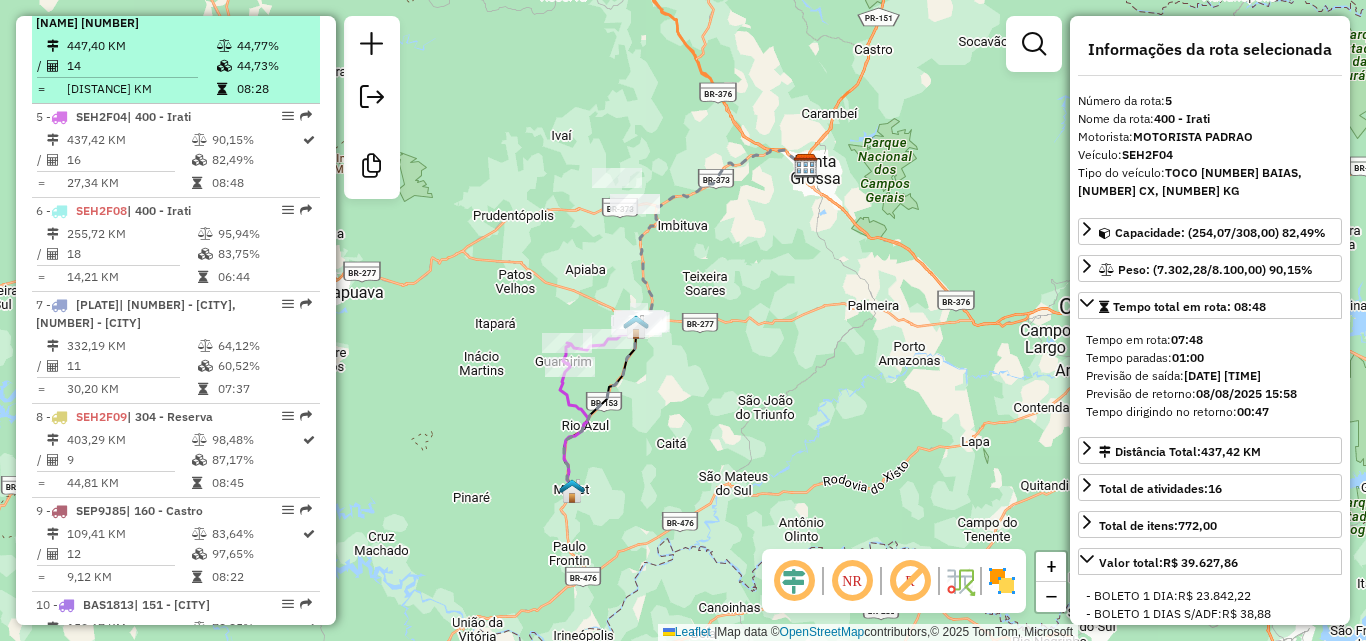 click on "08:28" at bounding box center (274, 89) 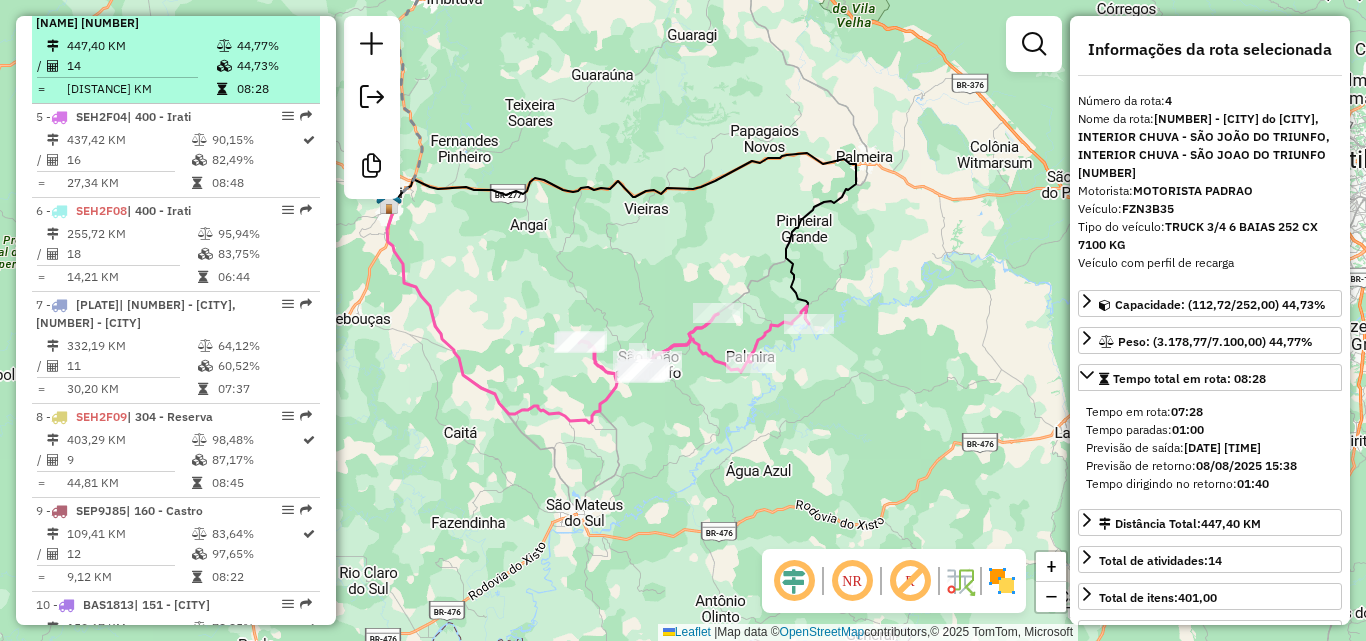 click on "[DISTANCE] KM" at bounding box center [141, 89] 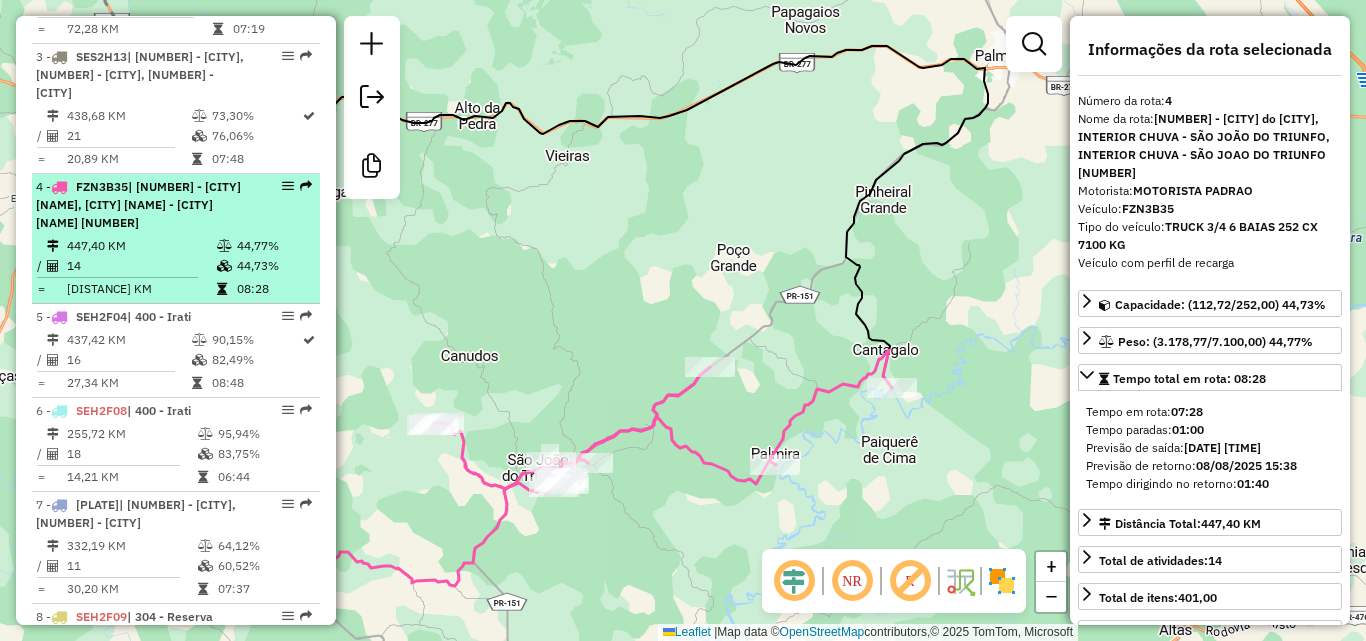 scroll, scrollTop: 884, scrollLeft: 0, axis: vertical 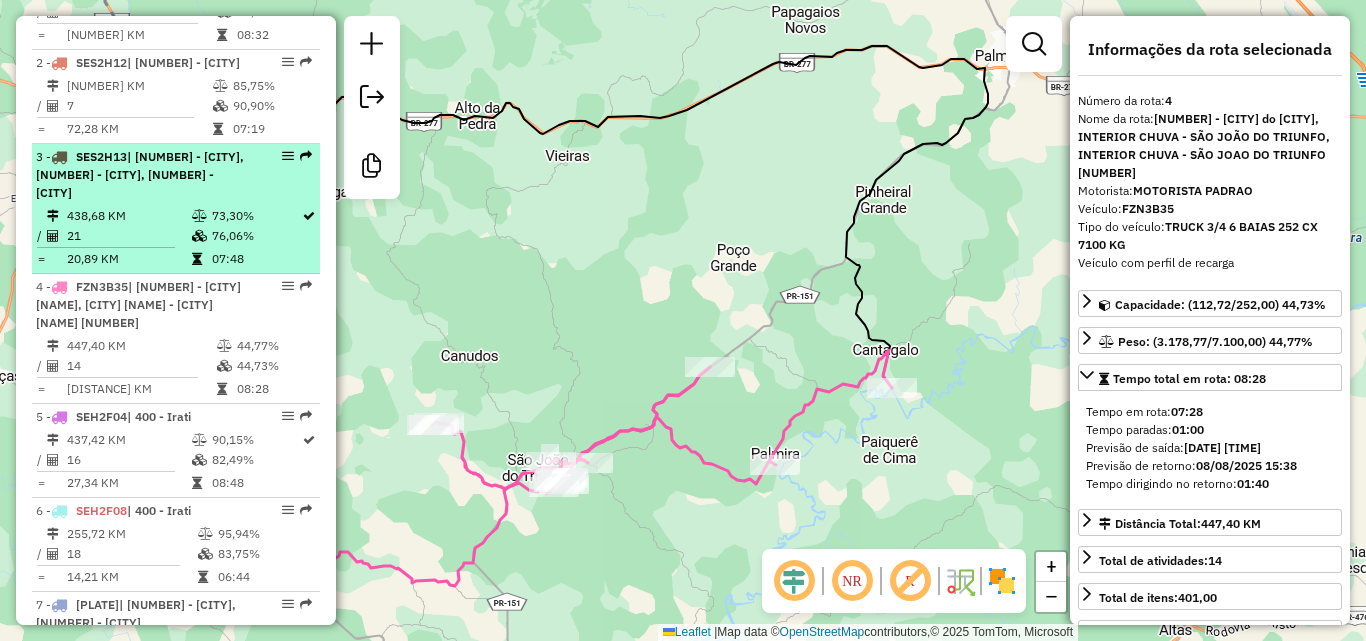 click on "73,30%" at bounding box center [256, 216] 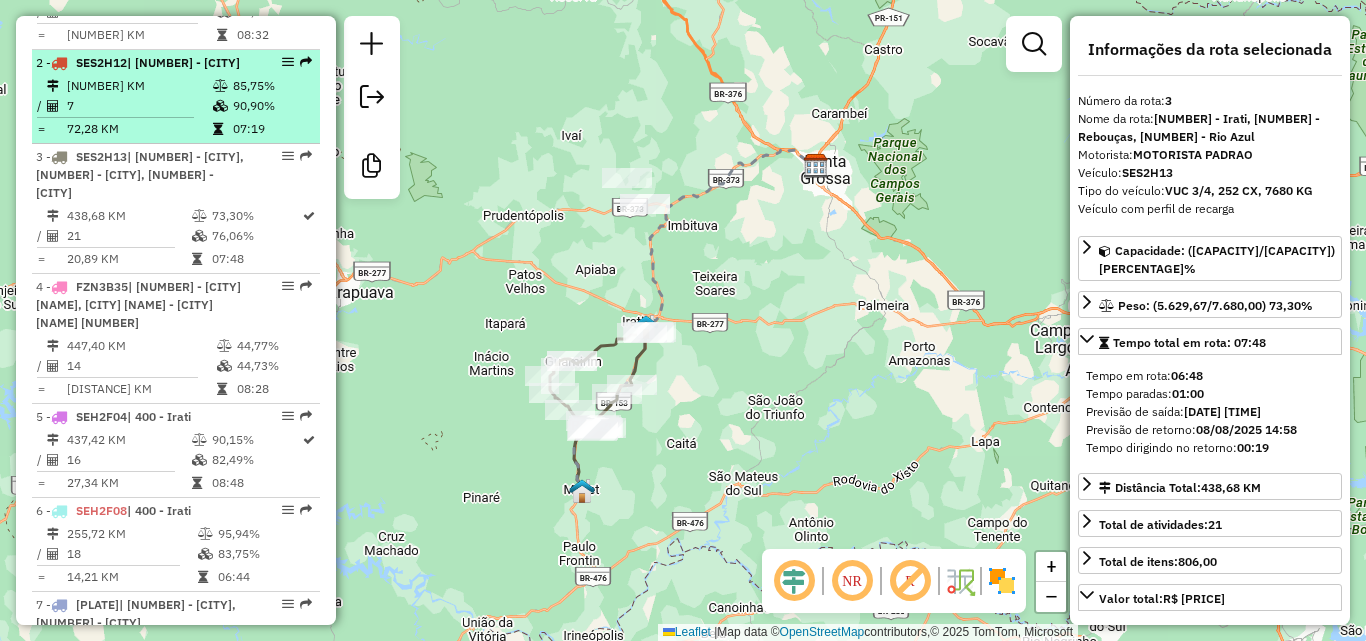 click on "85,75%" at bounding box center (272, 86) 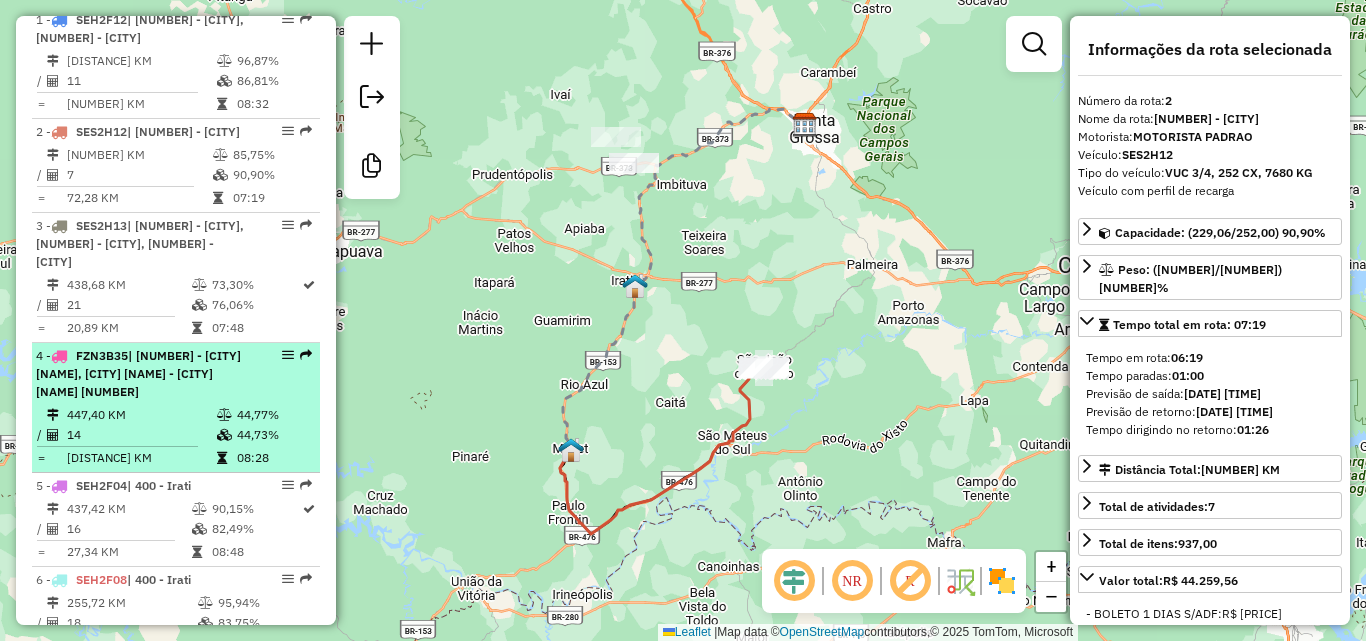 scroll, scrollTop: 784, scrollLeft: 0, axis: vertical 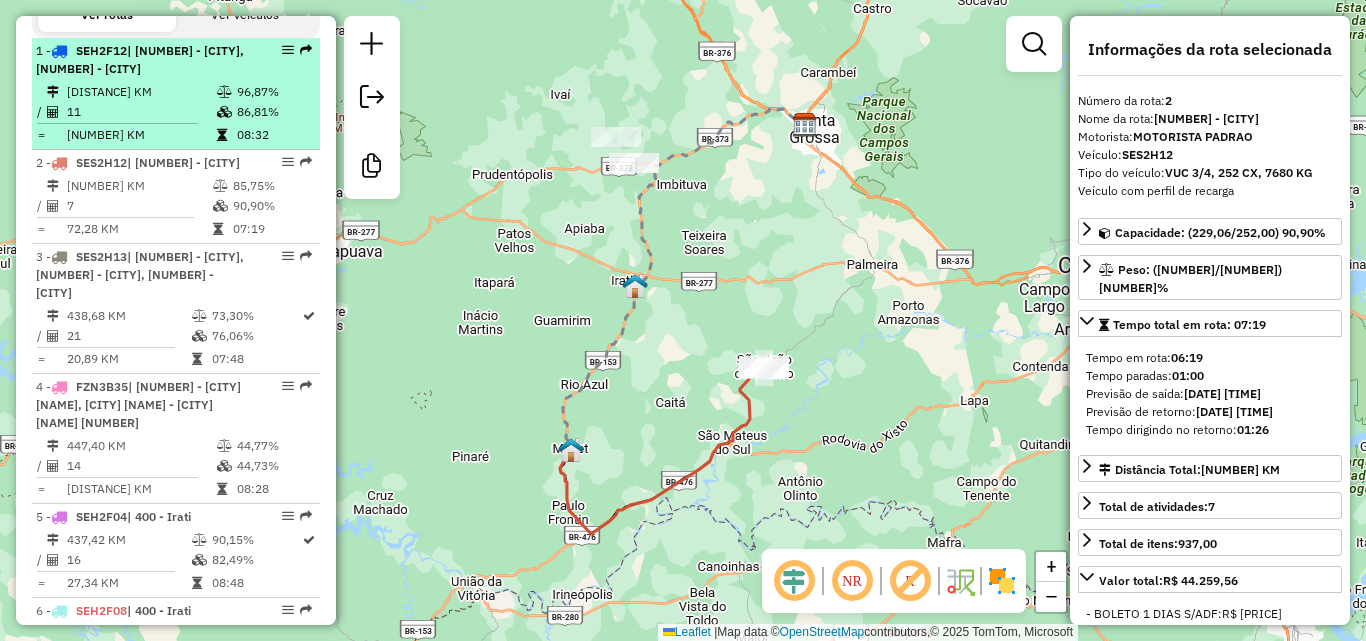 click on "11" at bounding box center (141, 112) 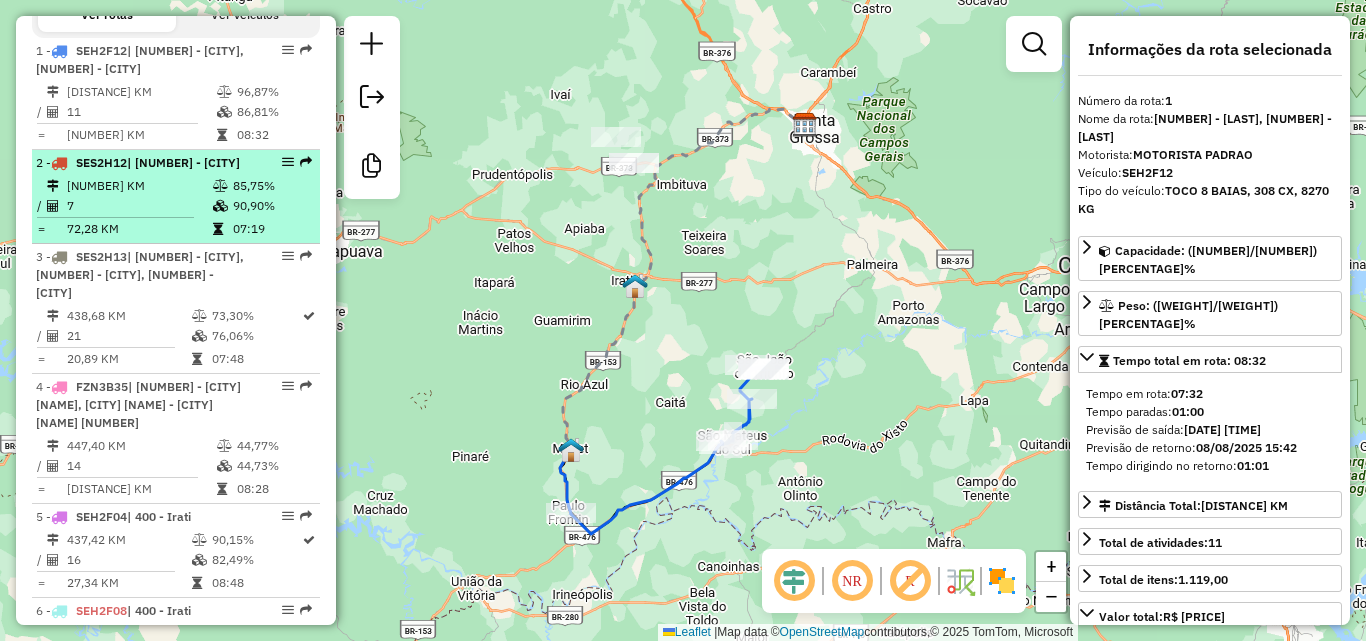 click on "07:19" at bounding box center (272, 229) 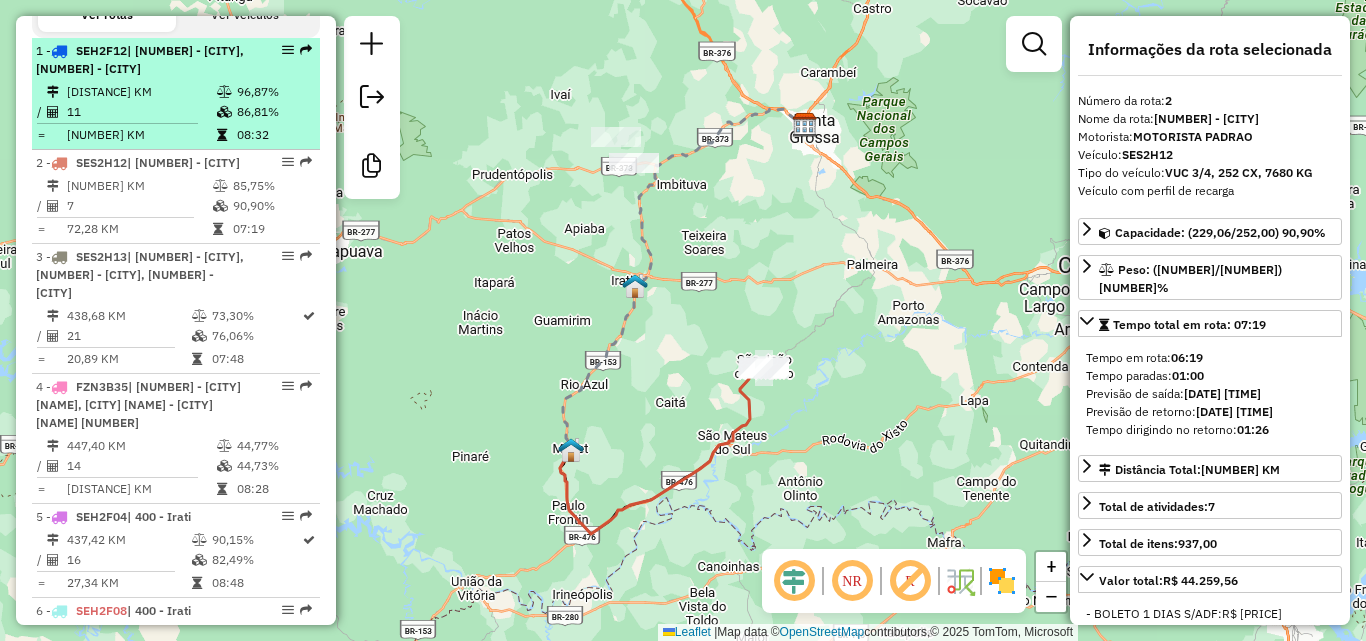 click on "86,81%" at bounding box center (274, 112) 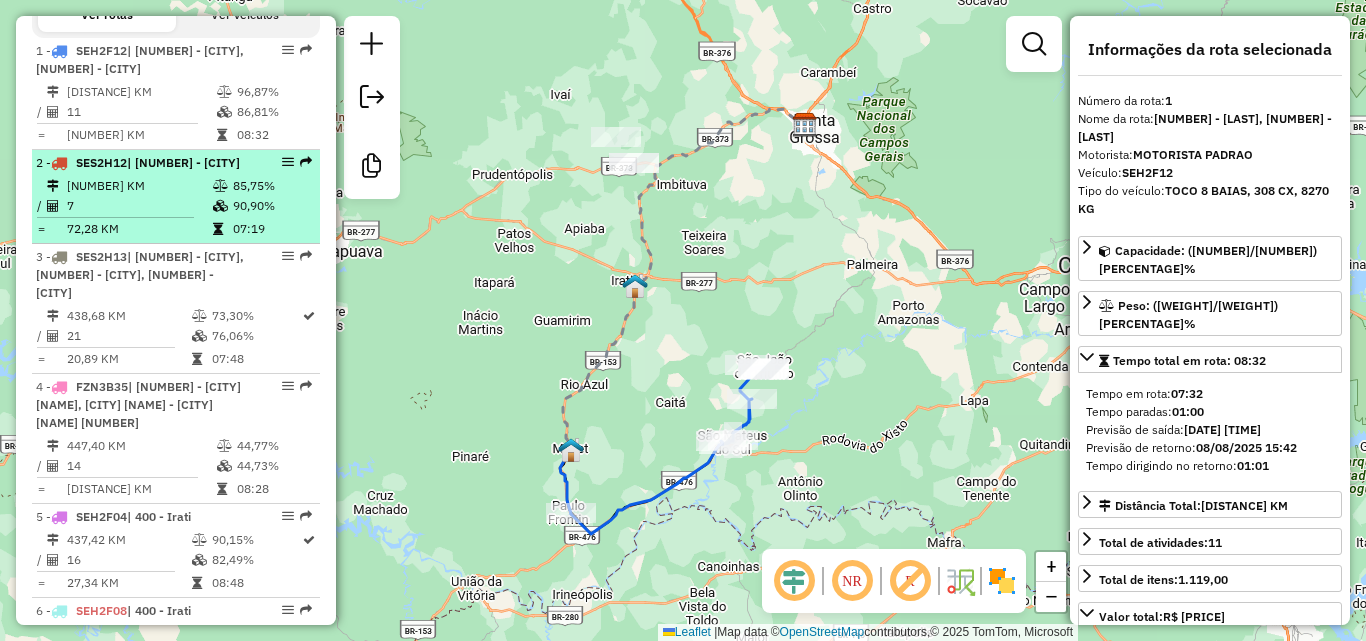 click on "85,75%" at bounding box center (272, 186) 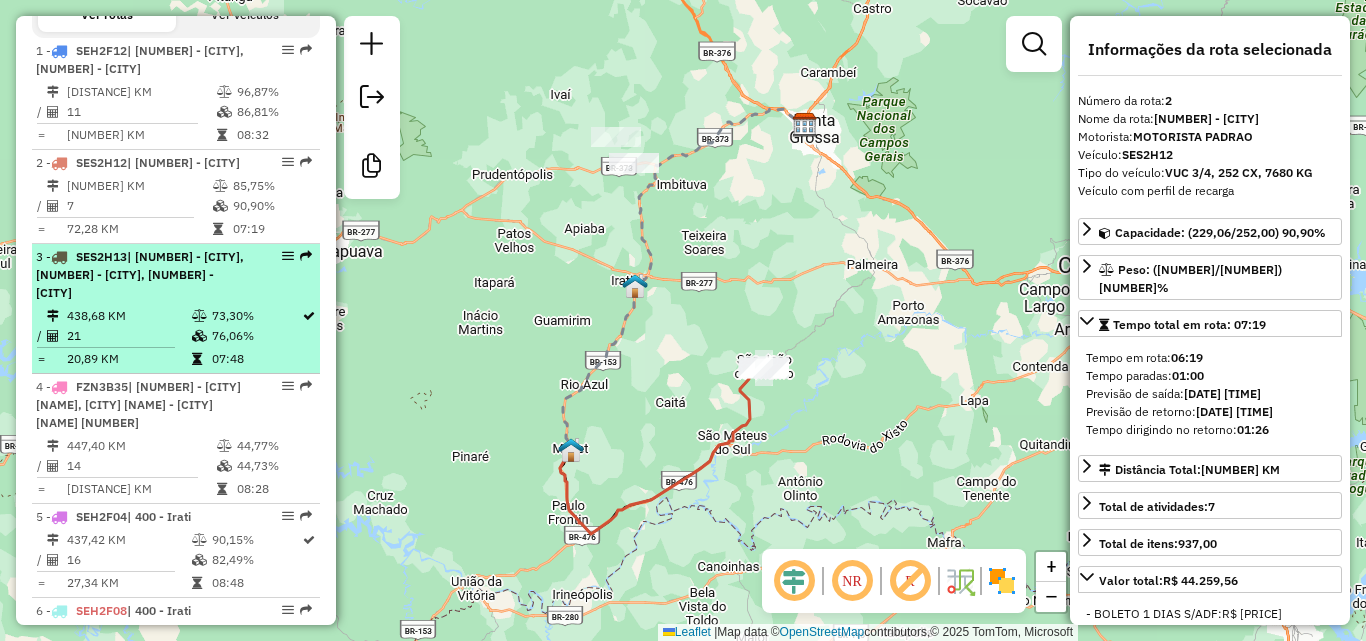 click on "[NUMBER] -     [PLATE] | [NUMBER] - [CITY], [NUMBER] - [CITY], [NUMBER] - [CITY]" at bounding box center (142, 275) 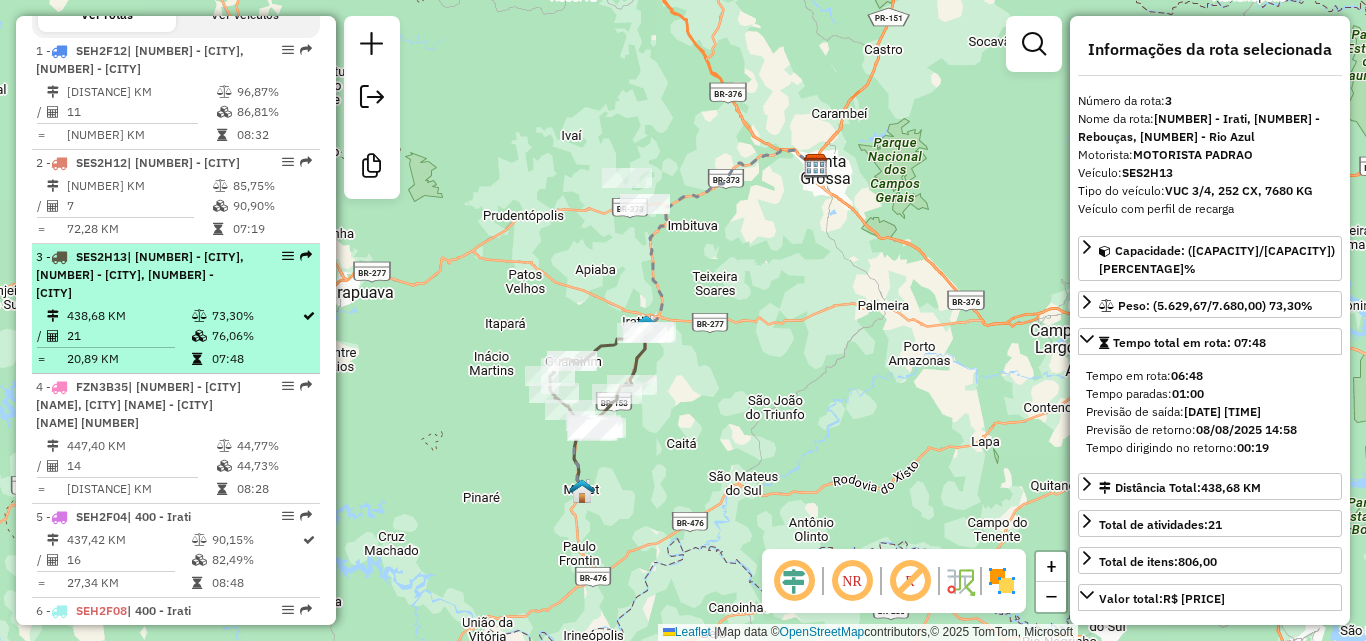 scroll, scrollTop: 884, scrollLeft: 0, axis: vertical 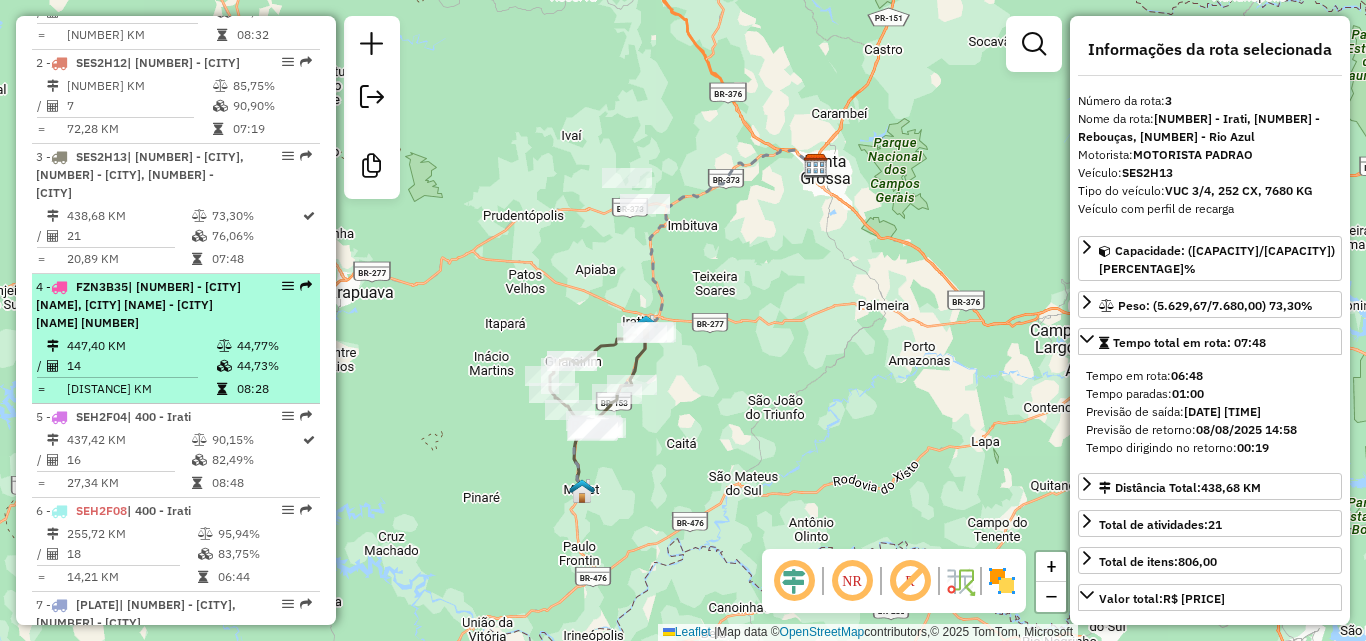click on "44,77%" at bounding box center (274, 346) 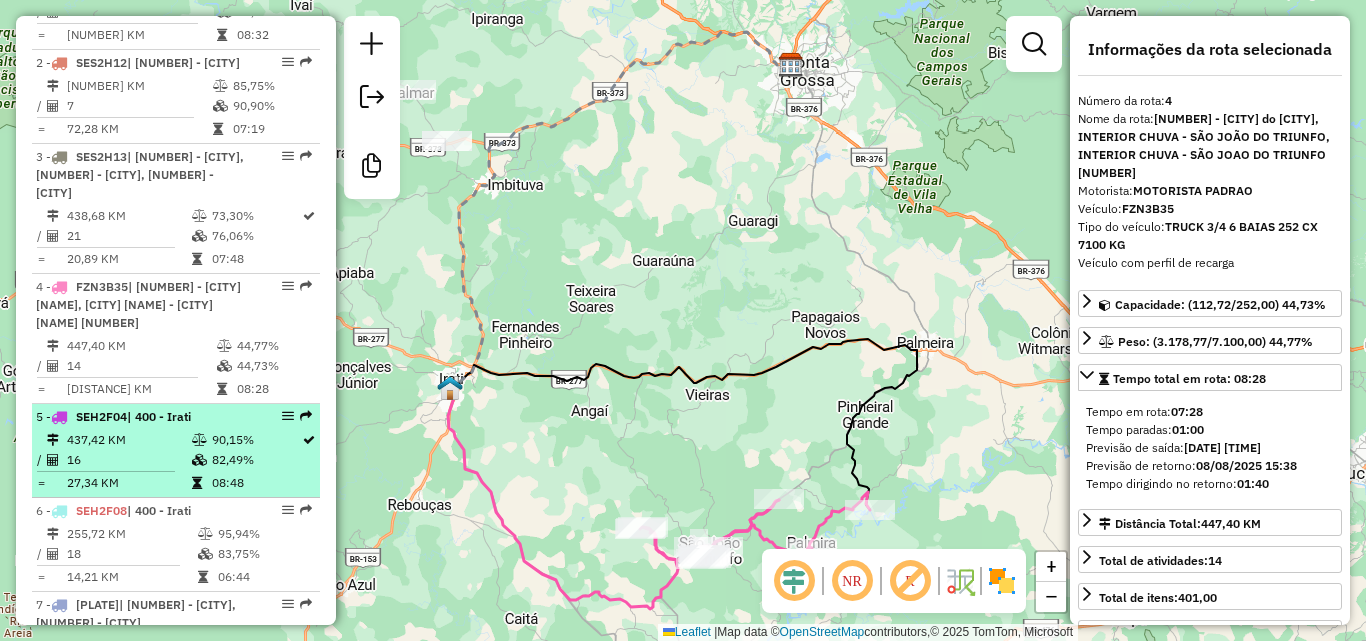 click at bounding box center [199, 440] 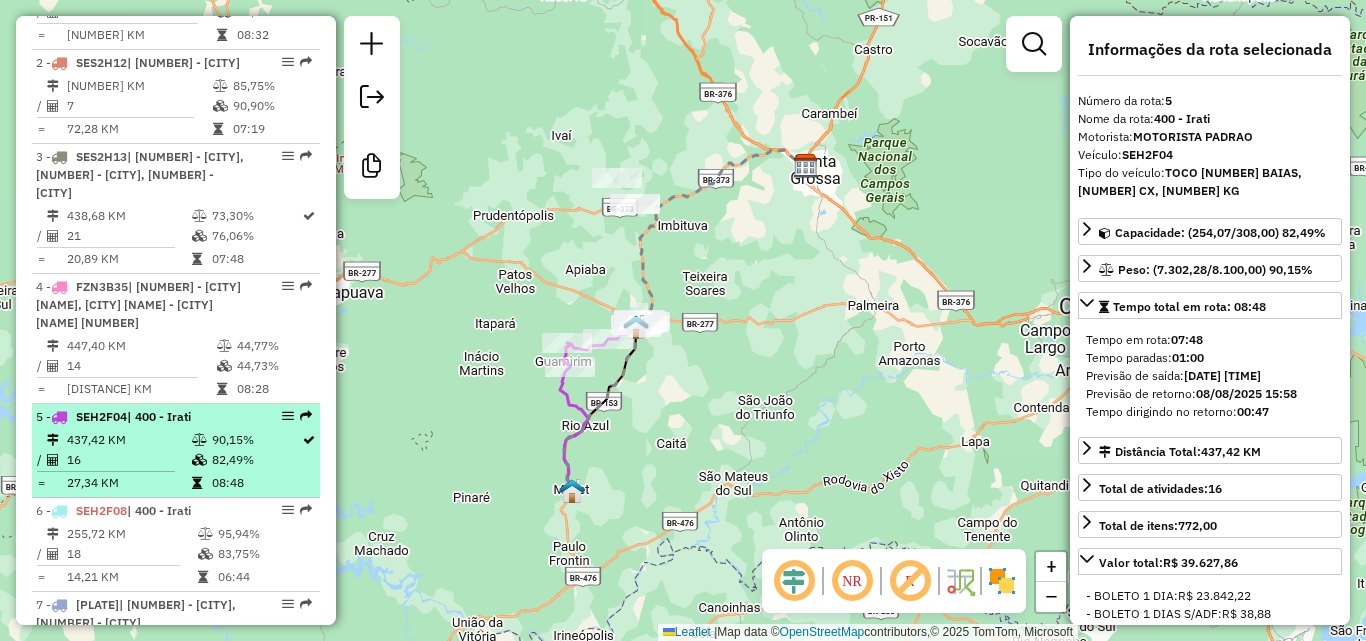 scroll, scrollTop: 984, scrollLeft: 0, axis: vertical 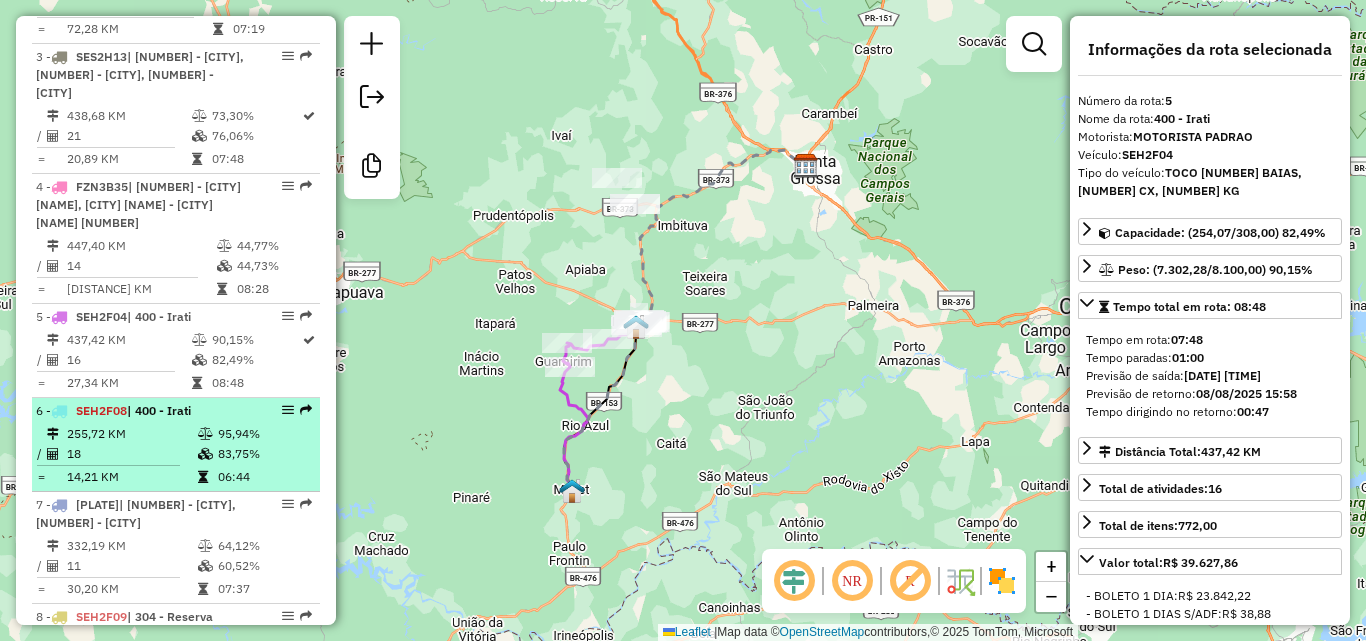 click at bounding box center [205, 434] 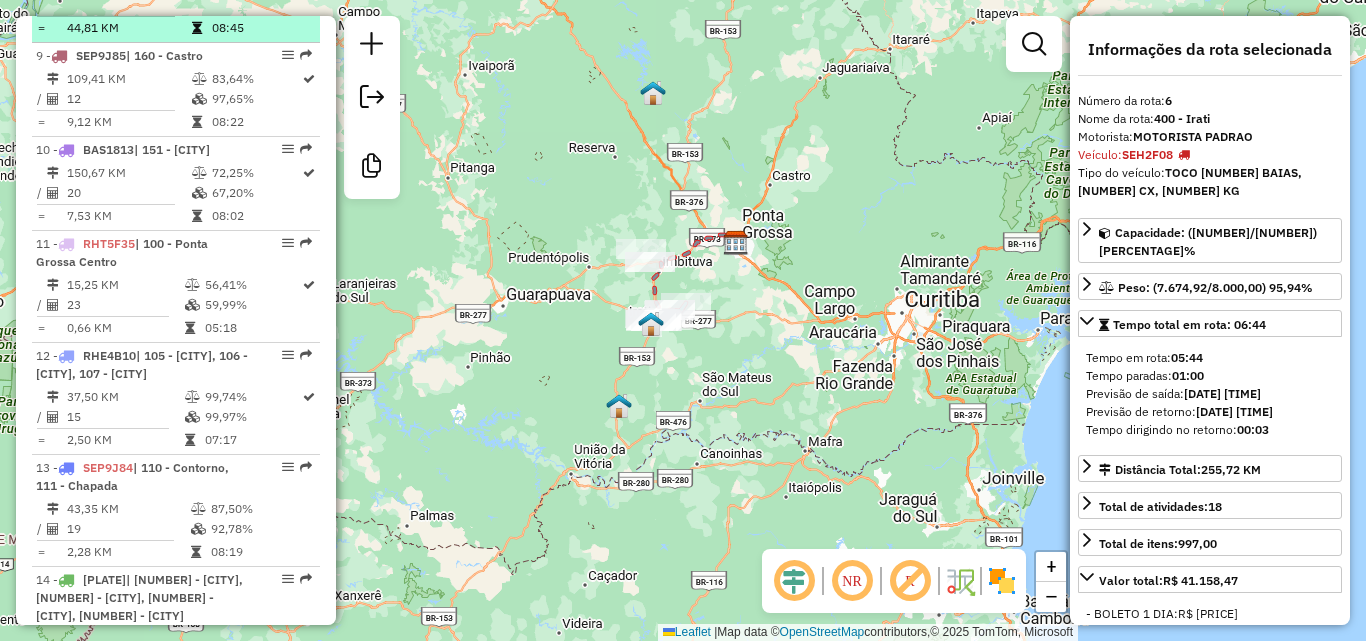scroll, scrollTop: 1684, scrollLeft: 0, axis: vertical 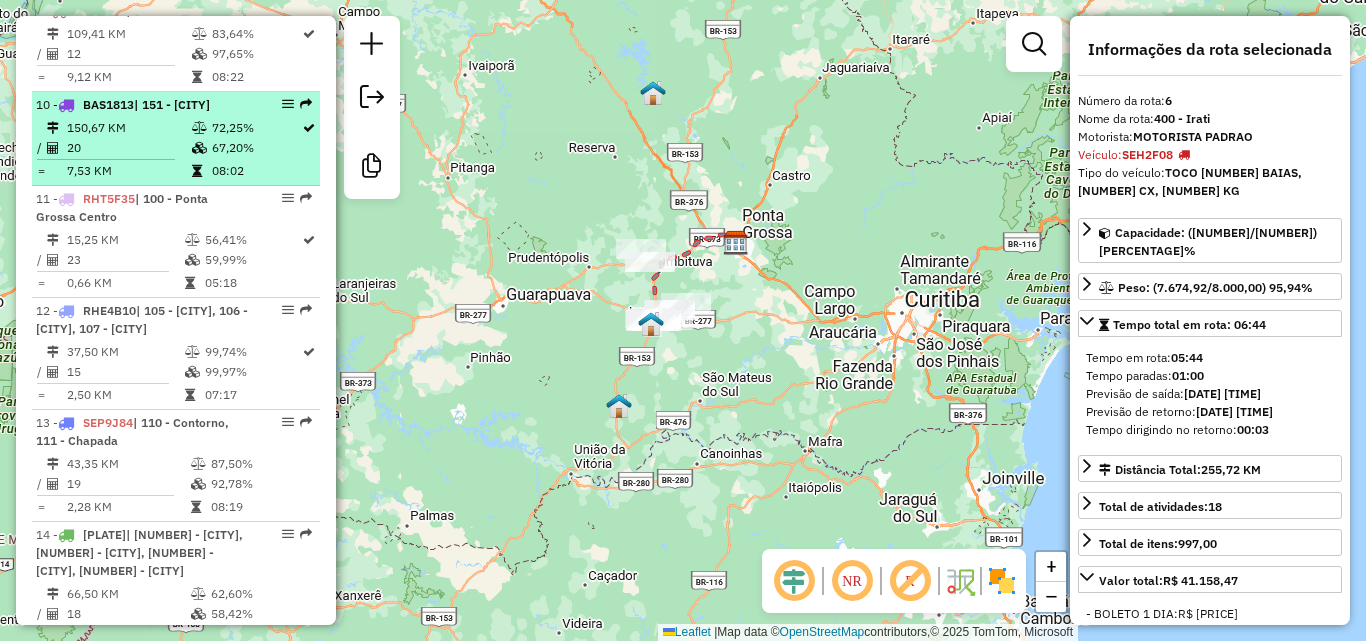 click at bounding box center [199, 148] 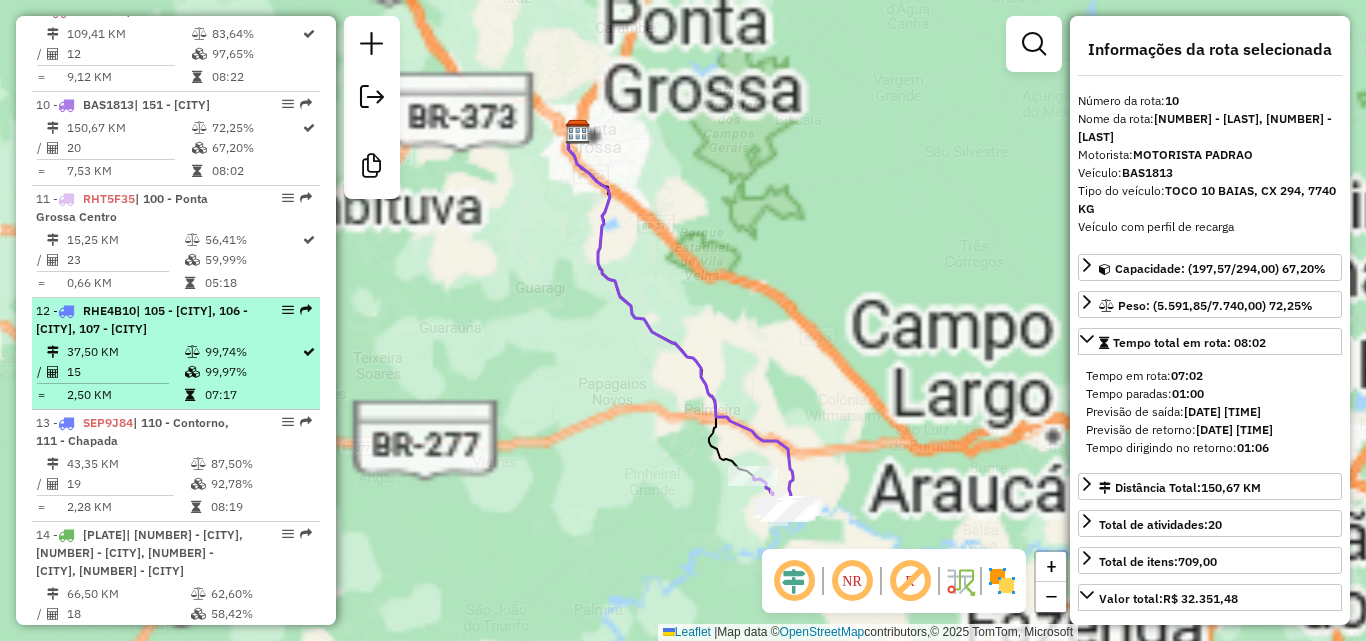 click on "[NUMBER] -     [PLATE] | [NUMBER] - [CITY], [NUMBER] - [CITY], [NUMBER] - [CITY]" at bounding box center [142, 320] 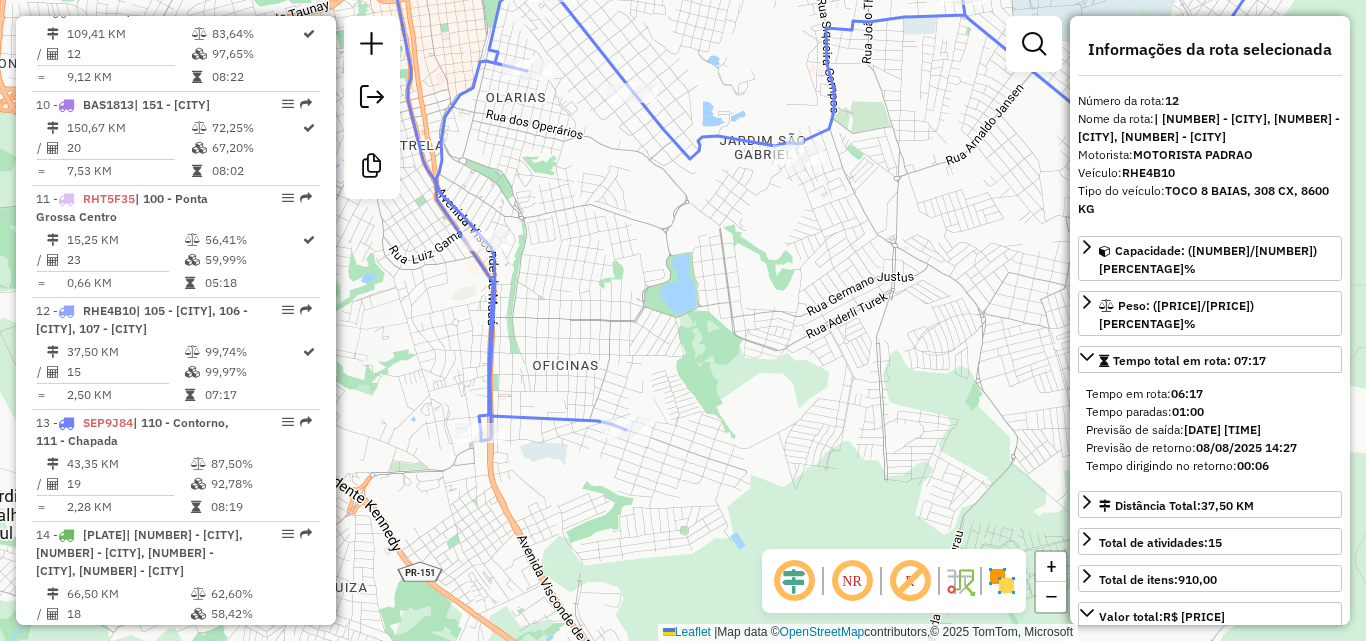 drag, startPoint x: 657, startPoint y: 347, endPoint x: 662, endPoint y: 328, distance: 19.646883 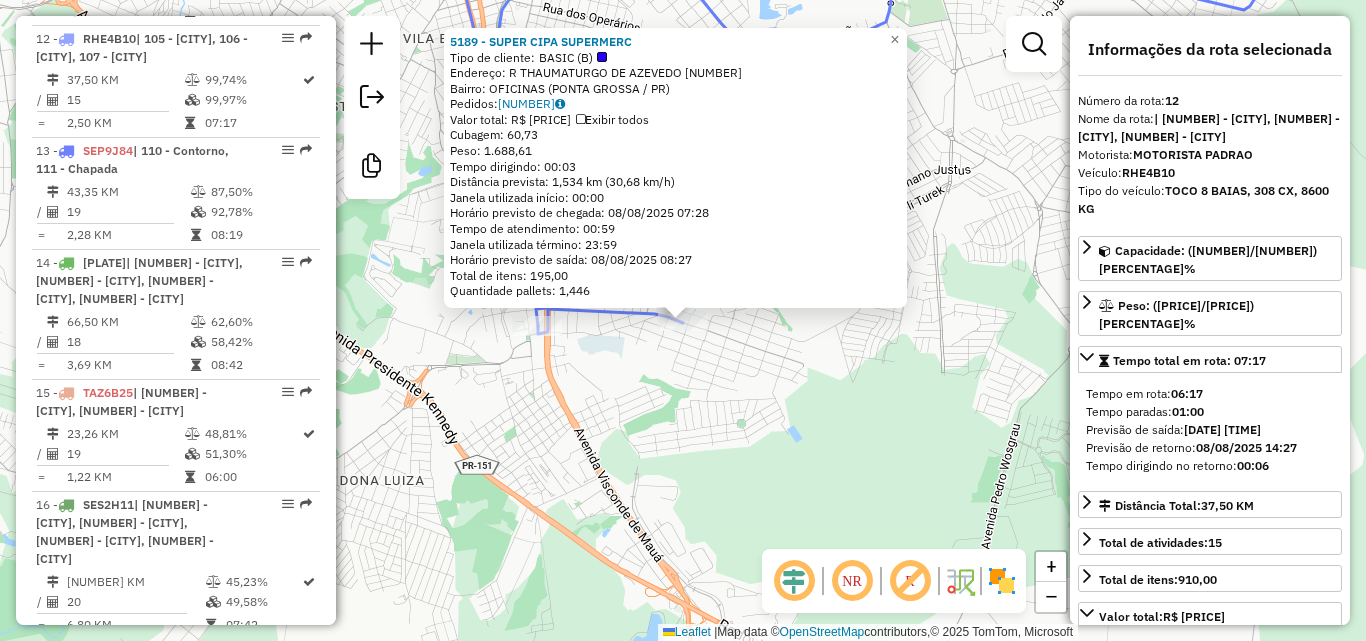 scroll, scrollTop: 2002, scrollLeft: 0, axis: vertical 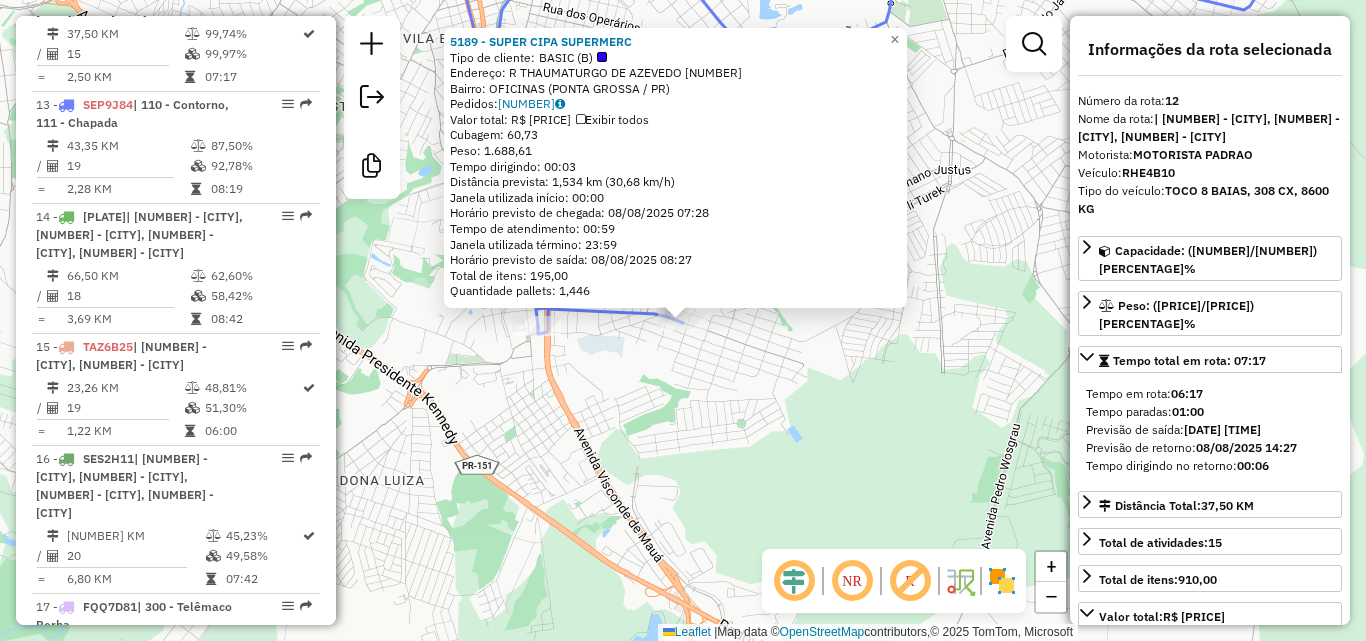 click on "Endereço: R [NAME] [NUMBER] Bairro: [NEIGHBORHOOD] ([CITY] / [STATE])" 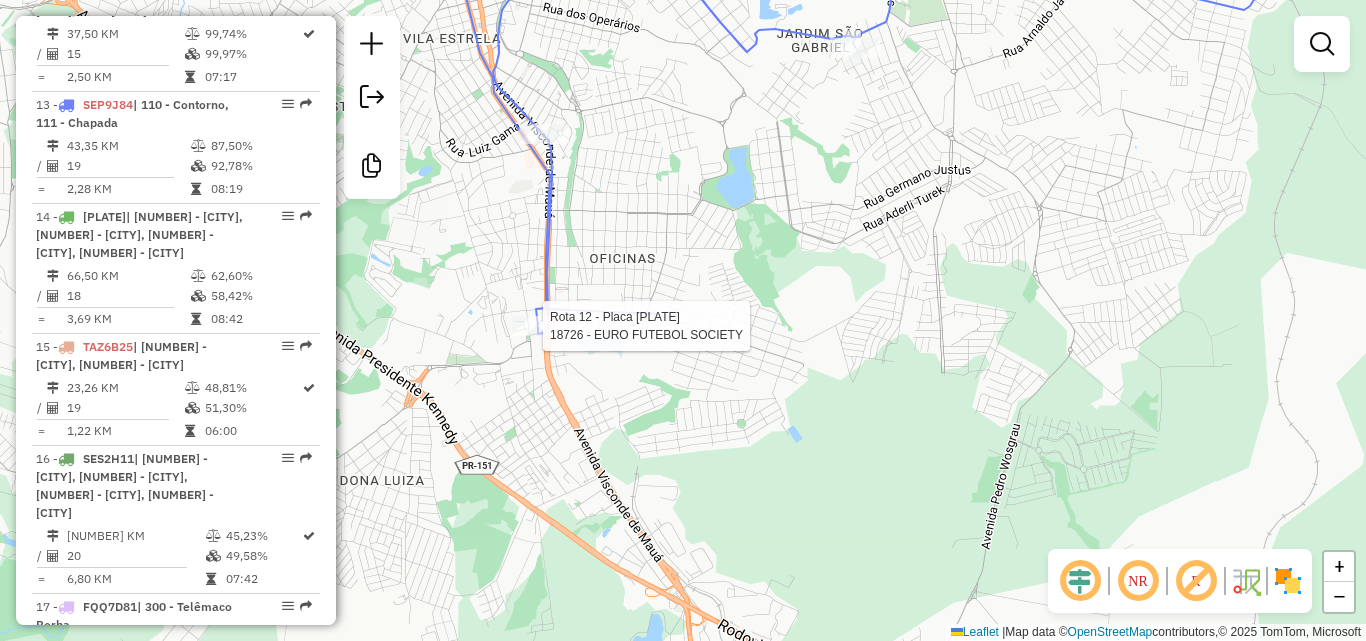 select on "*********" 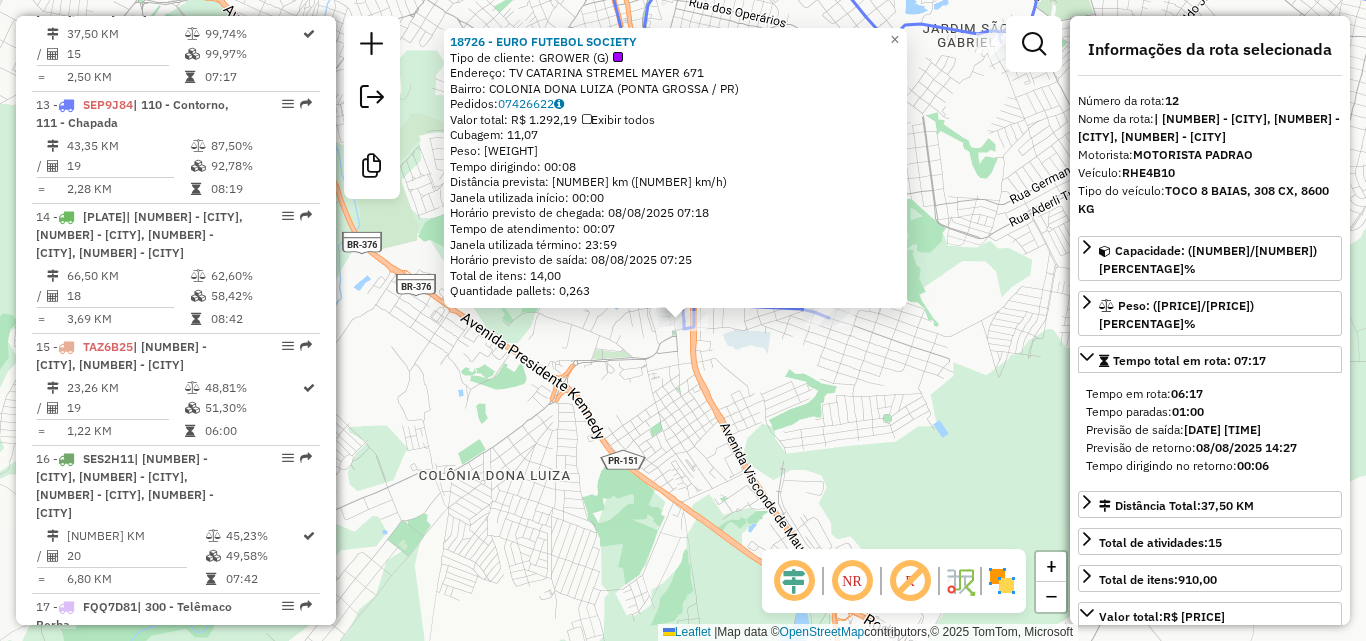click on "[NUMBER] - [NAME] Tipo de cliente: [TYPE] ([CODE]) Endereço: [TYPE] [NAME] [NUMBER] Bairro: [NAME] ([CITY] / [STATE]) Pedidos: [NUMBER] Valor total: [PRICE] Exibir todos Cubagem: [NUMBER] Peso: [NUMBER] Tempo dirigindo: [TIME] Distância prevista: [NUMBER] km ([NUMBER] km/h) Janela utilizada início: [TIME] Horário previsto de chegada: [DATE] [TIME] Tempo de atendimento: [TIME] Janela utilizada término: [TIME] Horário previsto de saída: [DATE] [TIME] Total de itens: [NUMBER] Quantidade pallets: [NUMBER] × Janela de atendimento Grade de atendimento Capacidade Transportadoras Veículos Cliente Pedidos Rotas Selecione os dias de semana para filtrar as janelas de atendimento Seg Ter Qua Qui Sex Sáb Dom Informe o período da janela de atendimento: De: Até: Filtrar exatamente a janela do cliente Considerar janela de atendimento padrão Selecione os dias de semana para filtrar as grades de atendimento Seg Ter Qua Qui Sex Sáb Dom" 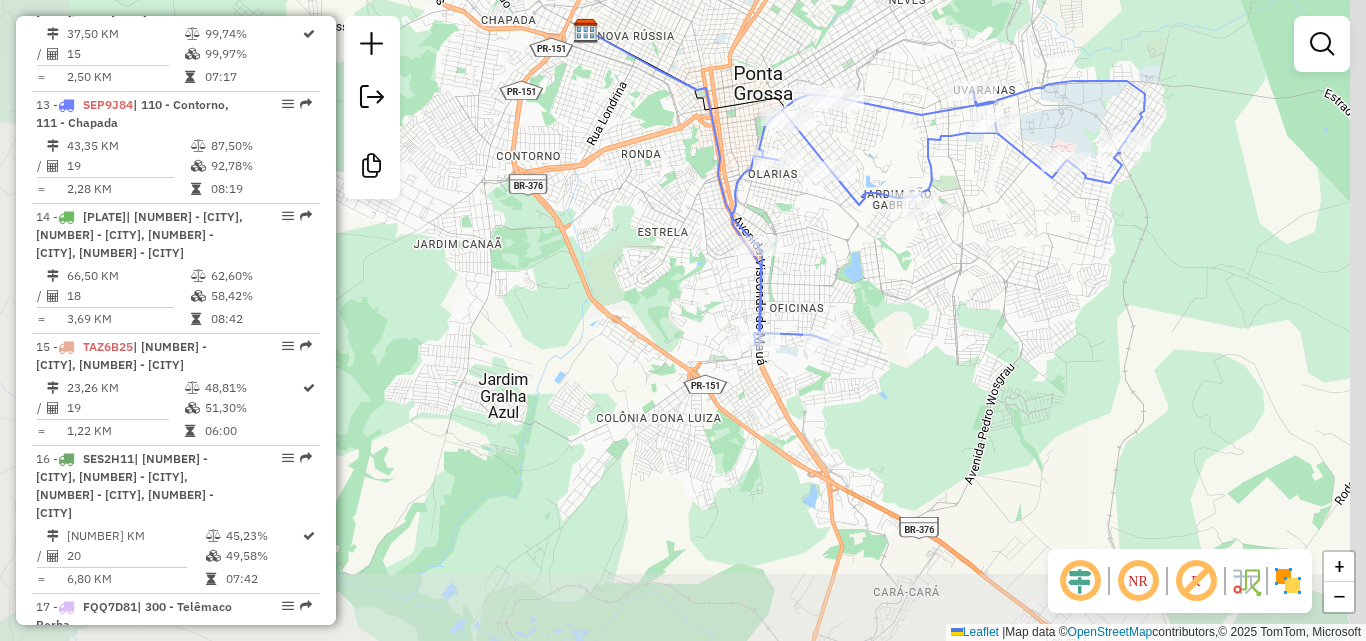drag, startPoint x: 1033, startPoint y: 221, endPoint x: 796, endPoint y: 409, distance: 302.51117 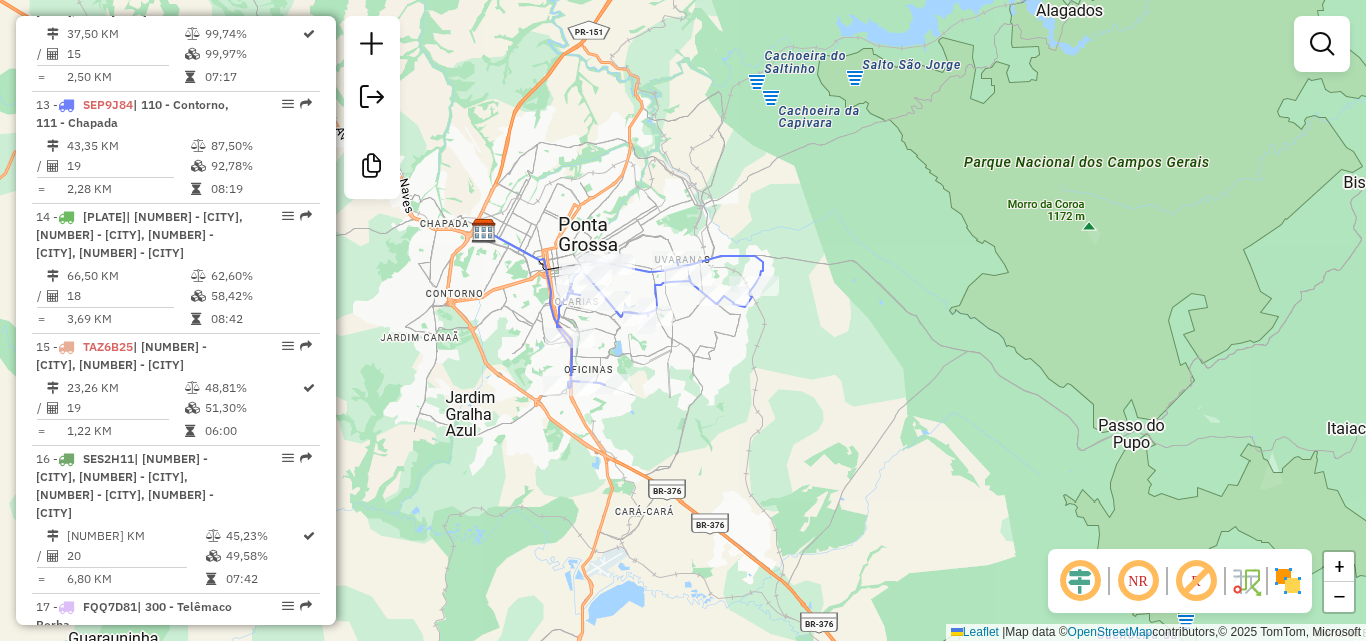 drag, startPoint x: 631, startPoint y: 229, endPoint x: 707, endPoint y: 179, distance: 90.97253 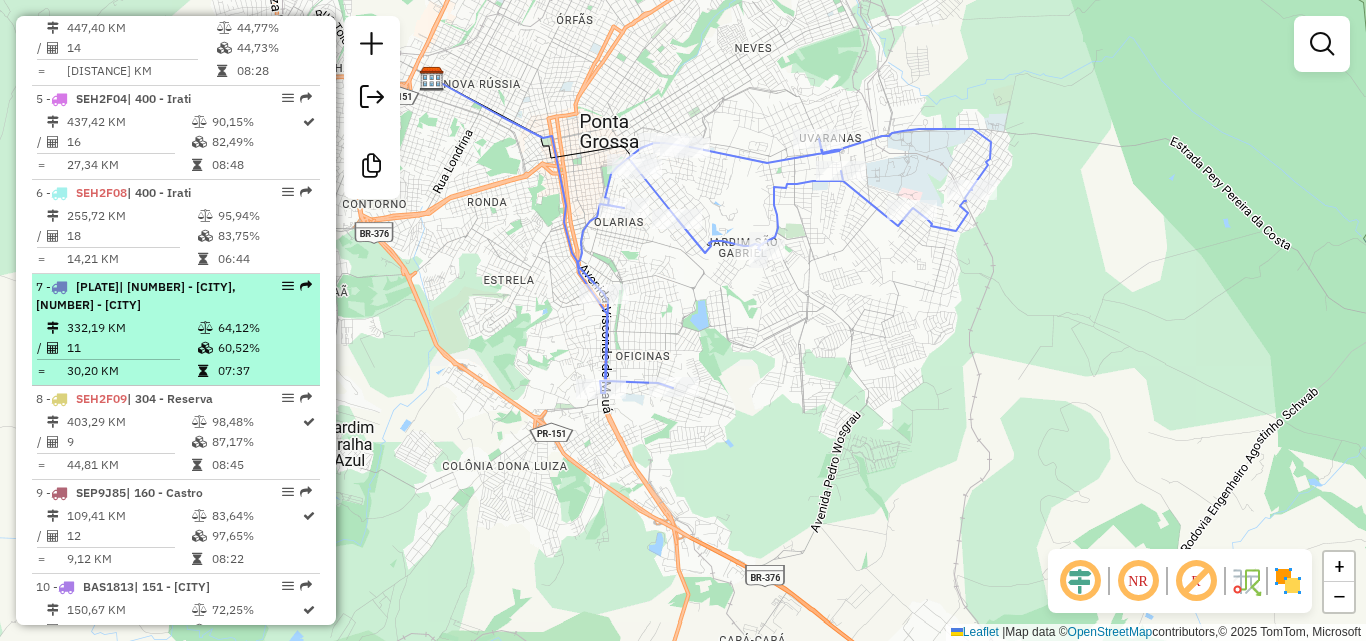 scroll, scrollTop: 1302, scrollLeft: 0, axis: vertical 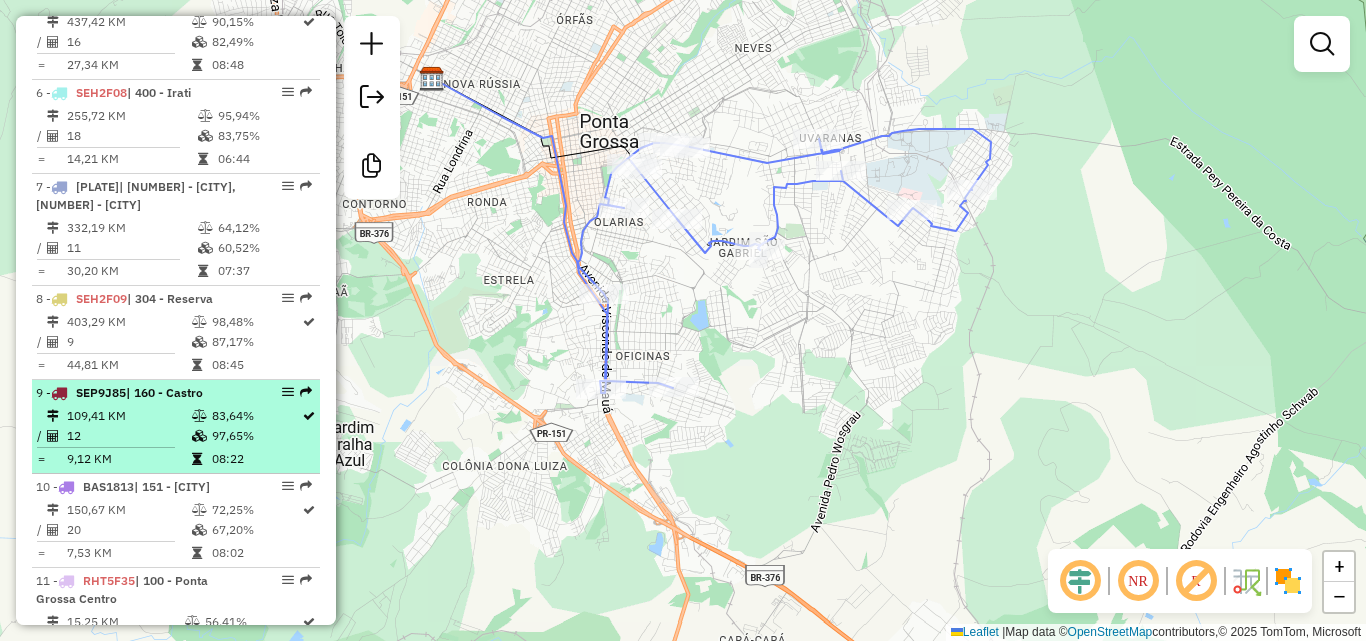 click on "[NUMBER] -     [PLATE] | [NUMBER] - [CITY] [NUMBER] KM [NUMBER]%  /  [NUMBER] [NUMBER]%     =  [NUMBER] KM [TIME]" at bounding box center [176, 427] 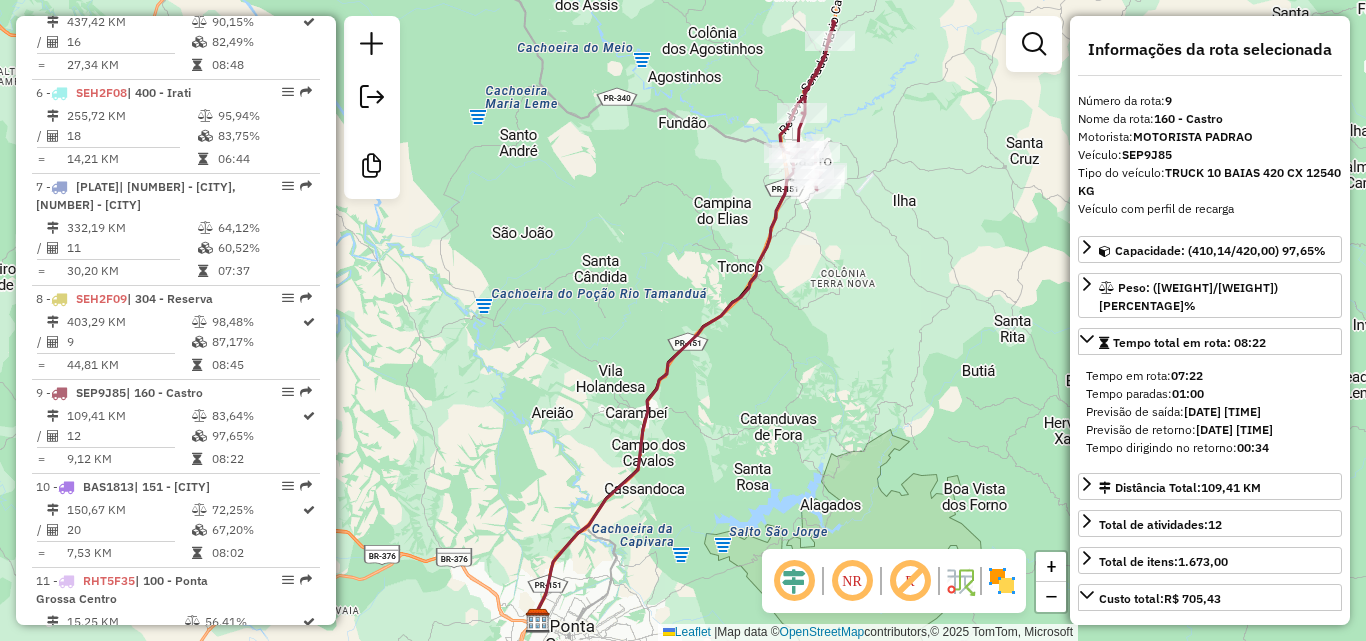drag, startPoint x: 632, startPoint y: 320, endPoint x: 628, endPoint y: 396, distance: 76.105194 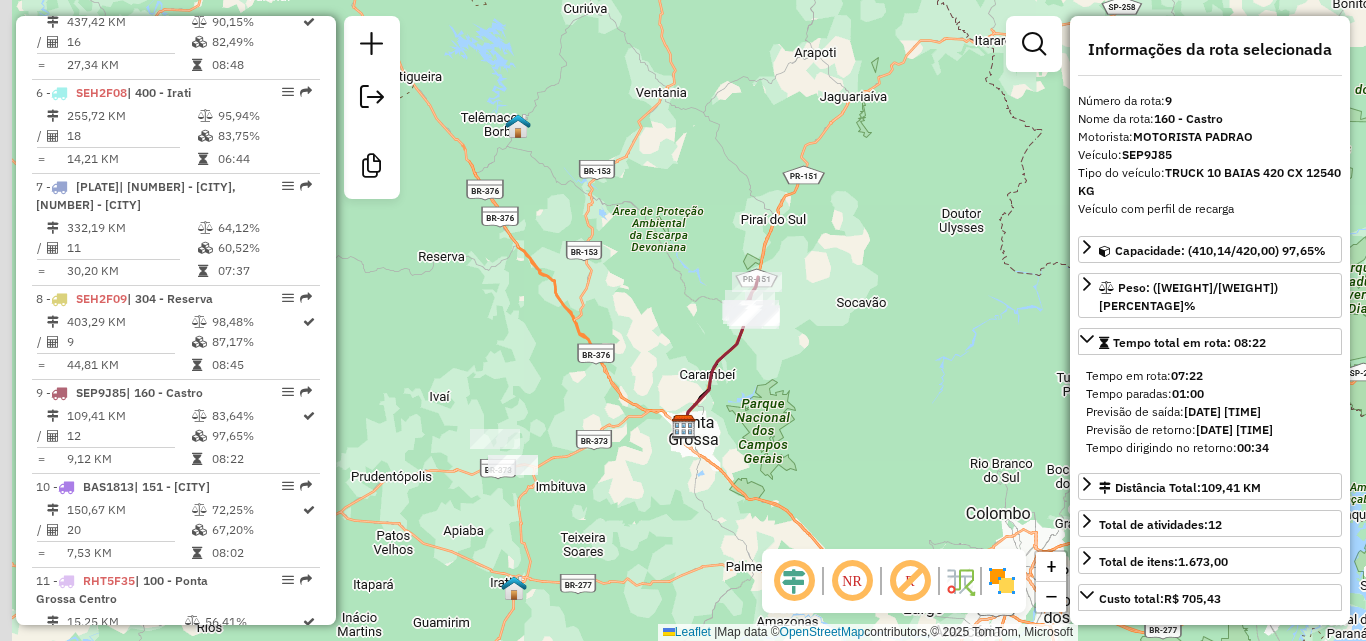 drag, startPoint x: 745, startPoint y: 465, endPoint x: 825, endPoint y: 421, distance: 91.3017 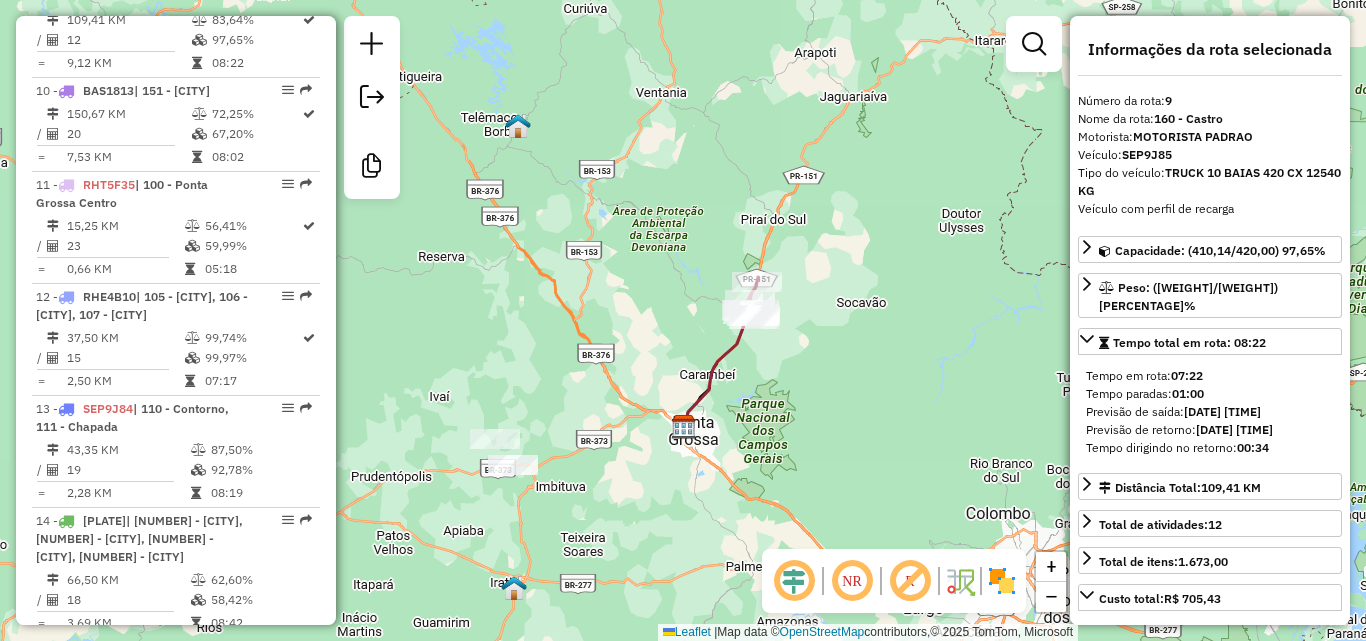 scroll, scrollTop: 1702, scrollLeft: 0, axis: vertical 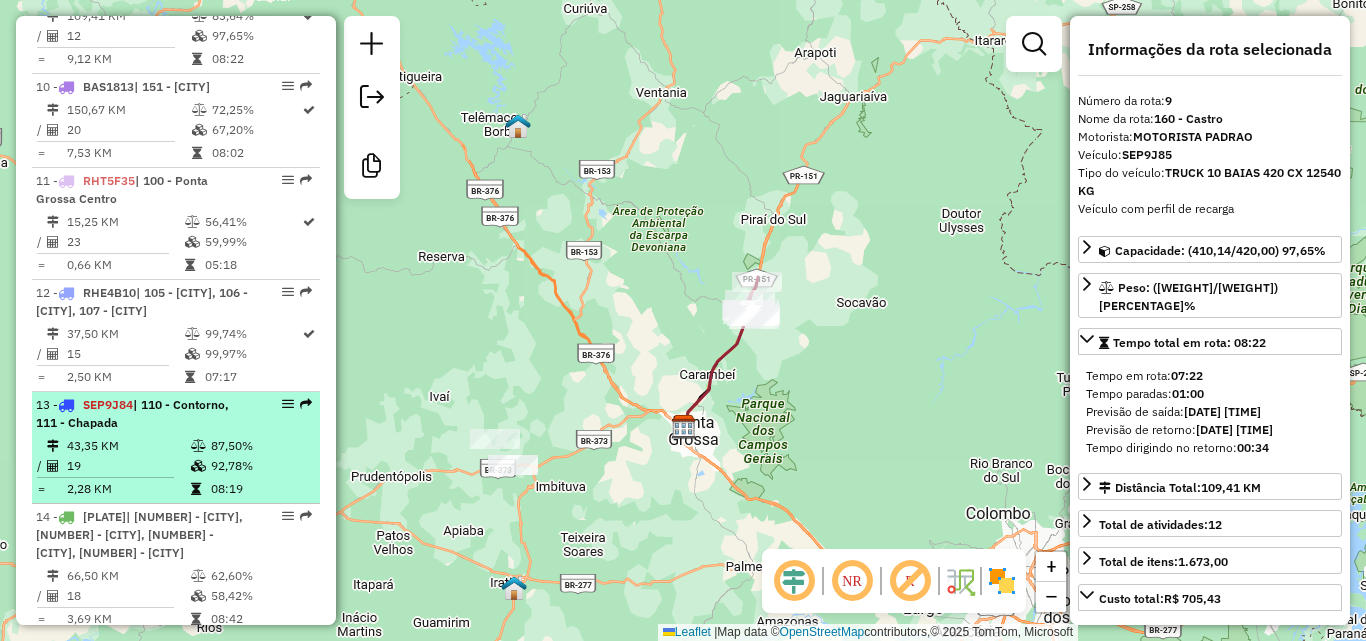 click on "87,50%" at bounding box center (260, 446) 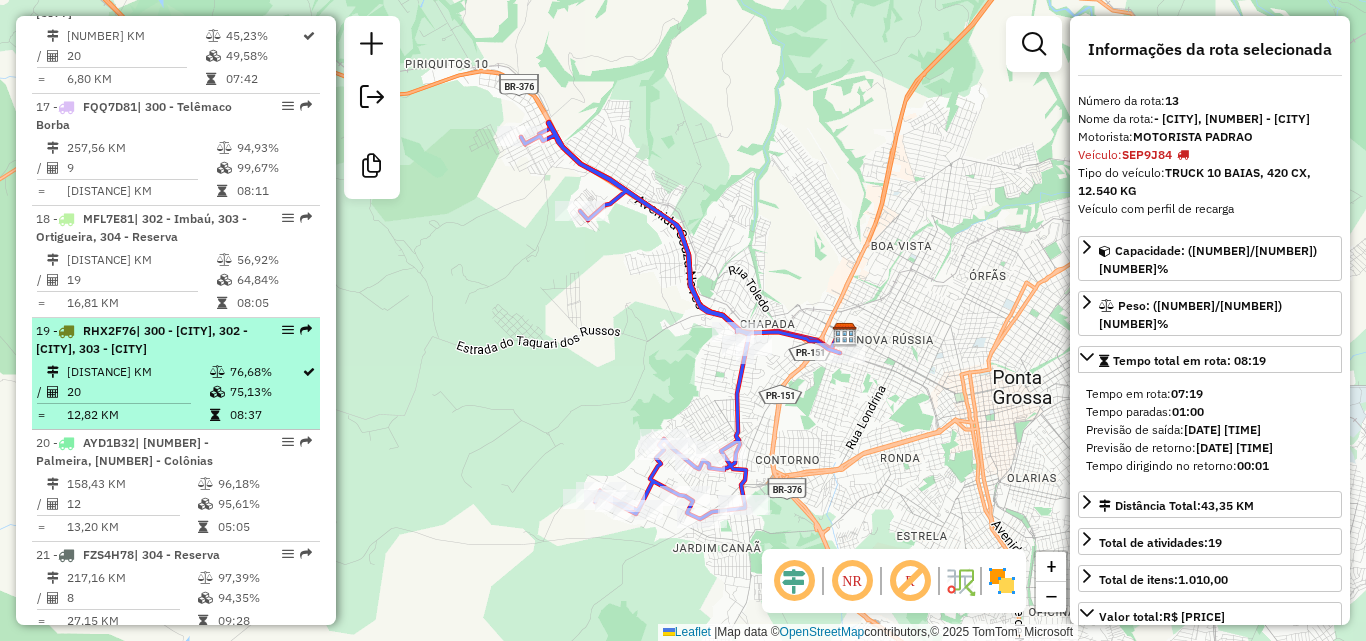 scroll, scrollTop: 2602, scrollLeft: 0, axis: vertical 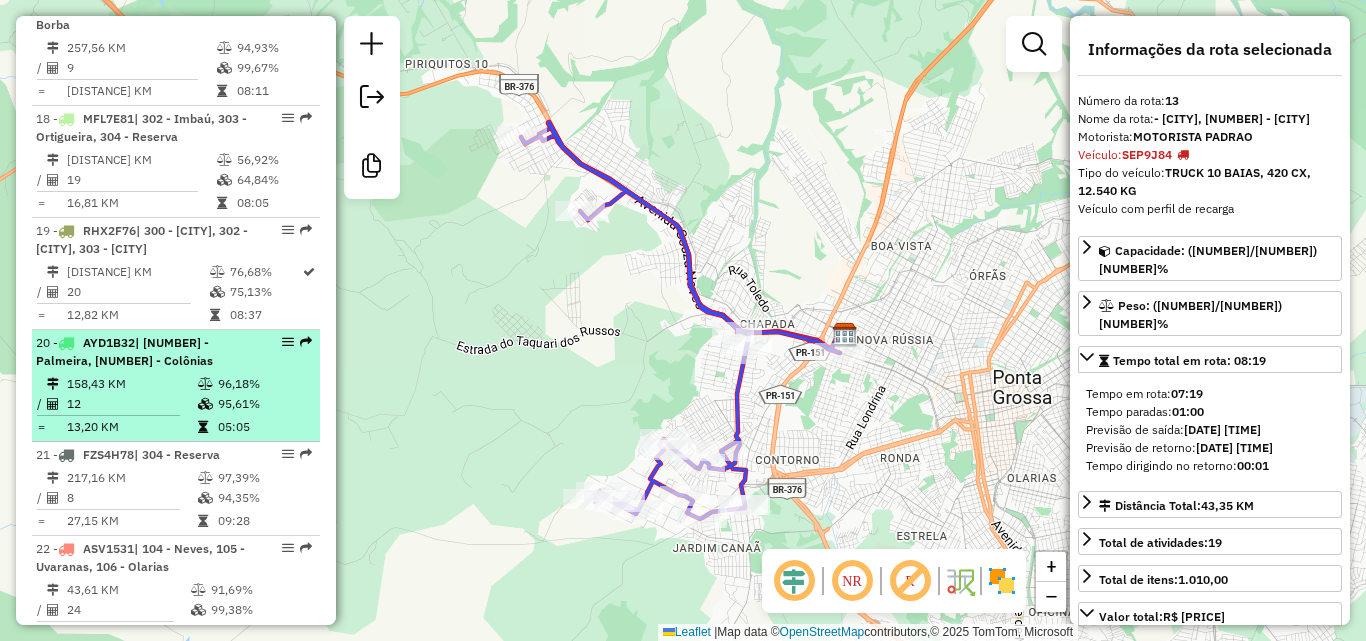 click on "158,43 KM" at bounding box center [131, 384] 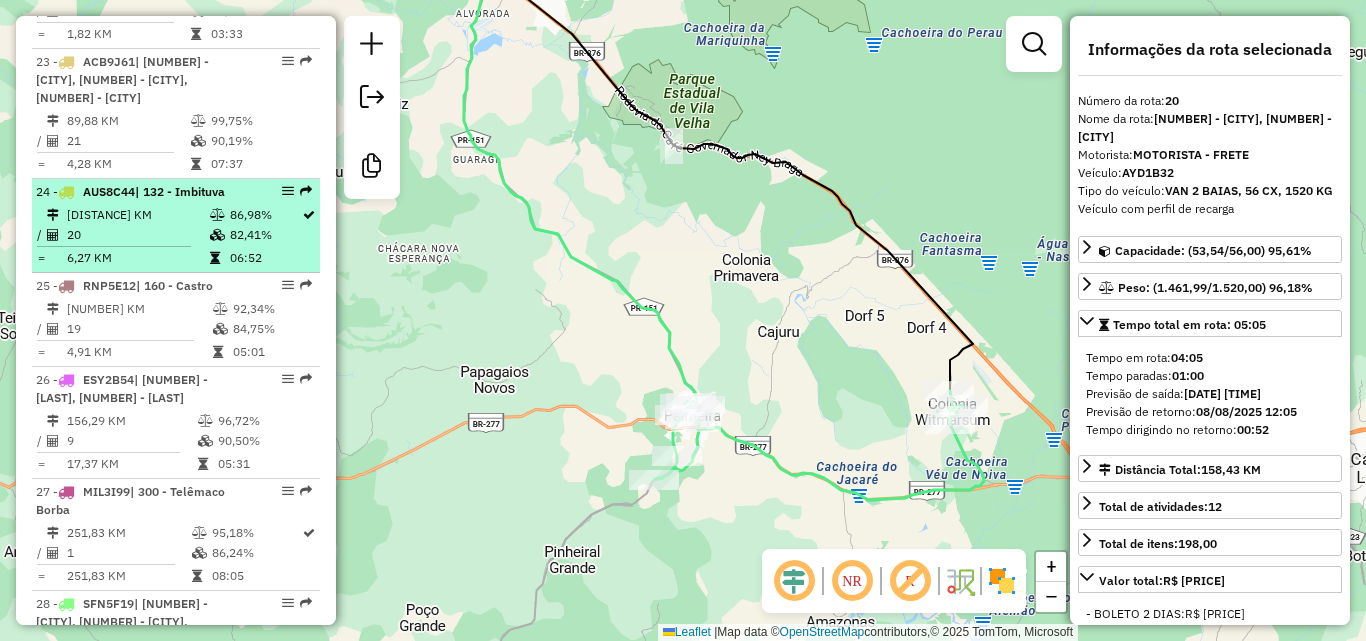 scroll, scrollTop: 3202, scrollLeft: 0, axis: vertical 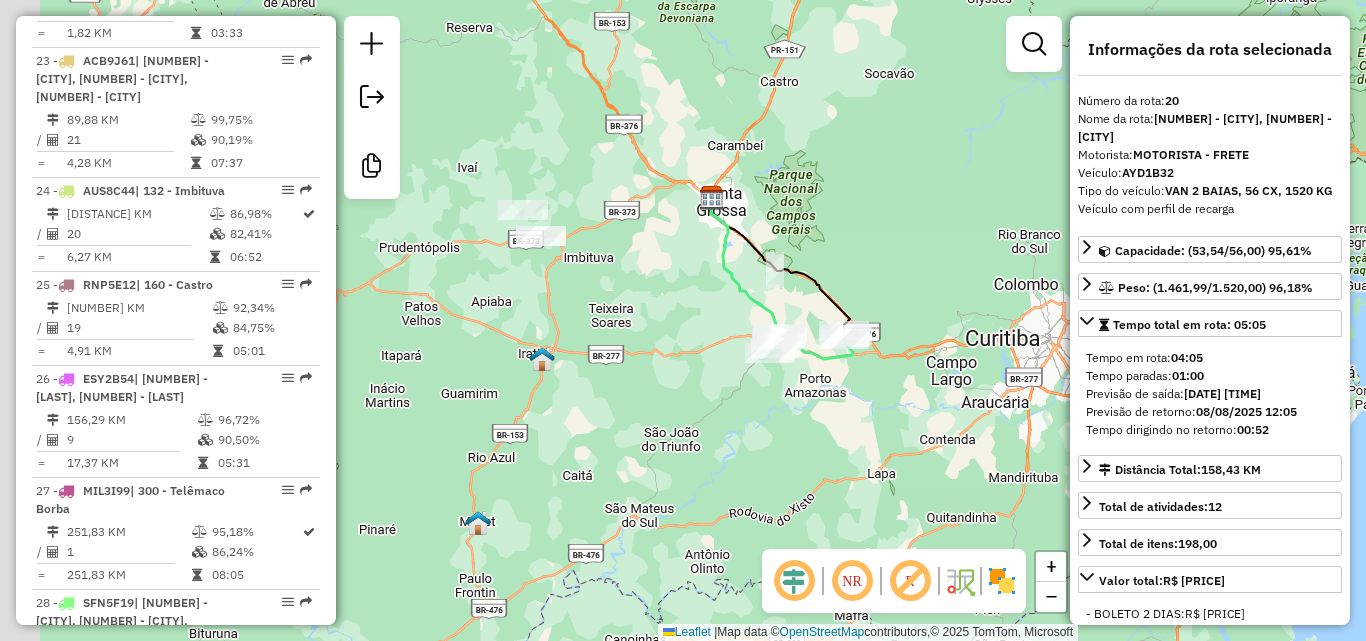 drag, startPoint x: 829, startPoint y: 165, endPoint x: 890, endPoint y: 251, distance: 105.43719 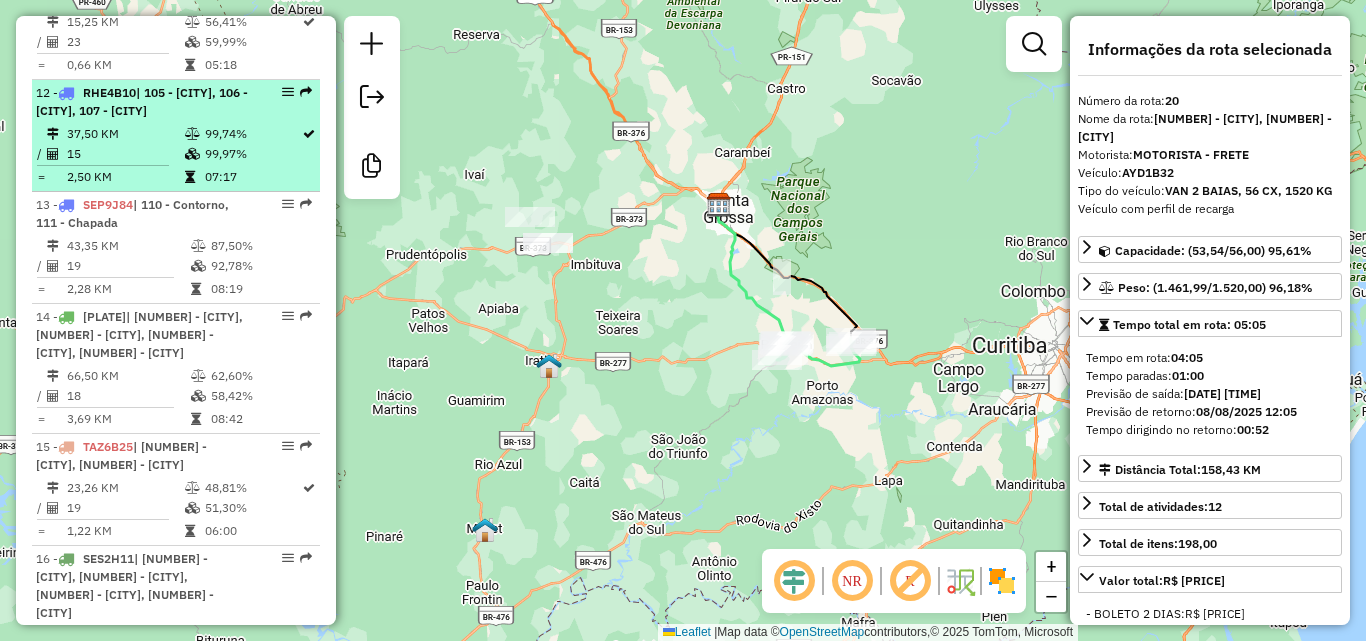 click on "99,74%" at bounding box center (252, 134) 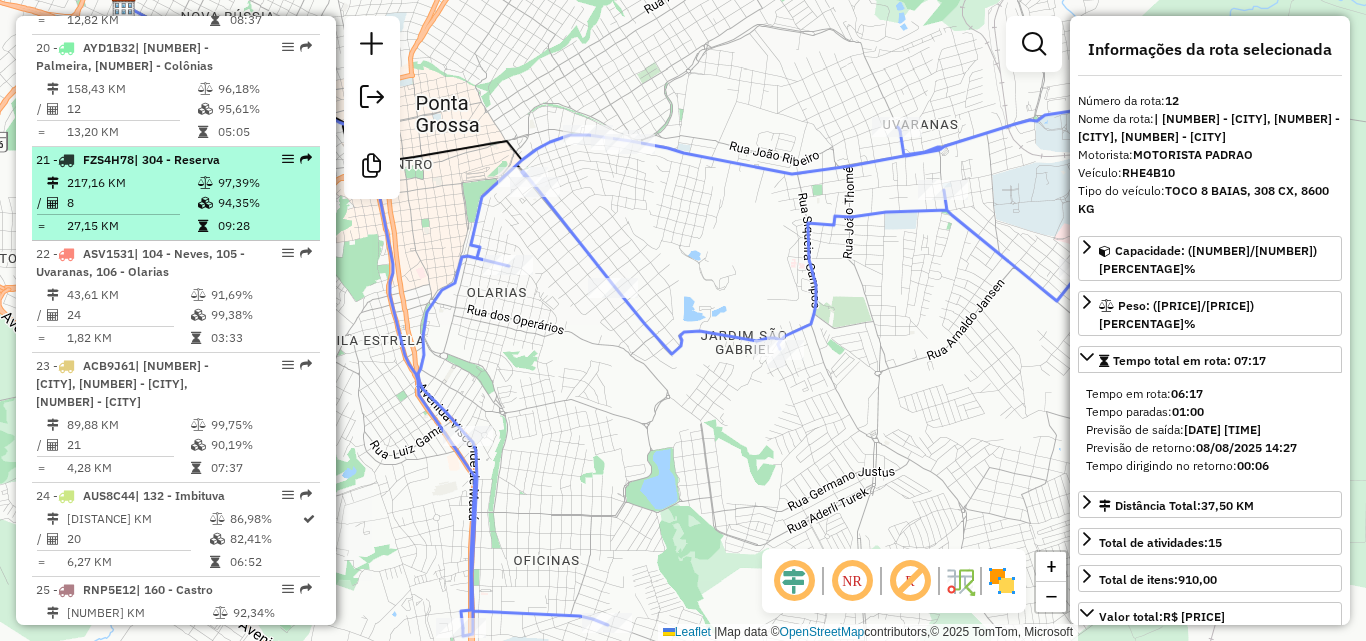 scroll, scrollTop: 3002, scrollLeft: 0, axis: vertical 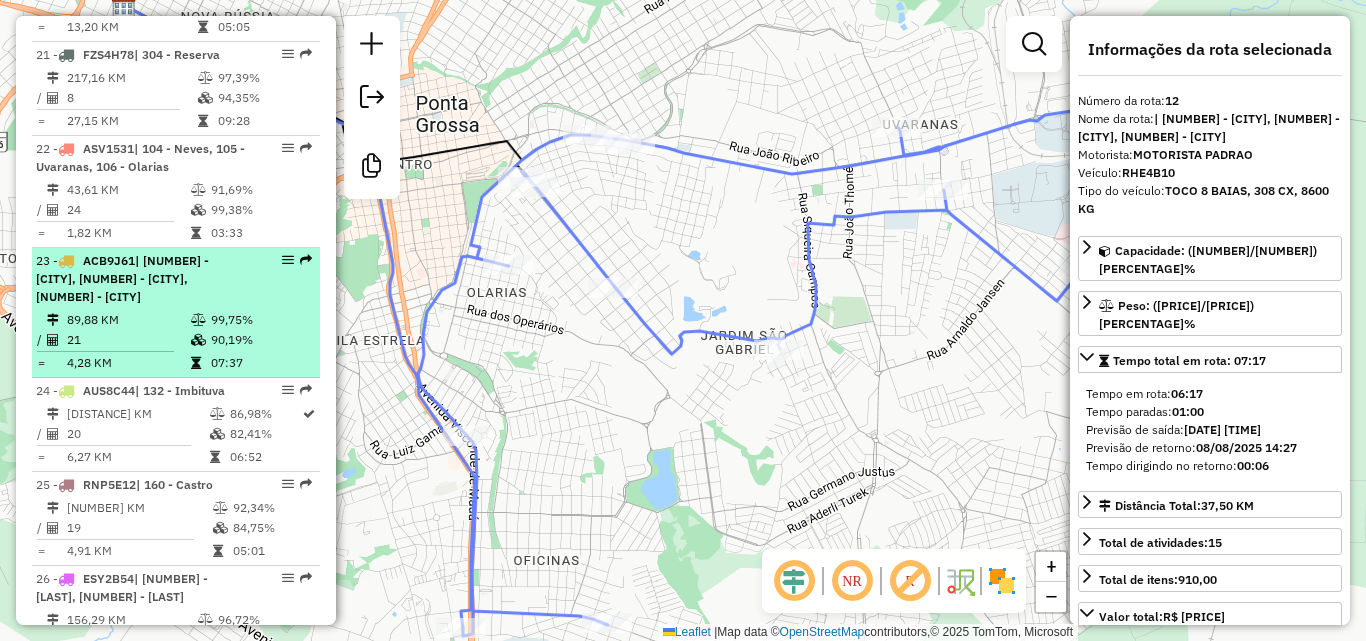 click on "99,75%" at bounding box center (260, 320) 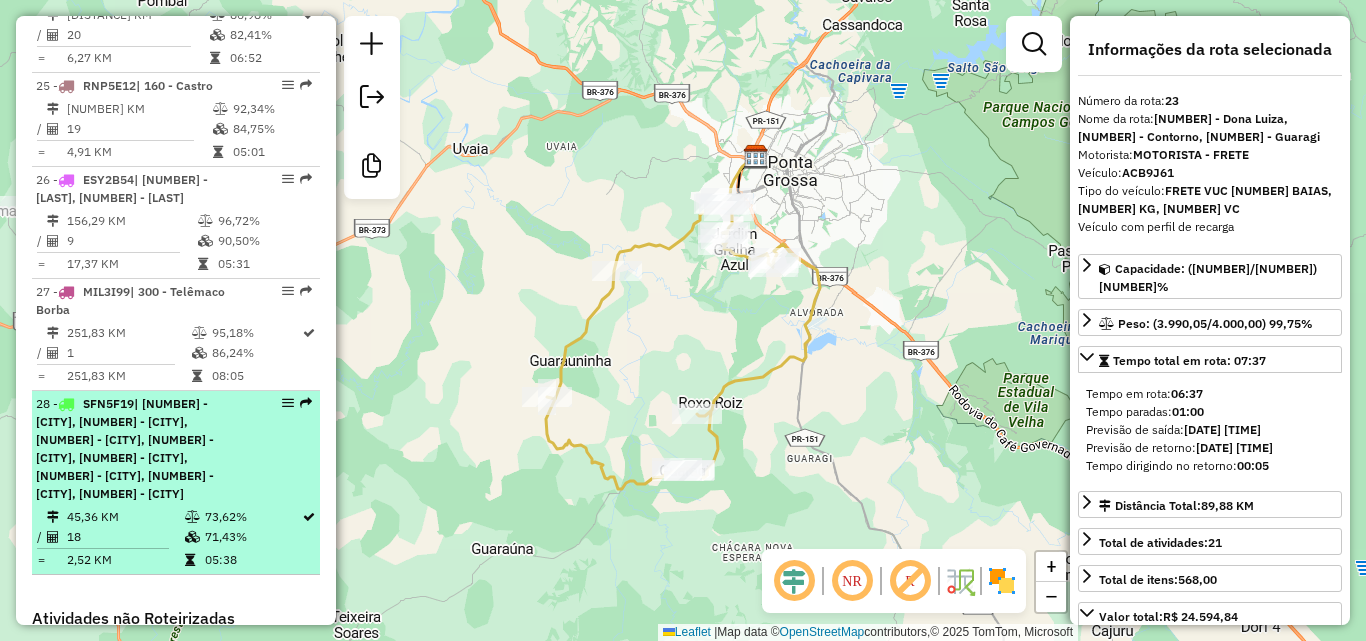 scroll, scrollTop: 3402, scrollLeft: 0, axis: vertical 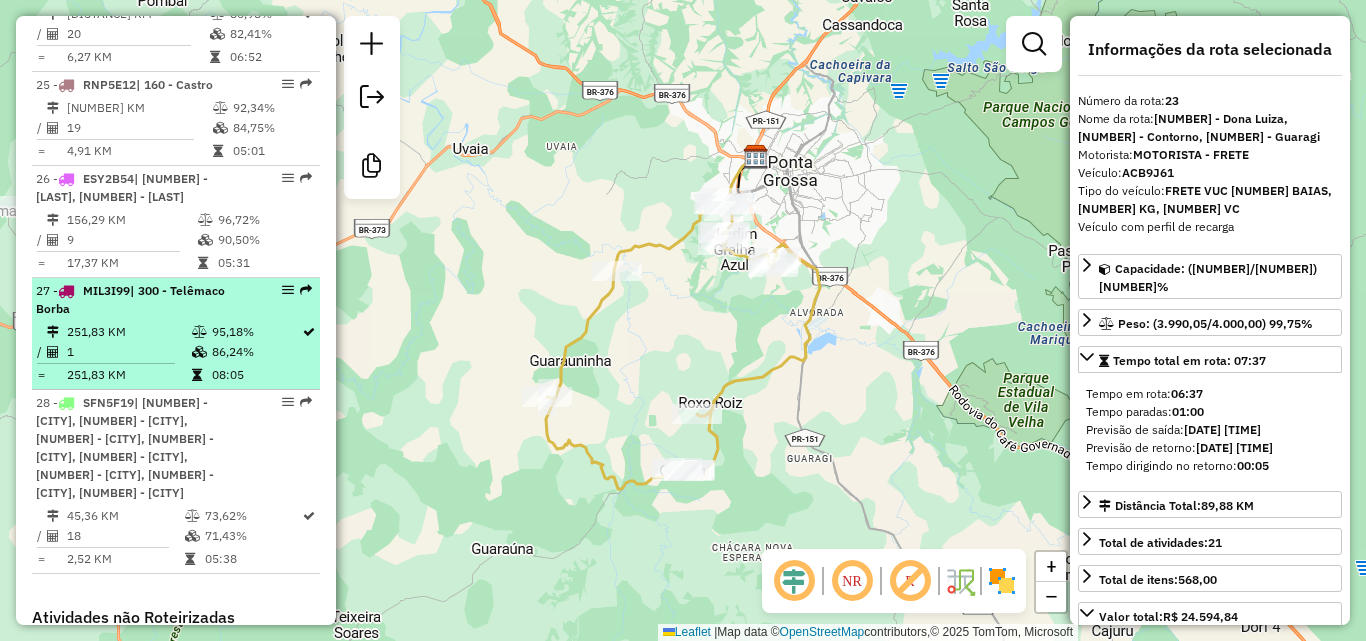 click on "95,18%" at bounding box center (256, 332) 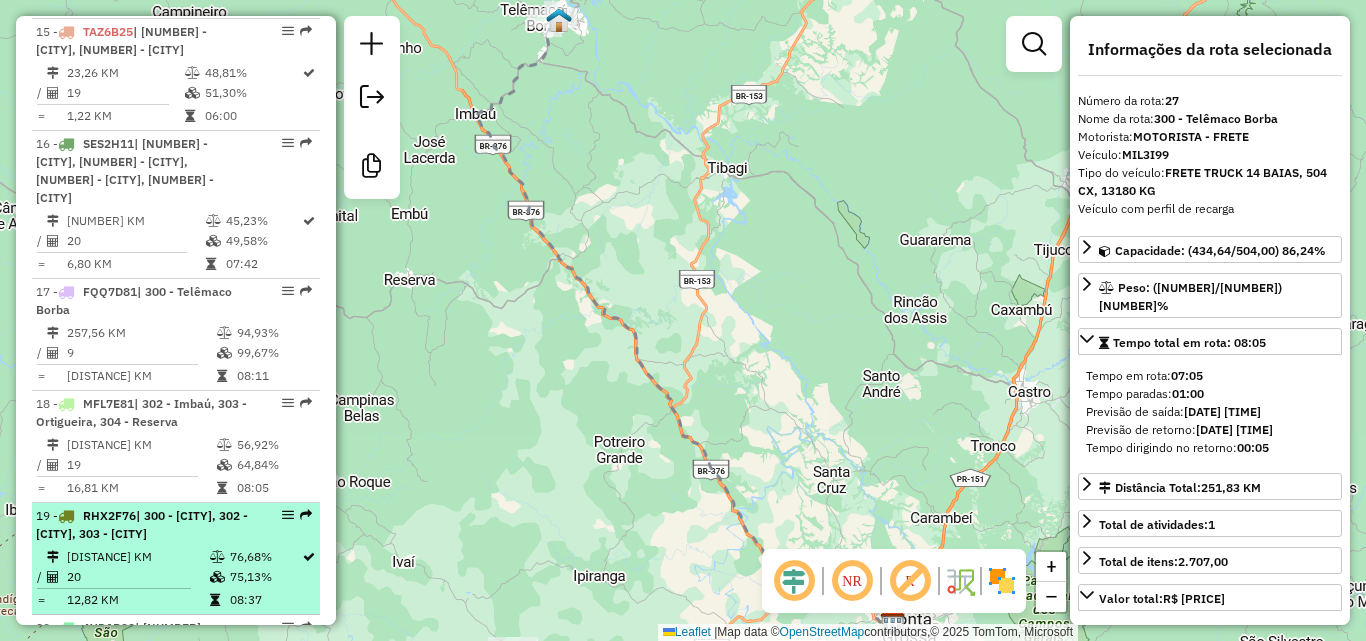 scroll, scrollTop: 2300, scrollLeft: 0, axis: vertical 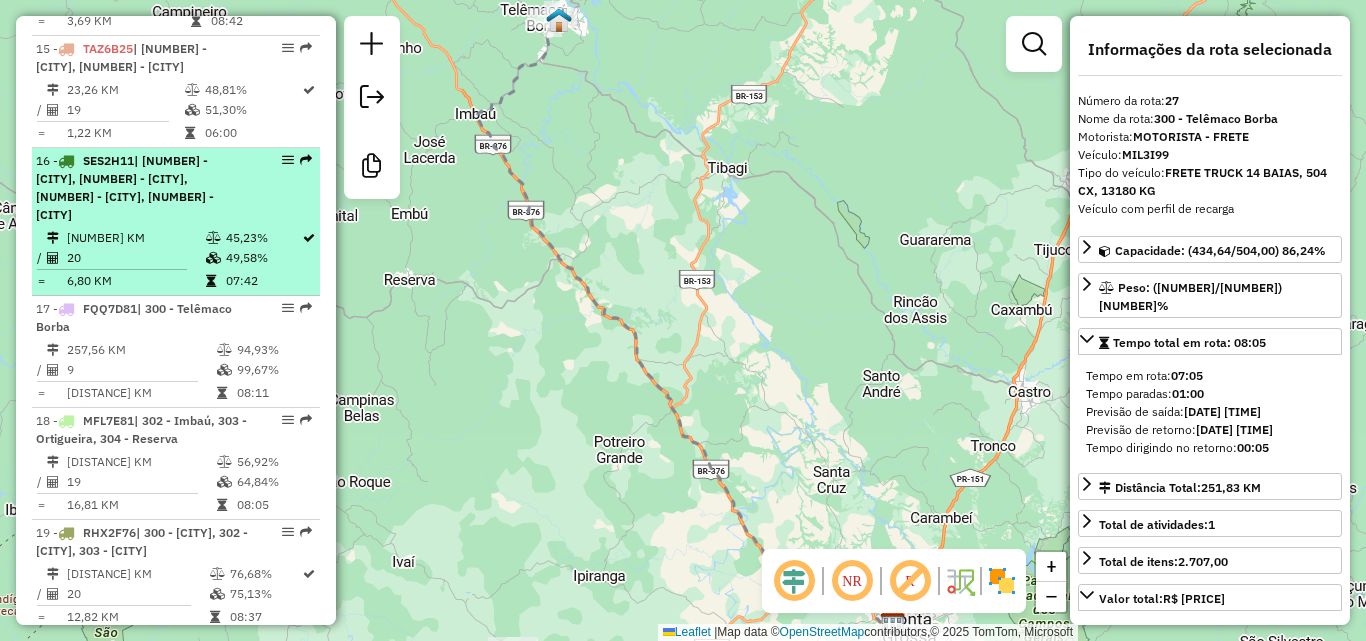 click on "45,23%" at bounding box center (263, 238) 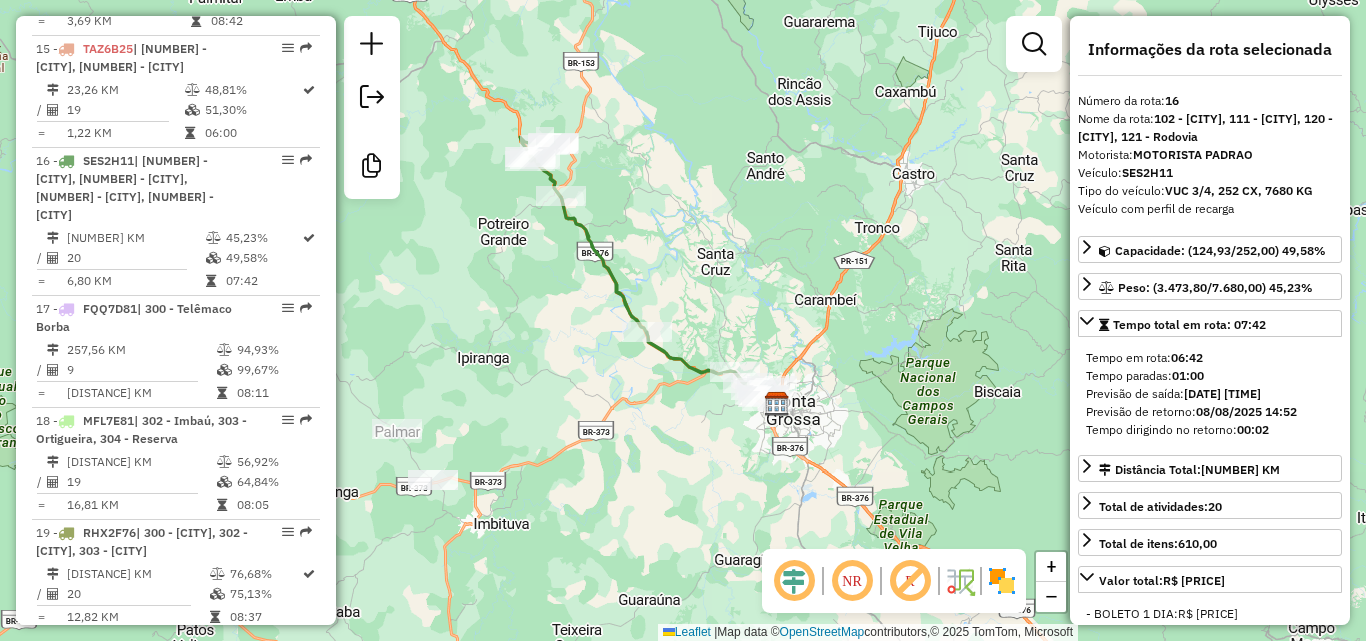 drag, startPoint x: 663, startPoint y: 220, endPoint x: 699, endPoint y: 205, distance: 39 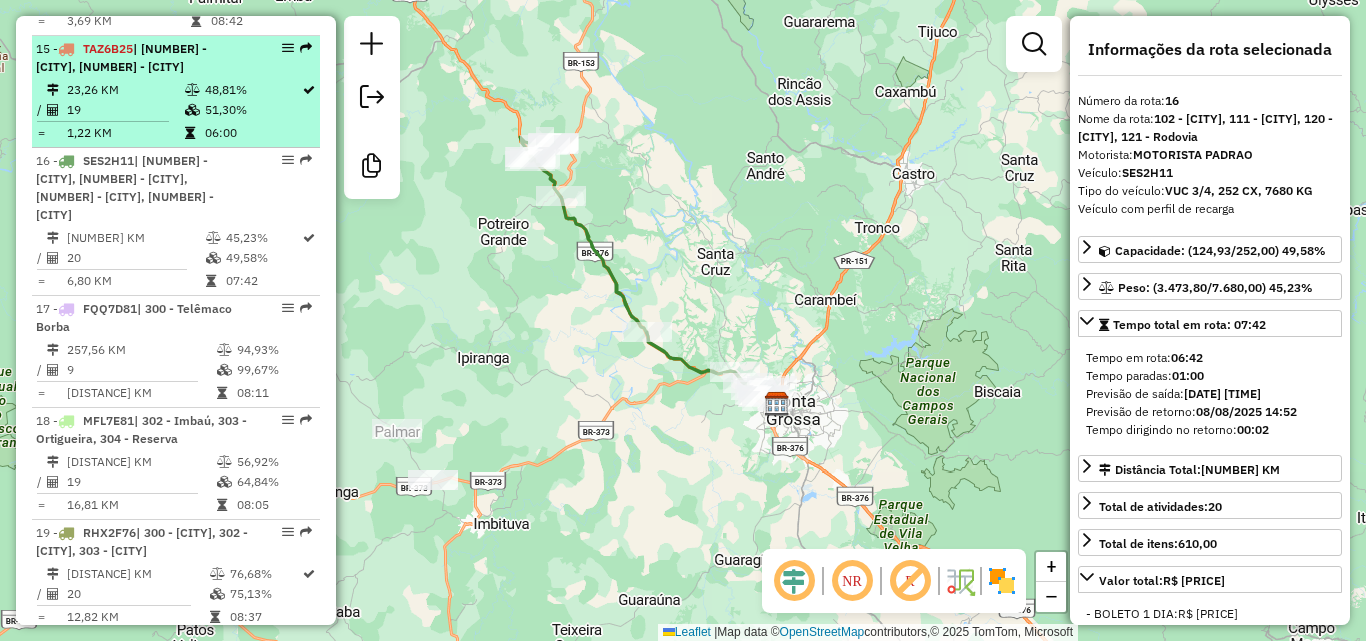 click at bounding box center [194, 110] 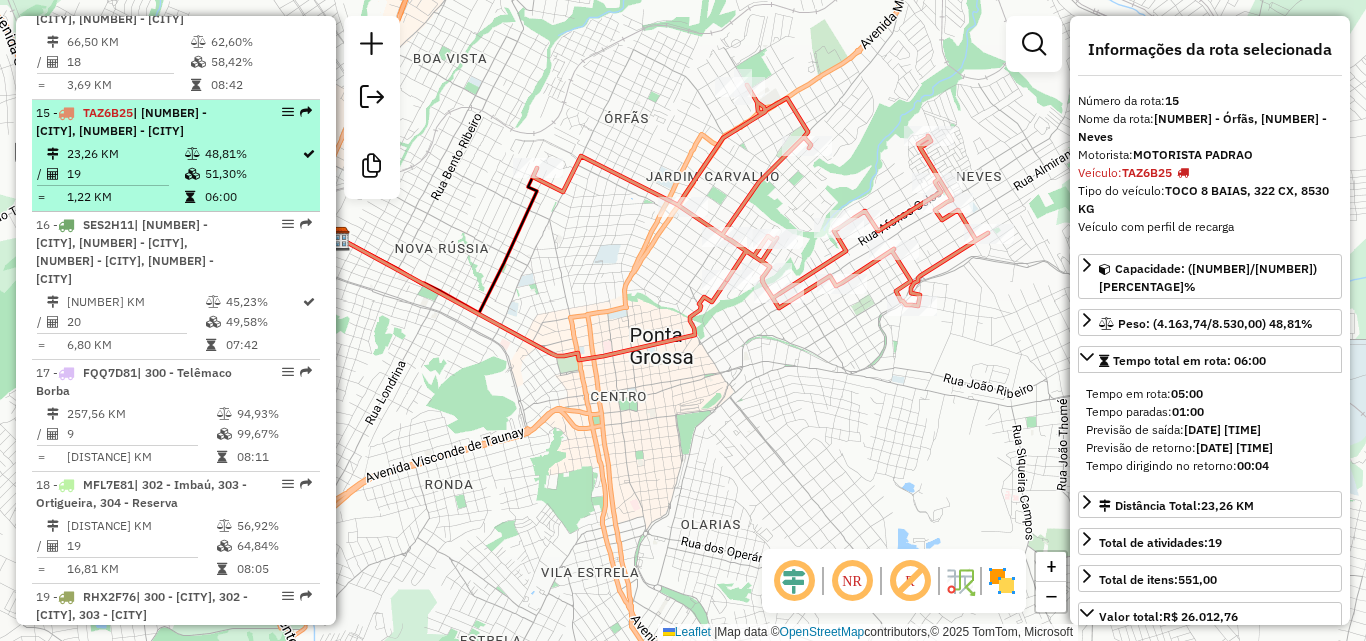 scroll, scrollTop: 2200, scrollLeft: 0, axis: vertical 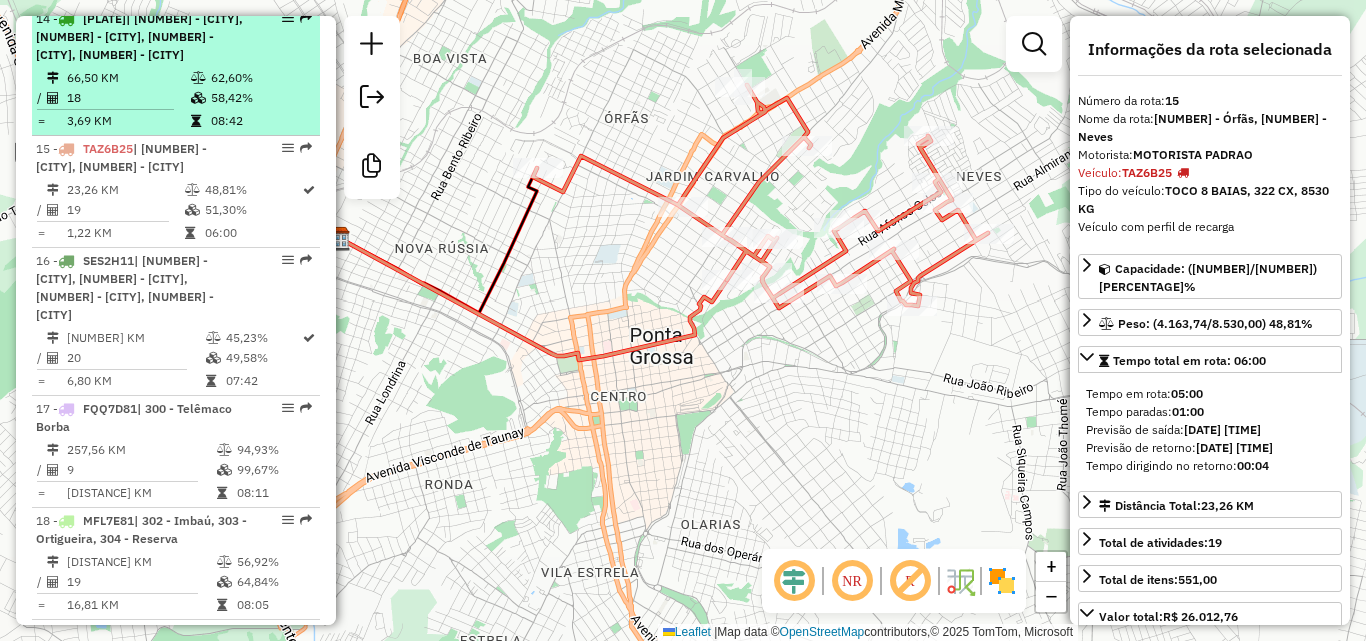 click on "62,60%" at bounding box center (260, 78) 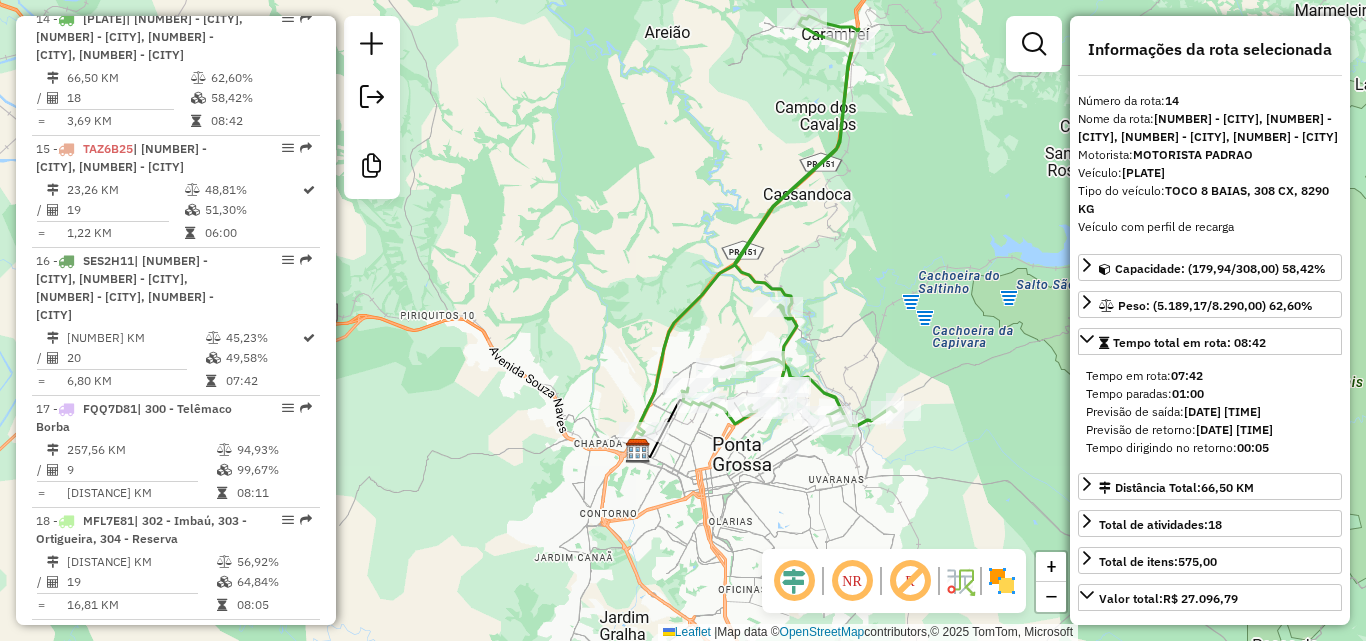 drag, startPoint x: 968, startPoint y: 235, endPoint x: 920, endPoint y: 342, distance: 117.273186 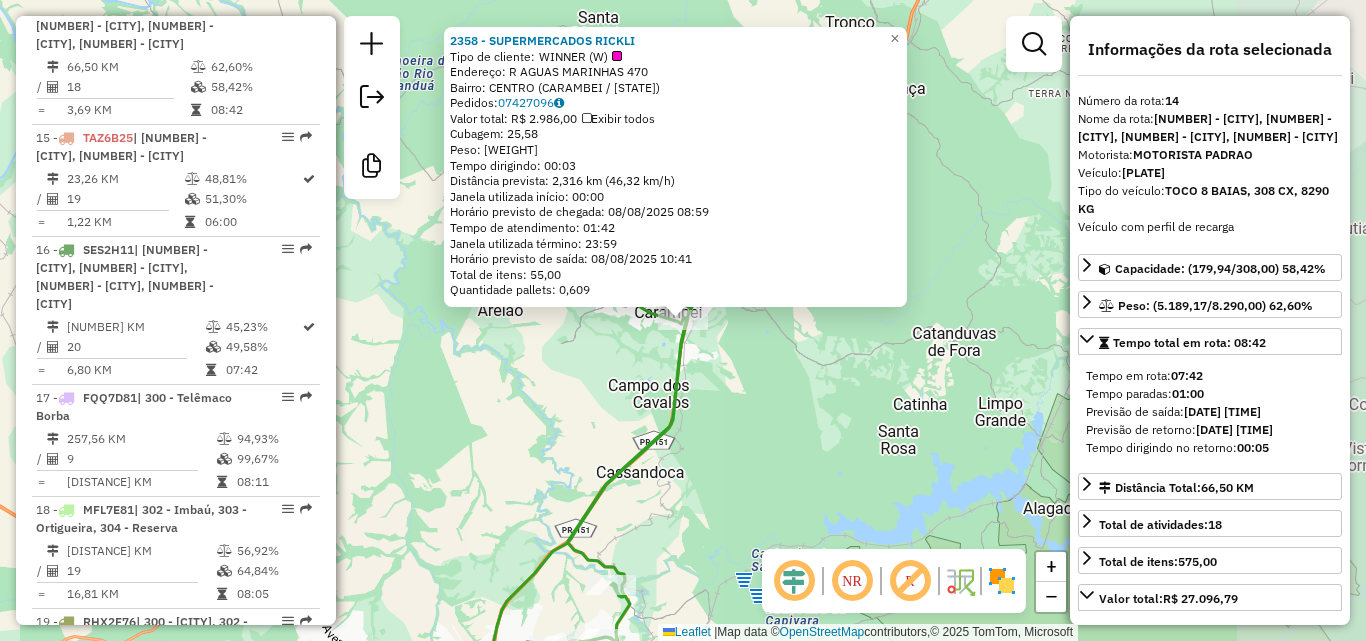 scroll, scrollTop: 2226, scrollLeft: 0, axis: vertical 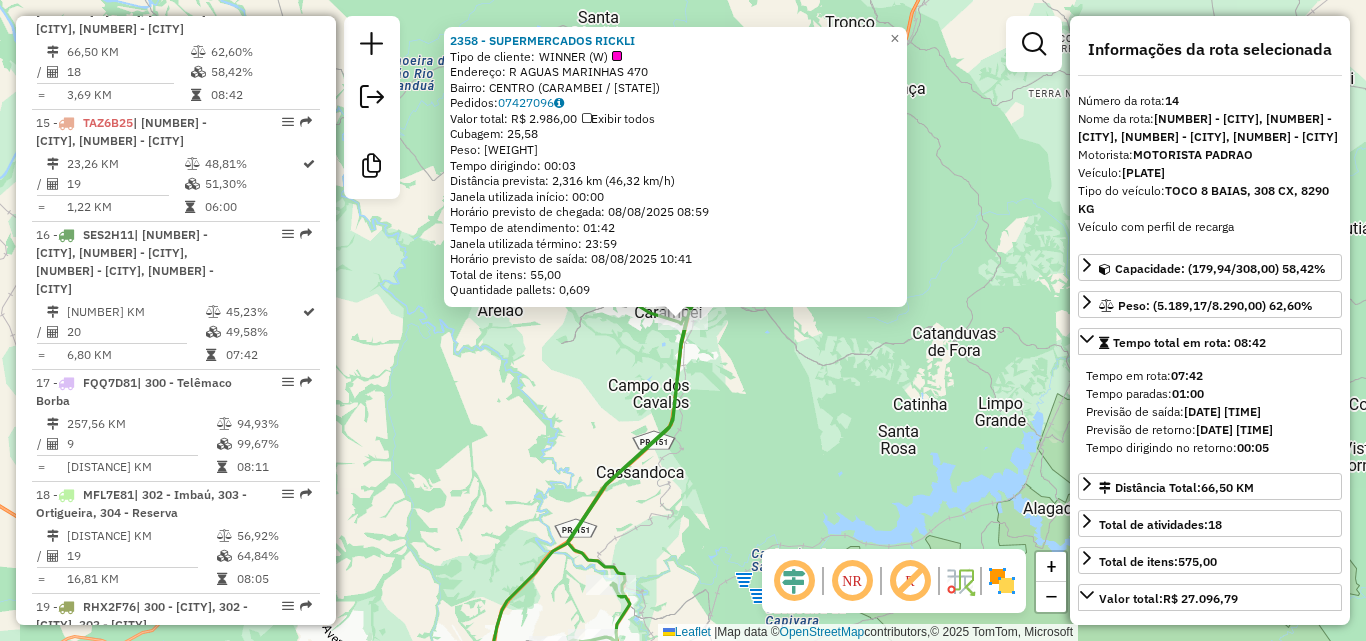 click on "[NUMBER] - SUPERMERCADOS RICKLI Tipo de cliente: WINNER (W) Endereço: R AGUAS MARINHAS [NUMBER] Bairro: CENTRO ([CITY] / PR) Pedidos: [NUMBER] Valor total: R$ [PRICE] Exibir todos Cubagem: [CUBAGE] Peso: [WEIGHT] Tempo dirigindo: [TIME] Distância prevista: [DISTANCE] km ([SPEED] km/h) Janela utilizada início: [TIME] Horário previsto de chegada: [DATE] [TIME] Tempo de atendimento: [TIME] Janela utilizada término: [TIME] Horário previsto de saída: [DATE] [TIME] Total de itens: [TOTAL] Quantidade pallets: [PALLETS] × Janela de atendimento Grade de atendimento Capacidade Transportadoras Veículos Cliente Pedidos Rotas Selecione os dias de semana para filtrar as janelas de atendimento Seg Ter Qua Qui Sex Sáb Dom Informe o período da janela de atendimento: De: Até: Filtrar exatamente a janela do cliente Considerar janela de atendimento padrão Selecione os dias de semana para filtrar as grades de atendimento Seg Ter Qua Qui Sex Sáb Dom De:" 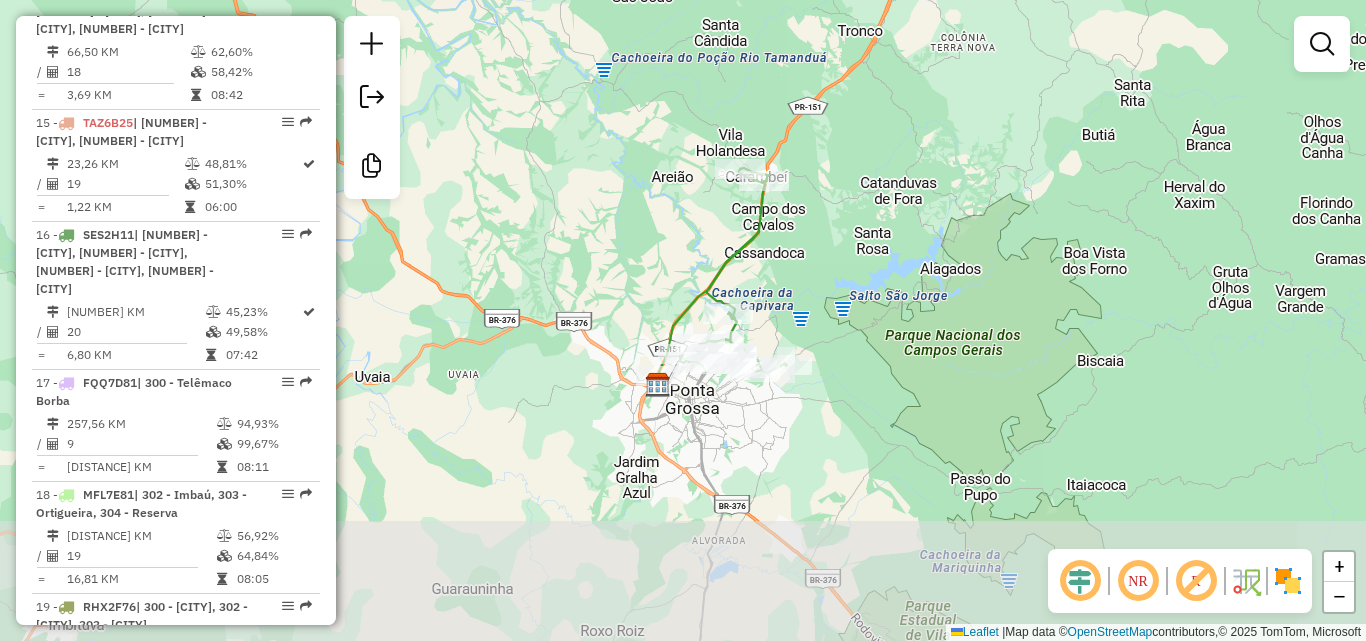 drag, startPoint x: 906, startPoint y: 310, endPoint x: 906, endPoint y: 294, distance: 16 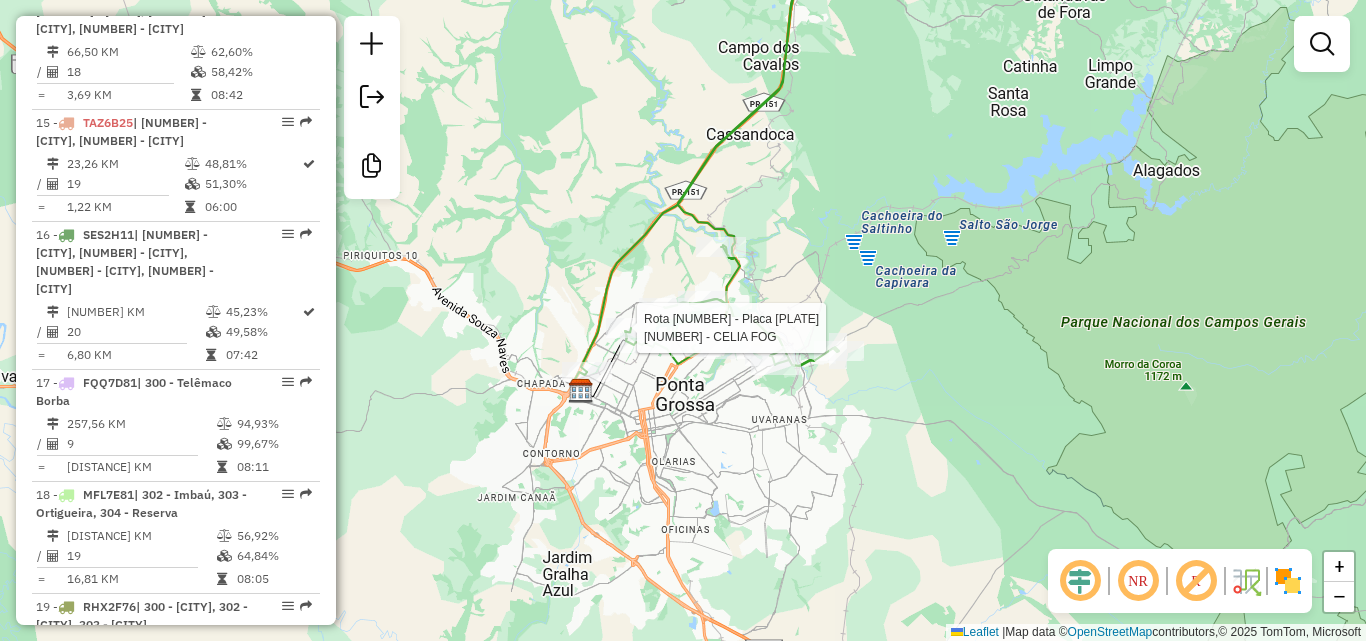 select on "*********" 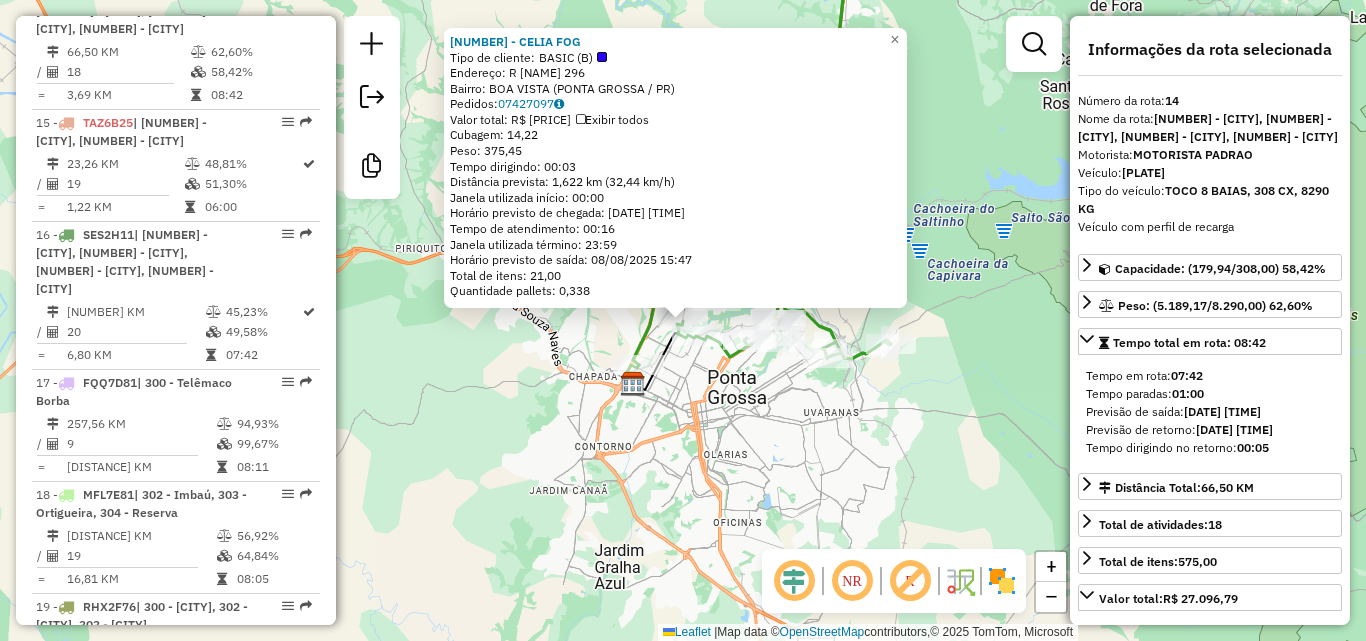 click on "30444 - 26.022.743 CELIA FOG  Tipo de cliente:   BASIC (B)   Endereço: R   CORONEL ALCEBIADES DE MIRANDA 296   Bairro: BOA VISTA ([CITY] / PR)   Pedidos:  [NUMBER]   Valor total: R$ [PRICE]   Exibir todos   Cubagem: [VOLUME]  Peso: [WEIGHT]  Tempo dirigindo: [TIME]   Distância prevista: [DISTANCE] km ([SPEED] km/h)   Janela utilizada início: [TIME]   Horário previsto de chegada: [DATE] [TIME]   Tempo de atendimento: [TIME]   Janela utilizada término: [TIME]   Horário previsto de saída: [DATE] [TIME]   Total de itens: 21,00   Quantidade pallets: 0,338  × Janela de atendimento Grade de atendimento Capacidade Transportadoras Veículos Cliente Pedidos  Rotas Selecione os dias de semana para filtrar as janelas de atendimento  Seg   Ter   Qua   Qui   Sex   Sáb   Dom  Informe o período da janela de atendimento: De: Até:  Filtrar exatamente a janela do cliente  Considerar janela de atendimento padrão  Selecione os dias de semana para filtrar as grades de atendimento  Seg   Ter   Qua   Qui   Sex   Sáb   Dom" 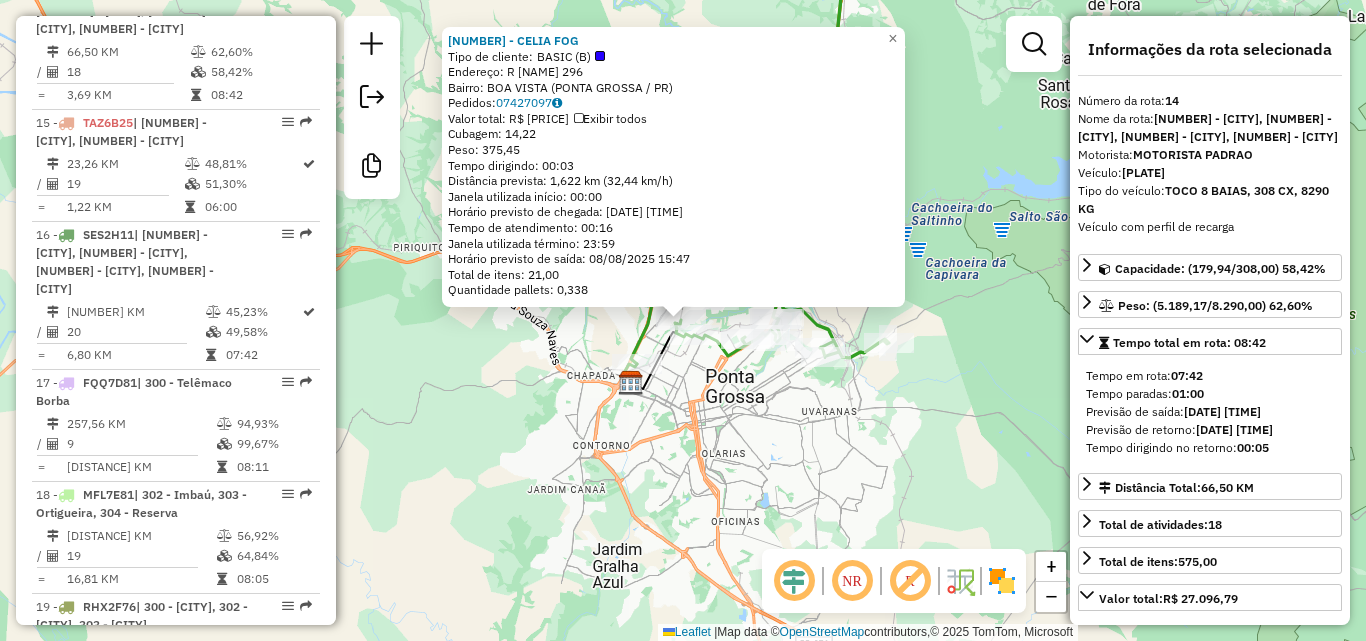 click on "30444 - 26.022.743 CELIA FOG  Tipo de cliente:   BASIC (B)   Endereço: R   CORONEL ALCEBIADES DE MIRANDA 296   Bairro: BOA VISTA ([CITY] / PR)   Pedidos:  [NUMBER]   Valor total: R$ [PRICE]   Exibir todos   Cubagem: [VOLUME]  Peso: [WEIGHT]  Tempo dirigindo: [TIME]   Distância prevista: [DISTANCE] km ([SPEED] km/h)   Janela utilizada início: [TIME]   Horário previsto de chegada: [DATE] [TIME]   Tempo de atendimento: [TIME]   Janela utilizada término: [TIME]   Horário previsto de saída: [DATE] [TIME]   Total de itens: 21,00   Quantidade pallets: 0,338  × Janela de atendimento Grade de atendimento Capacidade Transportadoras Veículos Cliente Pedidos  Rotas Selecione os dias de semana para filtrar as janelas de atendimento  Seg   Ter   Qua   Qui   Sex   Sáb   Dom  Informe o período da janela de atendimento: De: Até:  Filtrar exatamente a janela do cliente  Considerar janela de atendimento padrão  Selecione os dias de semana para filtrar as grades de atendimento  Seg   Ter   Qua   Qui   Sex   Sáb   Dom" 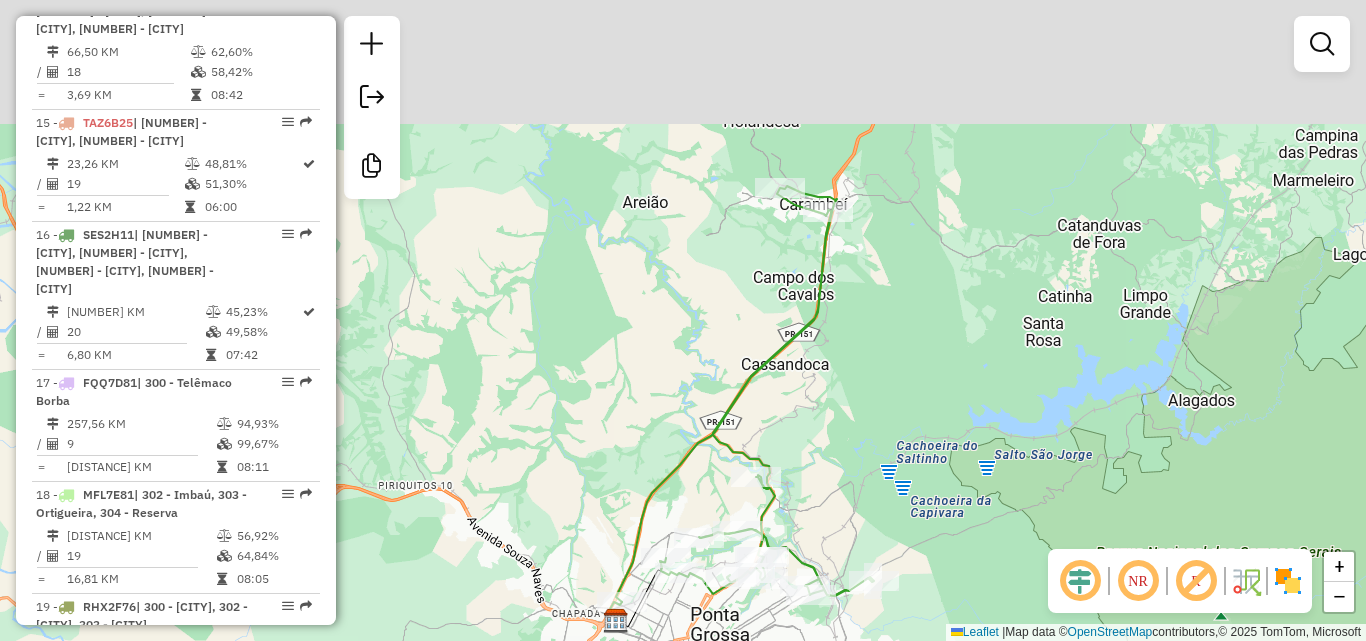 drag, startPoint x: 985, startPoint y: 178, endPoint x: 970, endPoint y: 447, distance: 269.41788 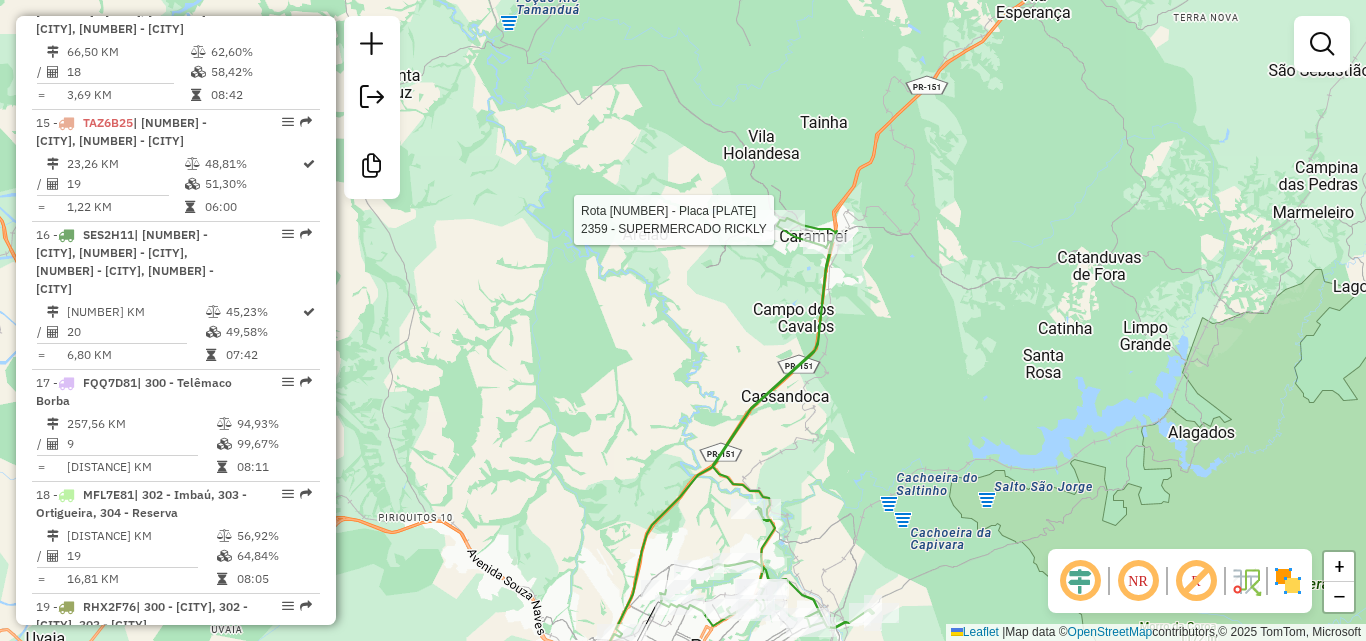 select on "*********" 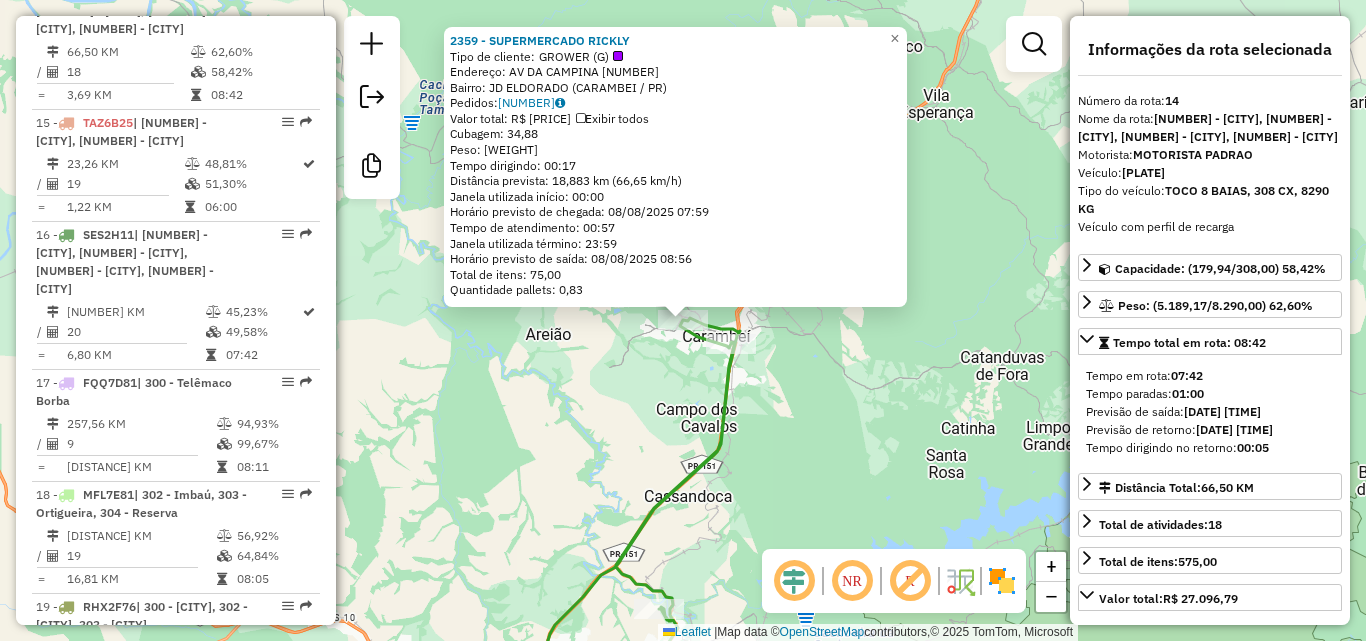 drag, startPoint x: 546, startPoint y: 59, endPoint x: 616, endPoint y: 50, distance: 70.5762 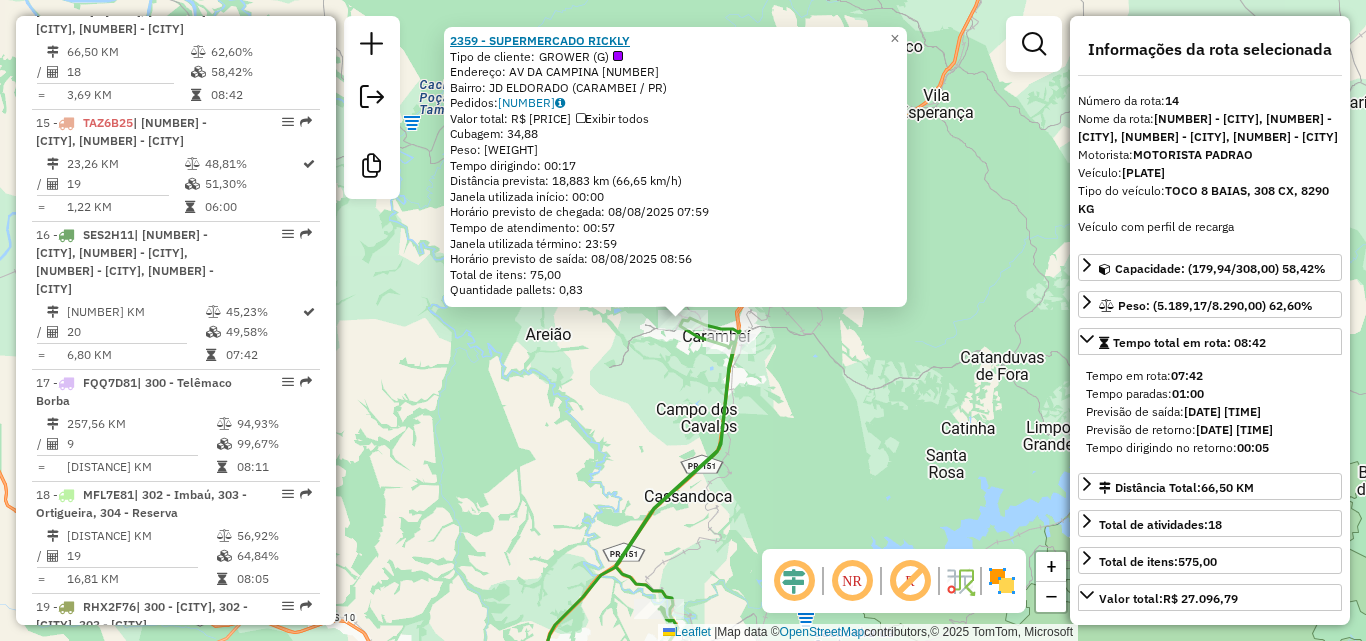 click on "2359 - SUPERMERCADO RICKLY" 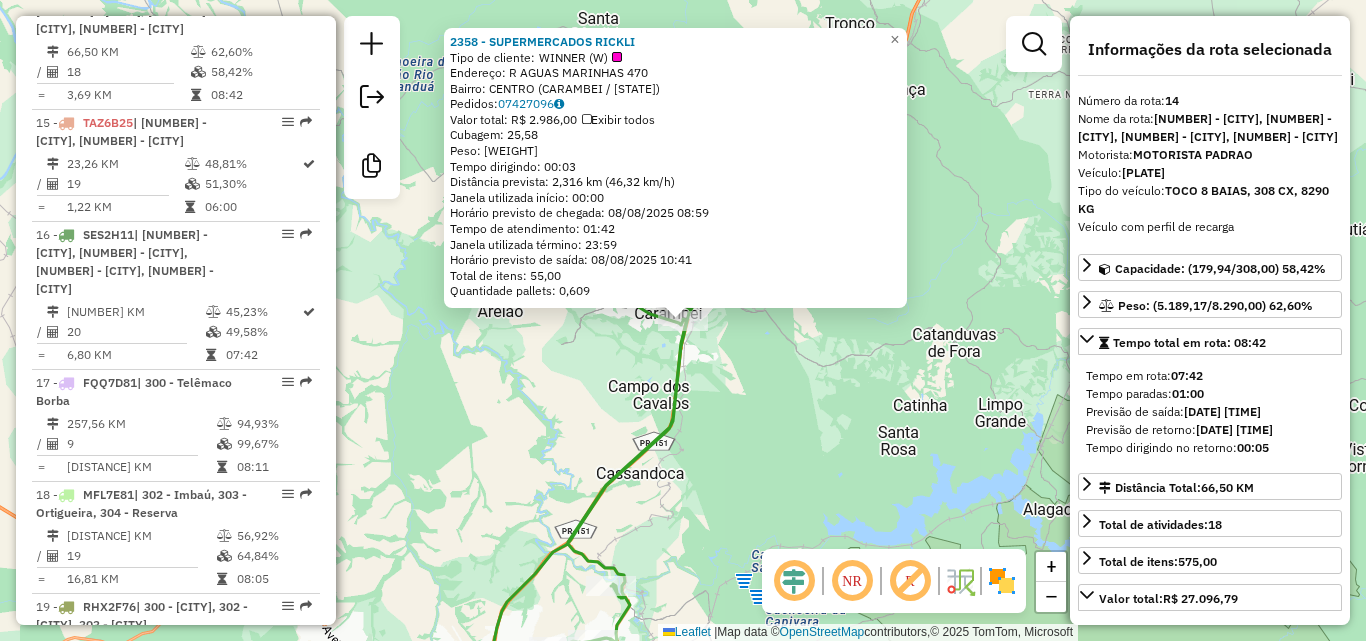 click on "[NUMBER] - SUPERMERCADOS RICKLI Tipo de cliente: WINNER (W) Endereço: R AGUAS MARINHAS [NUMBER] Bairro: CENTRO ([CITY] / PR) Pedidos: [NUMBER] Valor total: R$ [PRICE] Exibir todos Cubagem: [CUBAGE] Peso: [WEIGHT] Tempo dirigindo: [TIME] Distância prevista: [DISTANCE] km ([SPEED] km/h) Janela utilizada início: [TIME] Horário previsto de chegada: [DATE] [TIME] Tempo de atendimento: [TIME] Janela utilizada término: [TIME] Horário previsto de saída: [DATE] [TIME] Total de itens: [TOTAL] Quantidade pallets: [PALLETS] × Janela de atendimento Grade de atendimento Capacidade Transportadoras Veículos Cliente Pedidos Rotas Selecione os dias de semana para filtrar as janelas de atendimento Seg Ter Qua Qui Sex Sáb Dom Informe o período da janela de atendimento: De: Até: Filtrar exatamente a janela do cliente Considerar janela de atendimento padrão Selecione os dias de semana para filtrar as grades de atendimento Seg Ter Qua Qui Sex Sáb Dom De:" 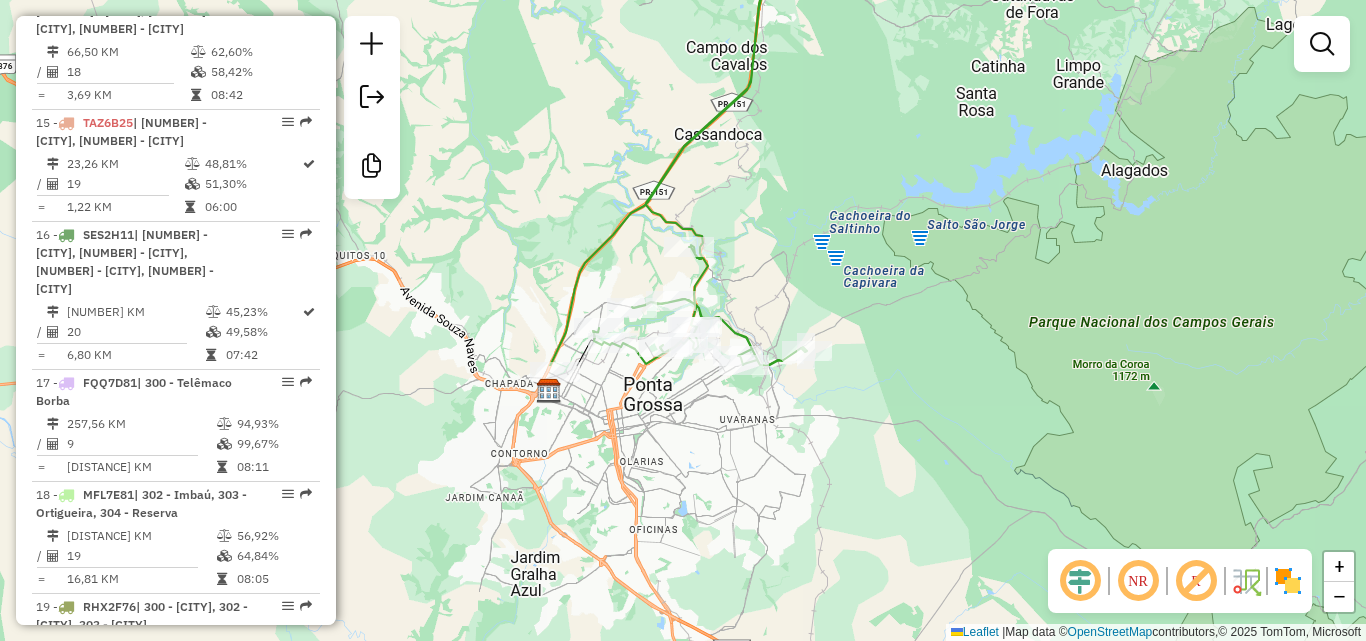 drag, startPoint x: 773, startPoint y: 196, endPoint x: 828, endPoint y: 63, distance: 143.92358 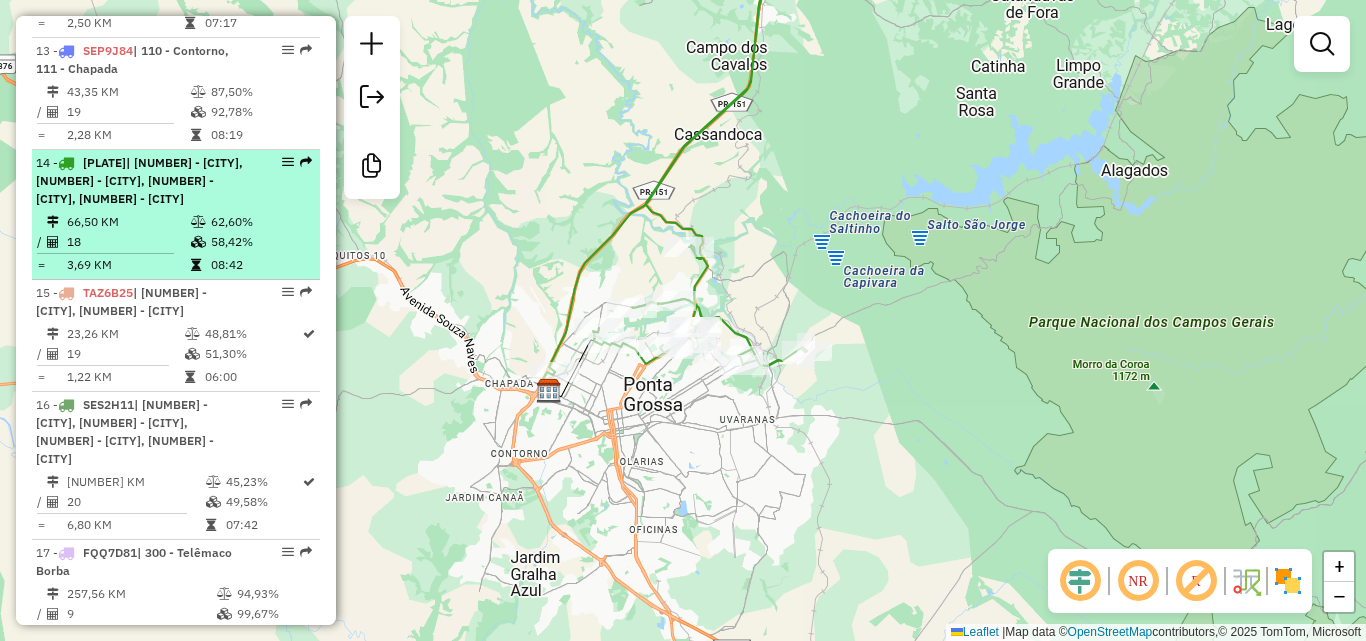 scroll, scrollTop: 2026, scrollLeft: 0, axis: vertical 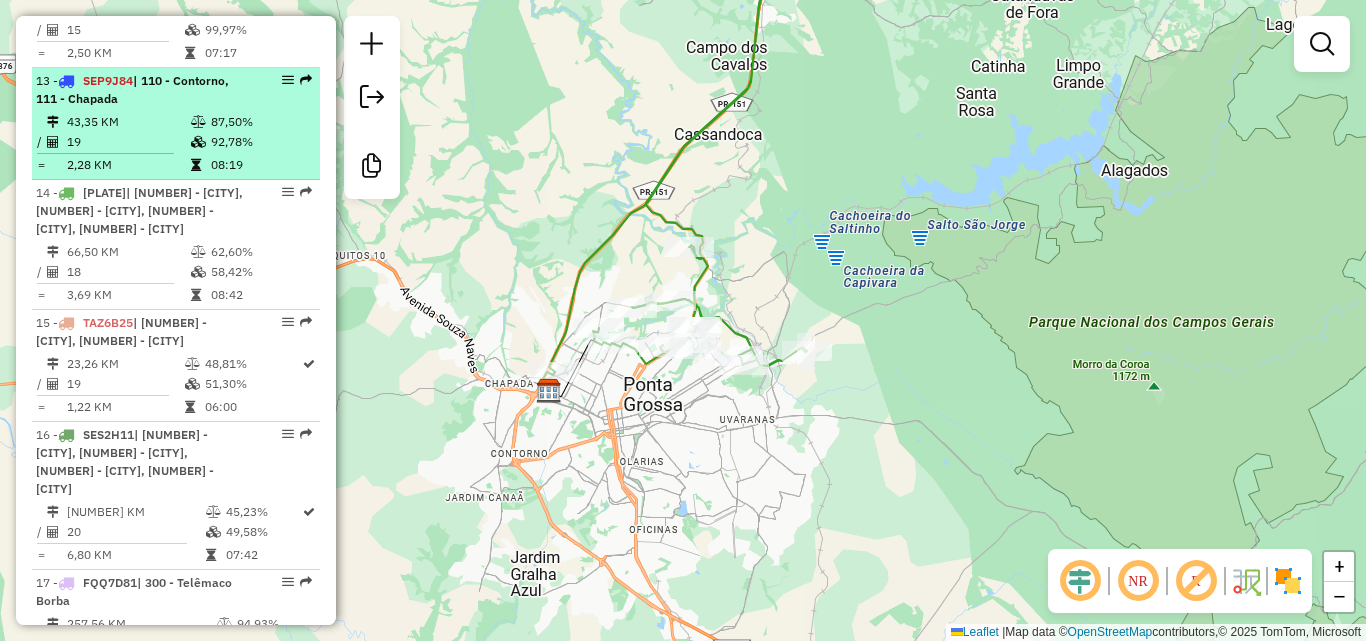 click on "19" at bounding box center (128, 142) 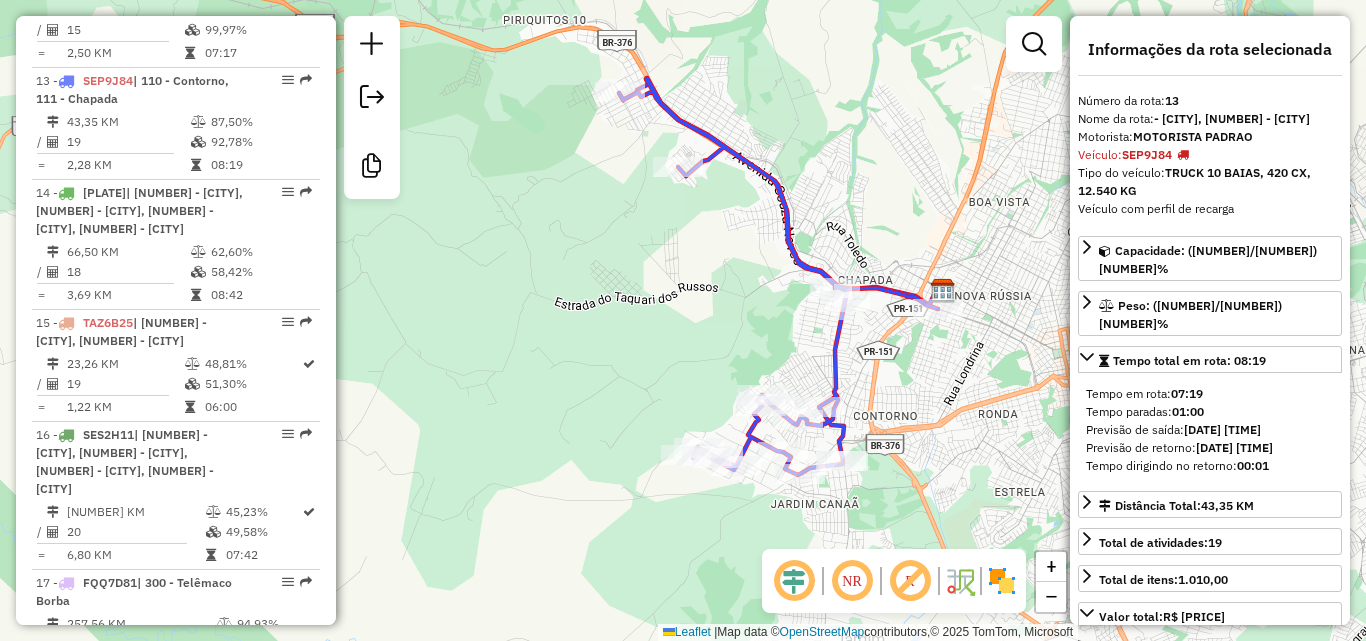 drag, startPoint x: 539, startPoint y: 383, endPoint x: 637, endPoint y: 339, distance: 107.42439 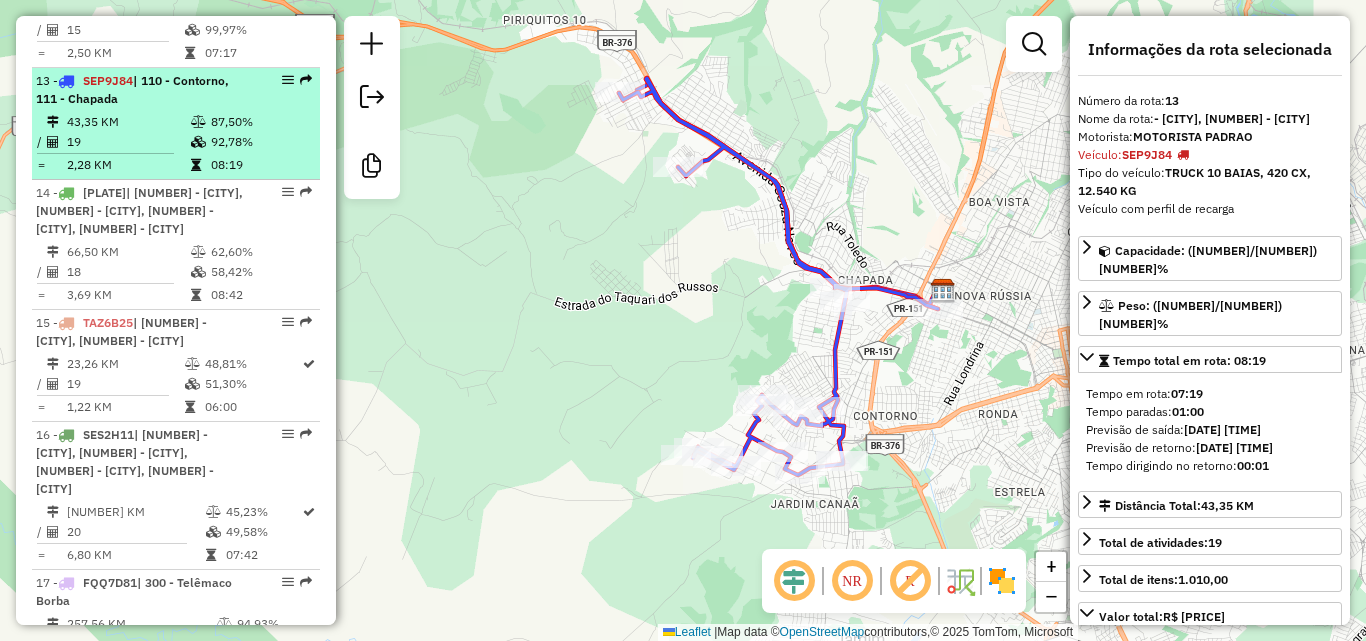 scroll, scrollTop: 1926, scrollLeft: 0, axis: vertical 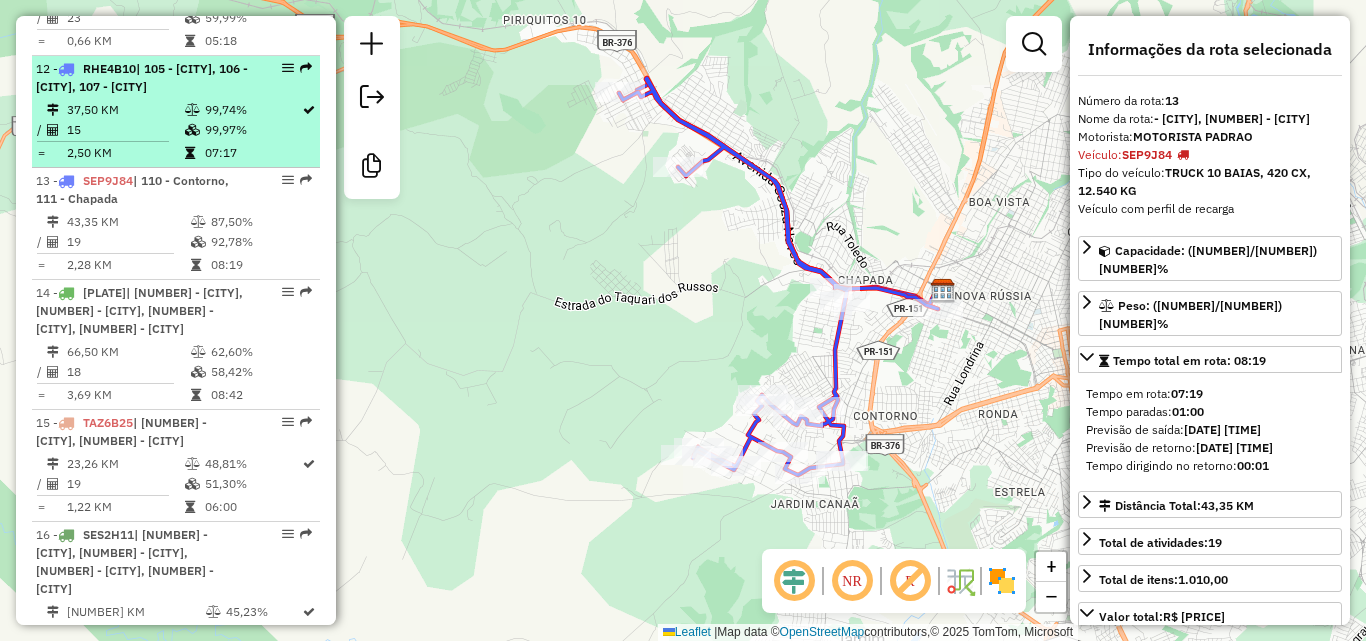 click on "99,74%" at bounding box center (252, 110) 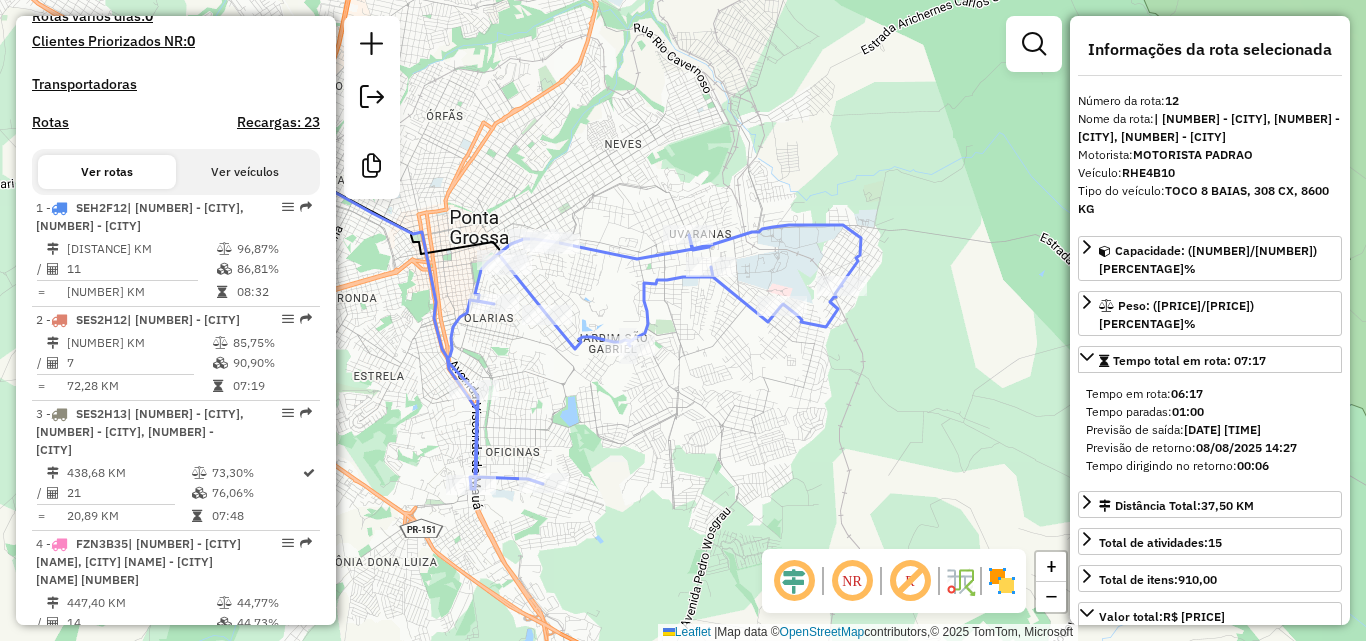 scroll, scrollTop: 1393, scrollLeft: 0, axis: vertical 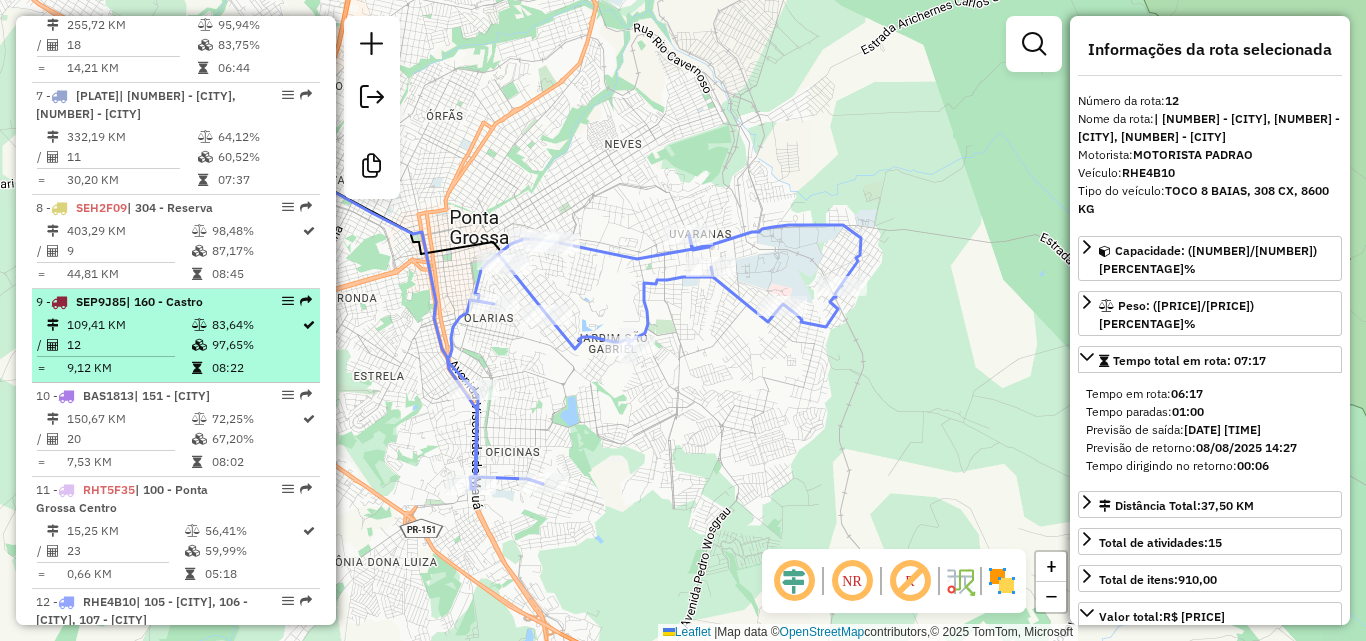 click on "SEP9J85" at bounding box center (101, 301) 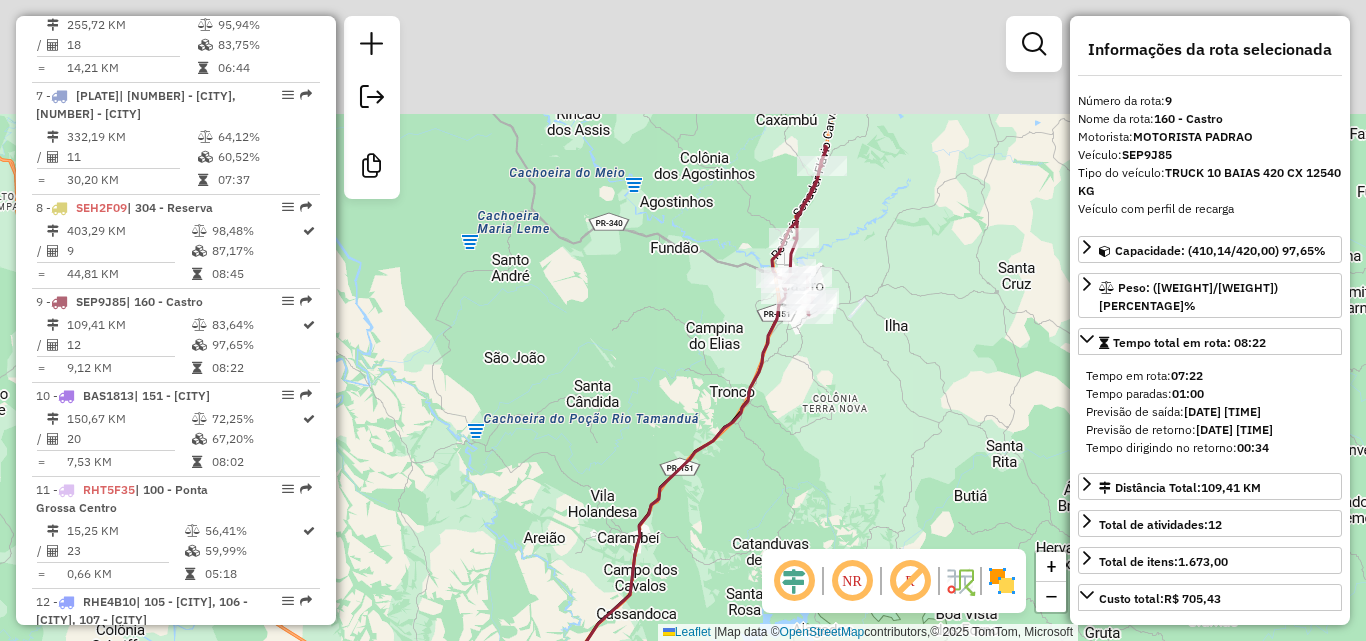 drag, startPoint x: 847, startPoint y: 328, endPoint x: 837, endPoint y: 437, distance: 109.457756 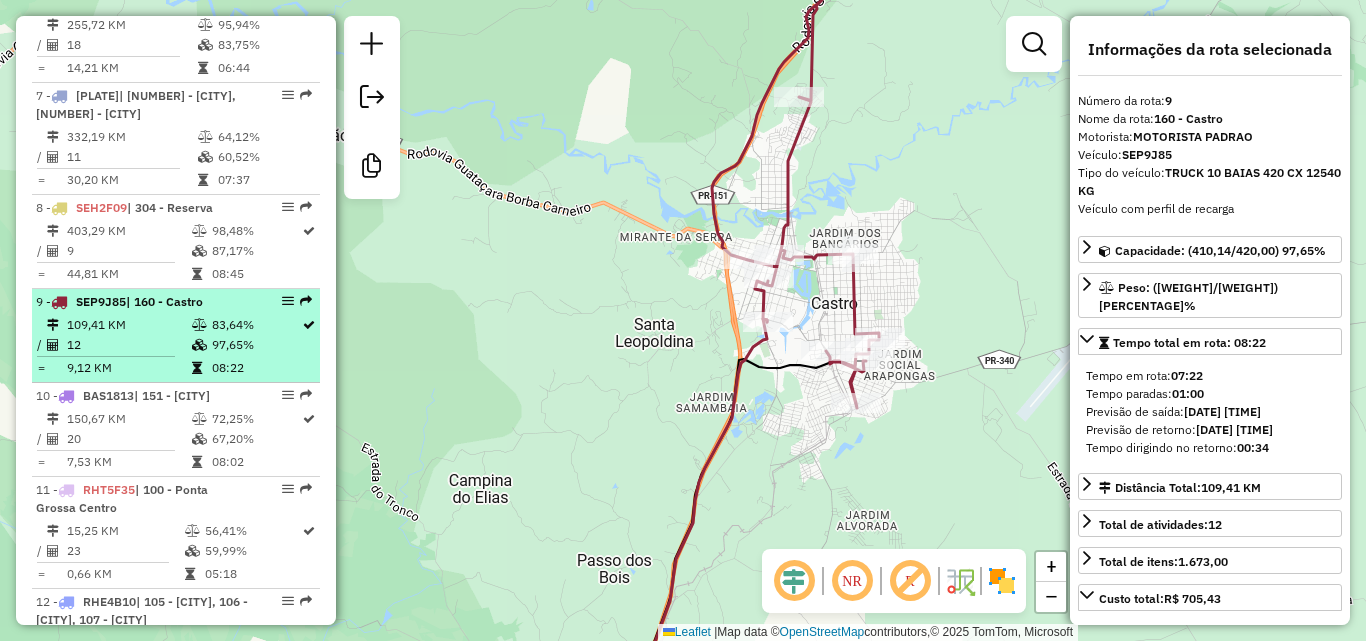 click at bounding box center [199, 345] 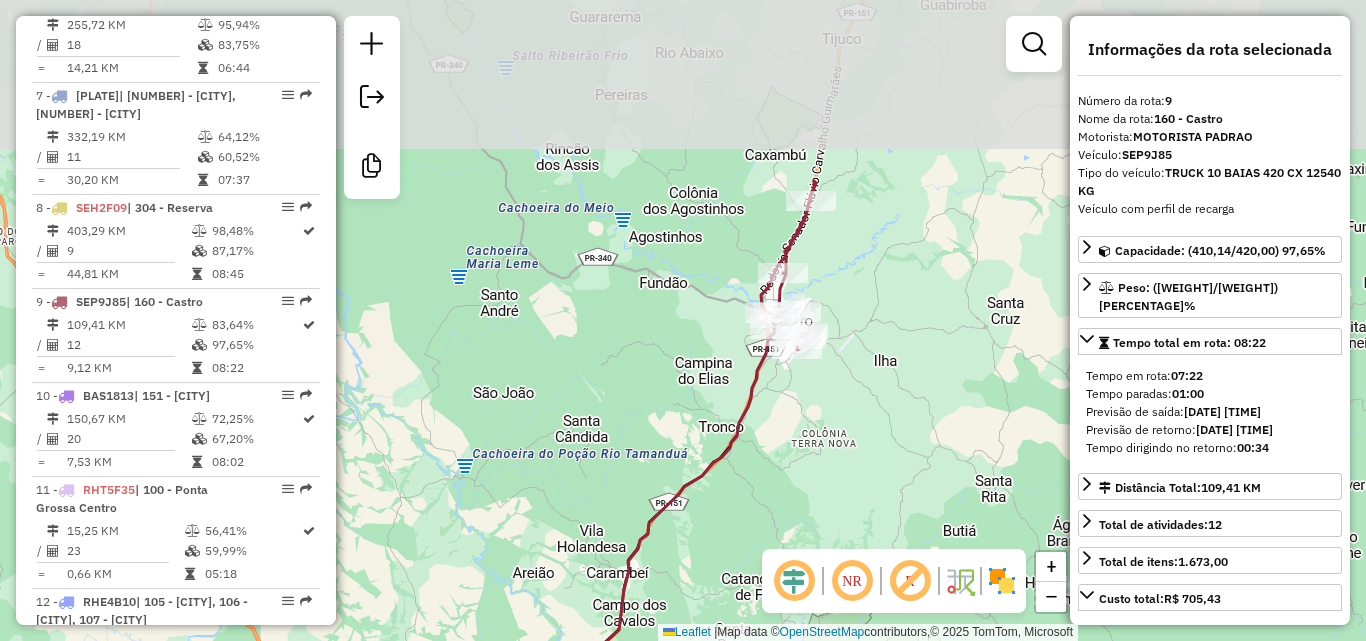 drag, startPoint x: 888, startPoint y: 240, endPoint x: 866, endPoint y: 433, distance: 194.24983 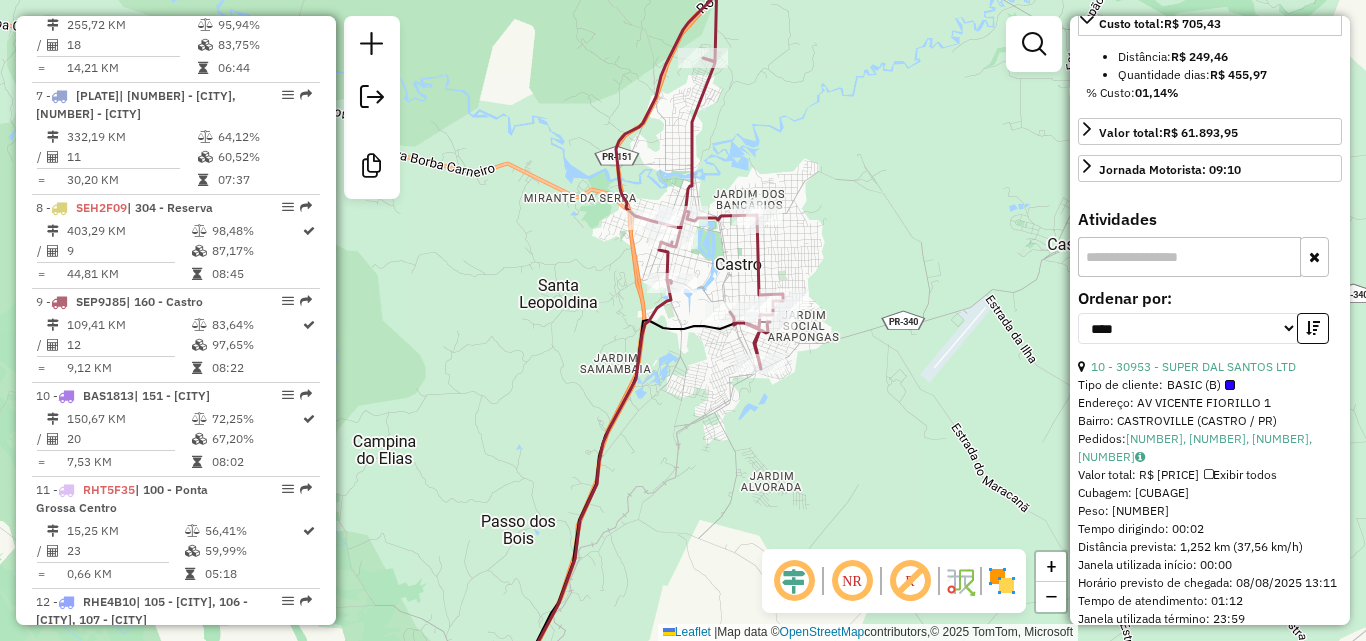 scroll, scrollTop: 600, scrollLeft: 0, axis: vertical 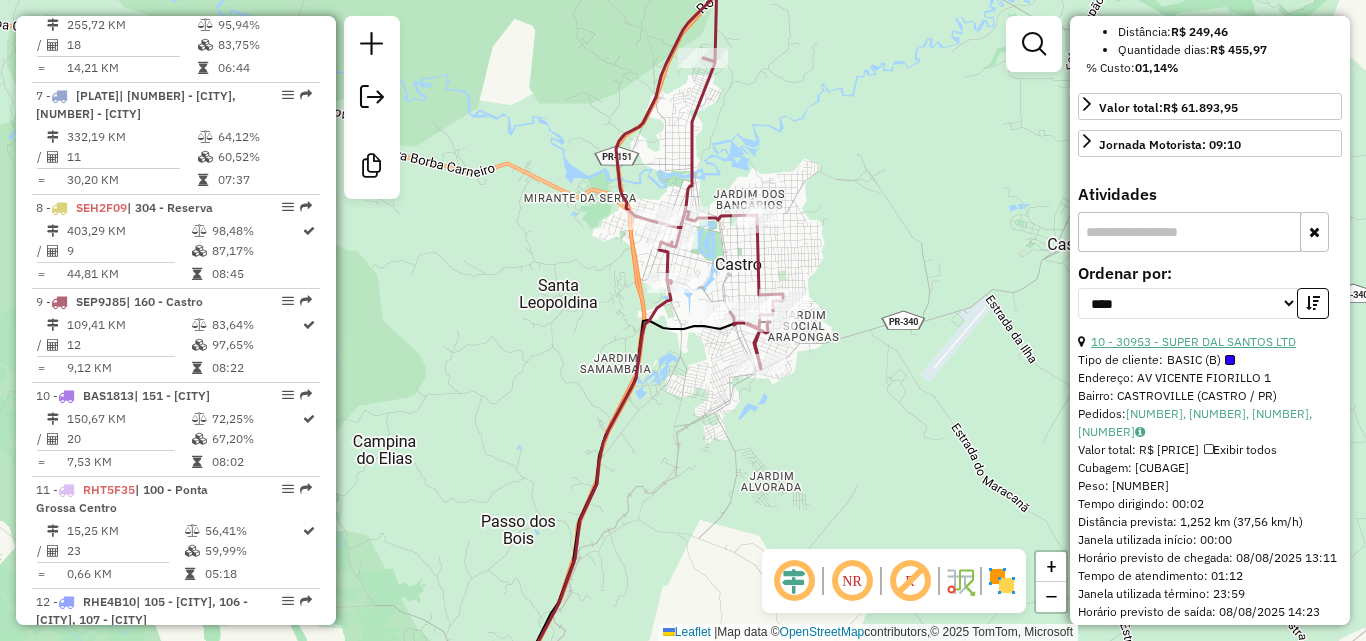 click on "10 - 30953 - SUPER DAL SANTOS LTD" at bounding box center (1193, 341) 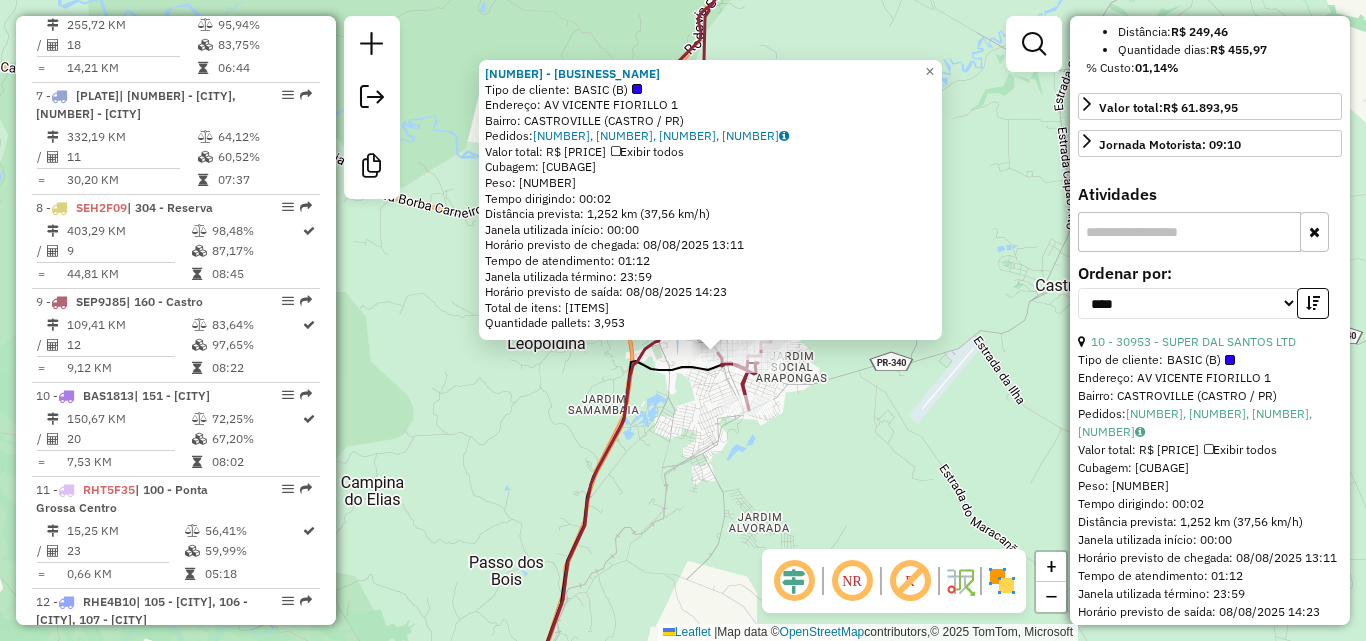drag, startPoint x: 849, startPoint y: 436, endPoint x: 884, endPoint y: 469, distance: 48.104053 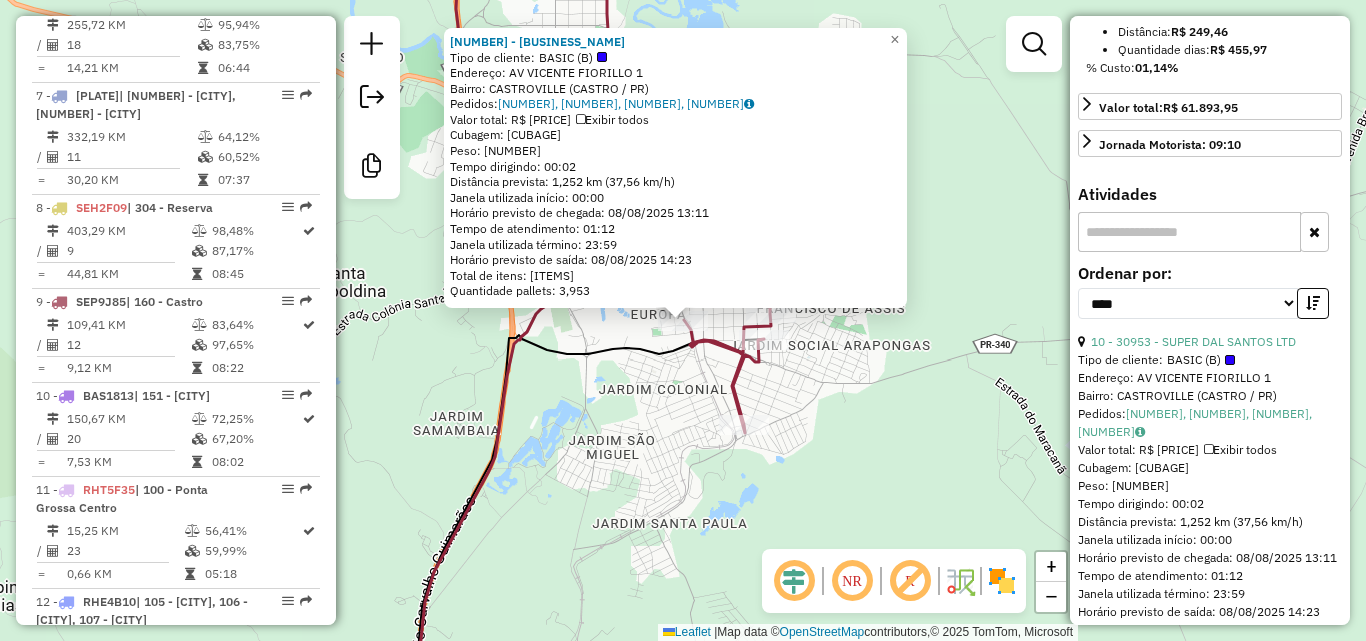 scroll, scrollTop: 1684, scrollLeft: 0, axis: vertical 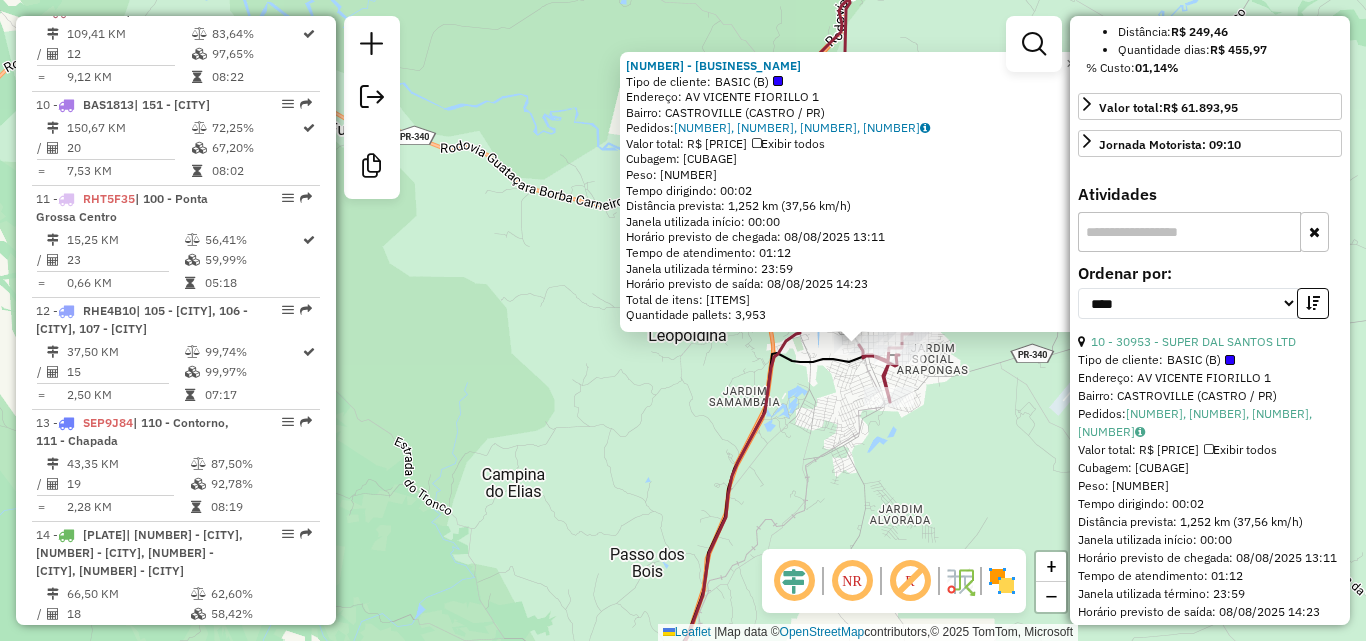 click on "[NUMBER] - SUPER DAL SANTOS LTD Tipo de cliente: BASIC (B) Endereço: AV VICENTE FIORILLO [NUMBER] Bairro: CASTROVILLE ([CITY] / PR) Pedidos: [NUMBER], [NUMBER], [NUMBER], [NUMBER] Valor total: R$ [PRICE] Exibir todos Cubagem: [CUBAGE] Peso: [WEIGHT] Tempo dirigindo: [TIME] Distância prevista: [DISTANCE] km ([SPEED] km/h) Janela utilizada início: [TIME] Horário previsto de chegada: [DATE] [TIME] Tempo de atendimento: [TIME] Janela utilizada término: [TIME] Horário previsto de saída: [DATE] [TIME] Total de itens: [TOTAL] Quantidade pallets: [PALLETS] × Janela de atendimento Grade de atendimento Capacidade Transportadoras Veículos Cliente Pedidos Rotas Selecione os dias de semana para filtrar as janelas de atendimento Seg Ter Qua Qui Sex Sáb Dom Informe o período da janela de atendimento: De: Até: Filtrar exatamente a janela do cliente Considerar janela de atendimento padrão Selecione os dias de semana para filtrar as grades de atendimento Seg Ter +" 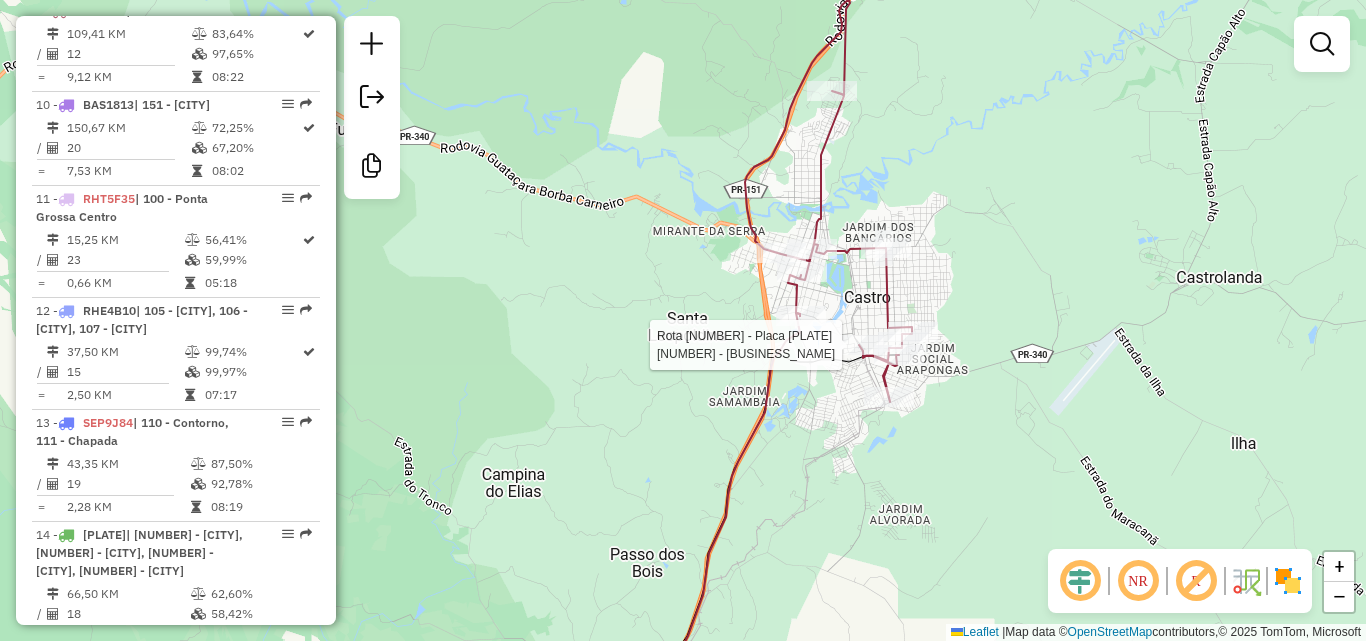 select on "*********" 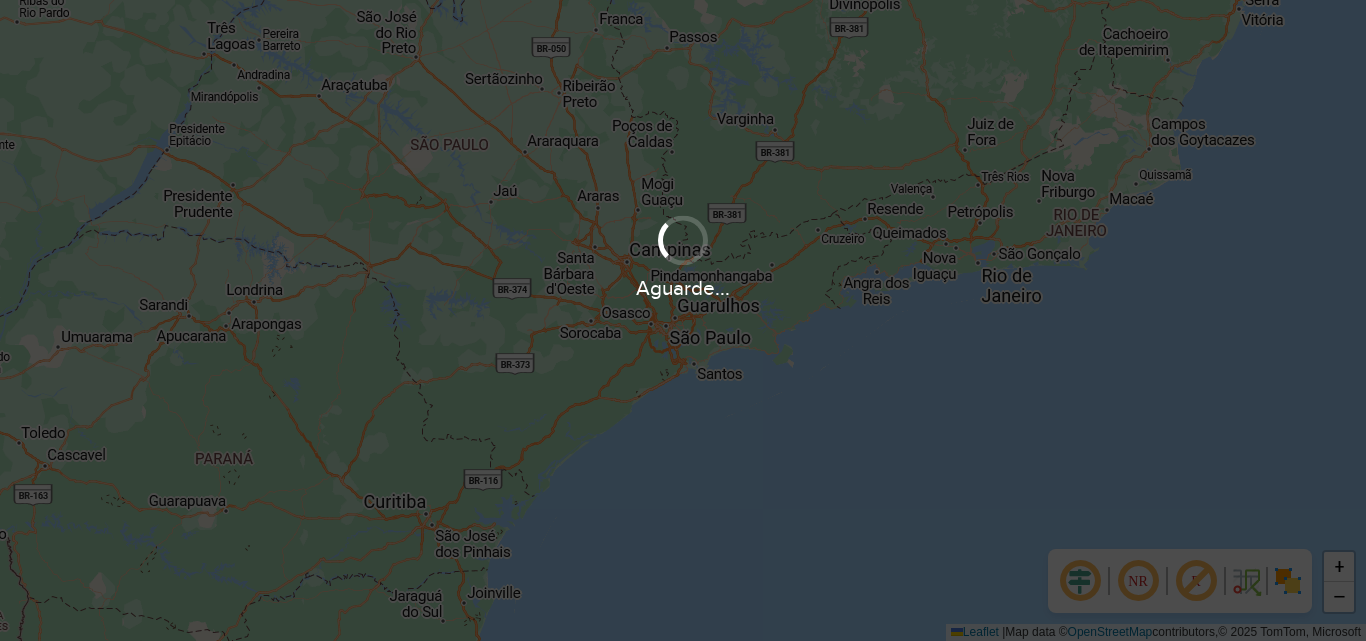 scroll, scrollTop: 0, scrollLeft: 0, axis: both 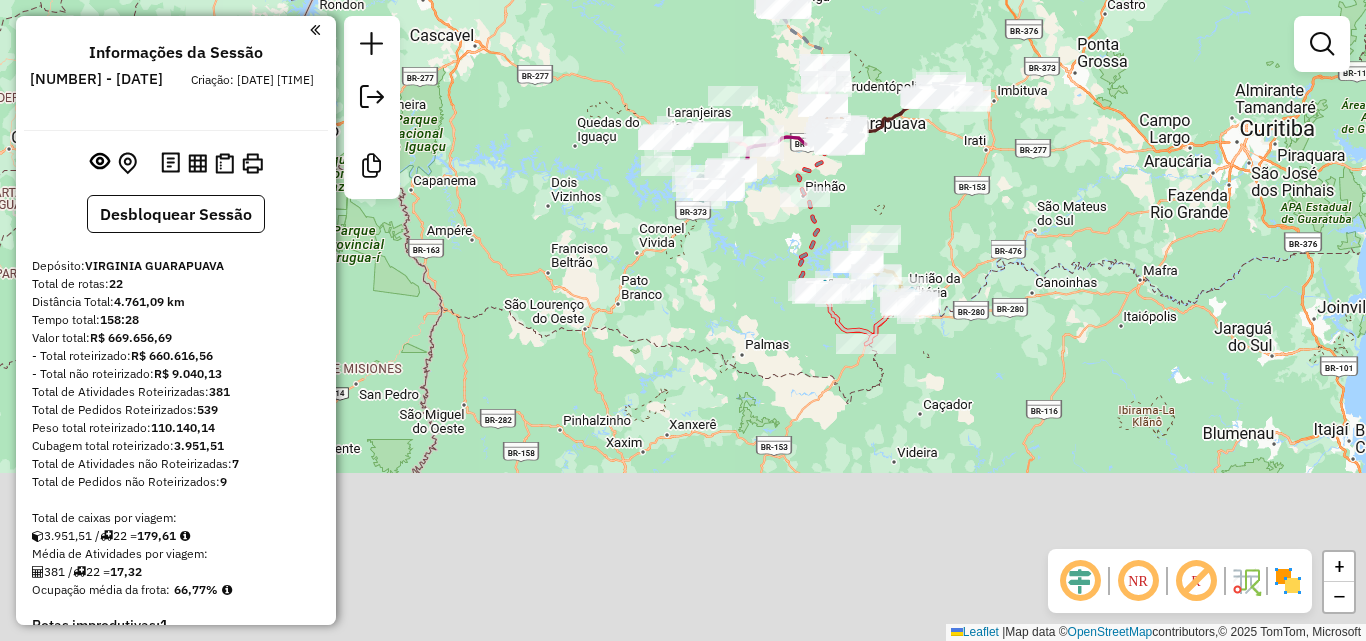 drag, startPoint x: 992, startPoint y: 291, endPoint x: 995, endPoint y: 235, distance: 56.0803 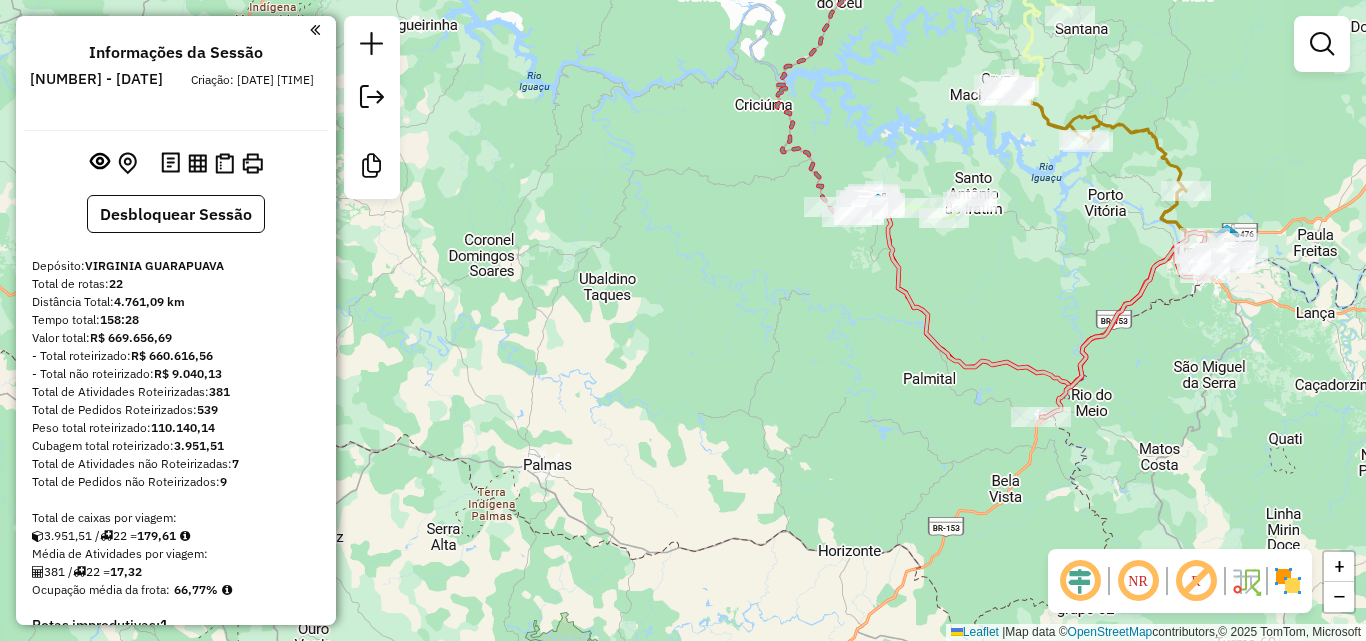 drag, startPoint x: 1033, startPoint y: 292, endPoint x: 938, endPoint y: 286, distance: 95.189285 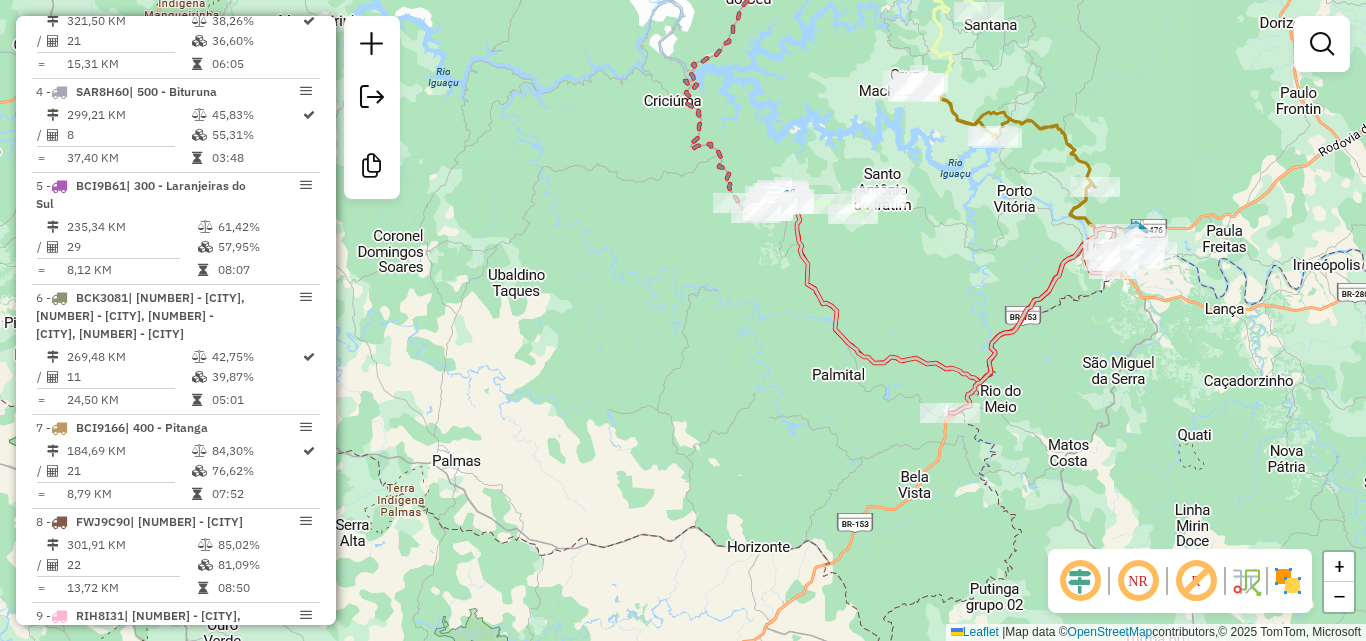 scroll, scrollTop: 1400, scrollLeft: 0, axis: vertical 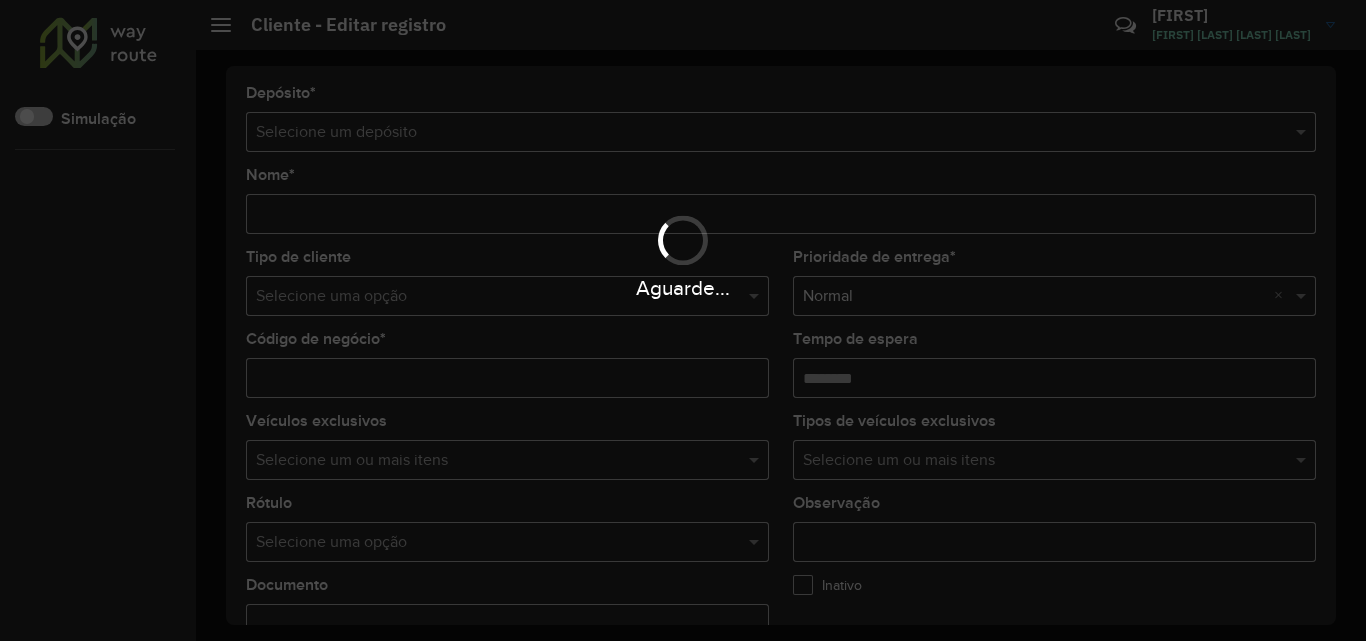 type on "**********" 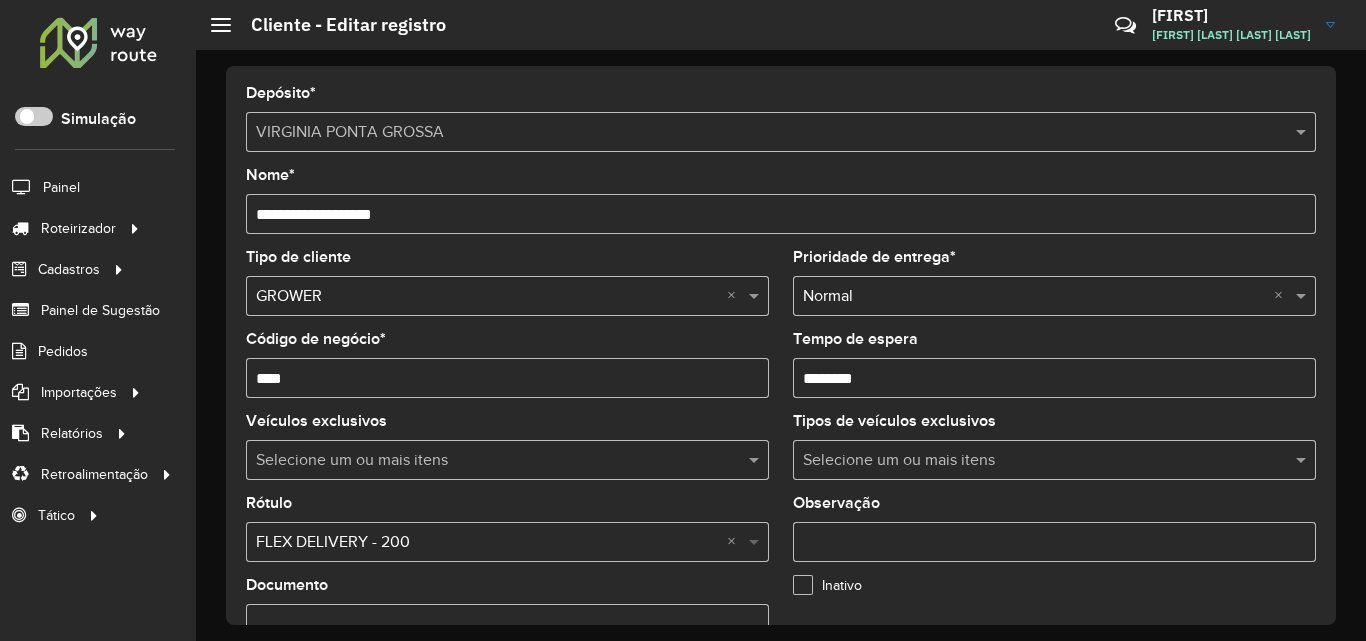 click at bounding box center [756, 542] 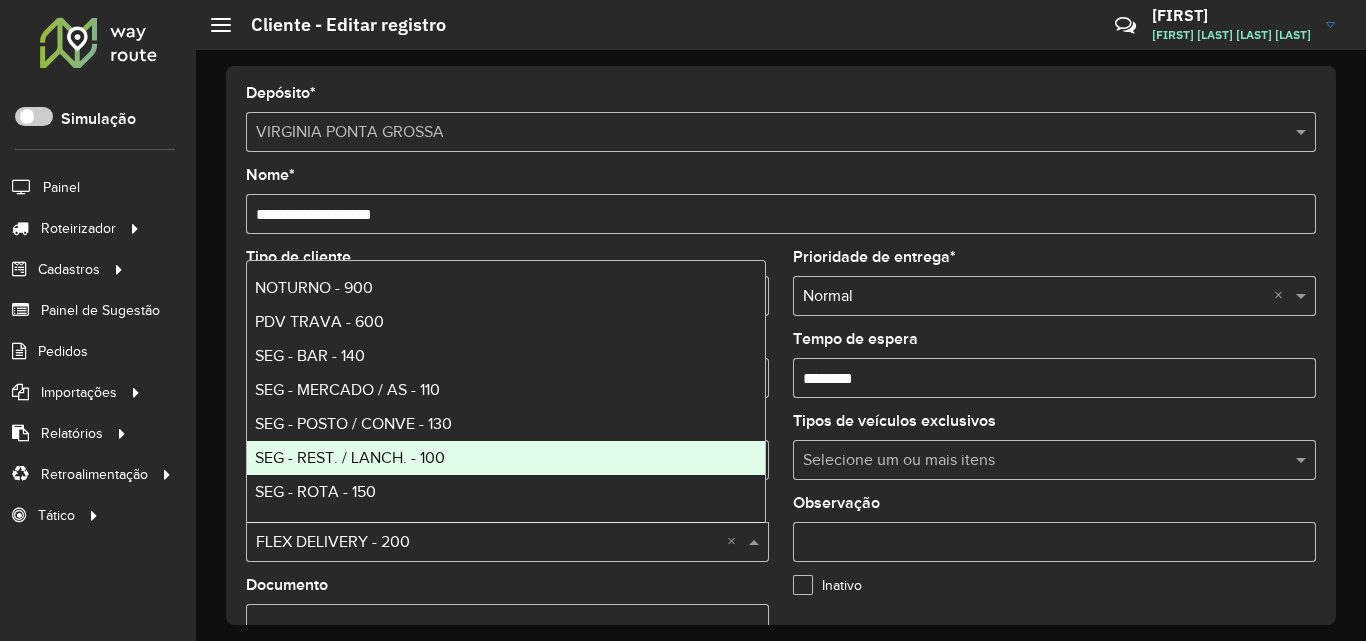 scroll, scrollTop: 0, scrollLeft: 0, axis: both 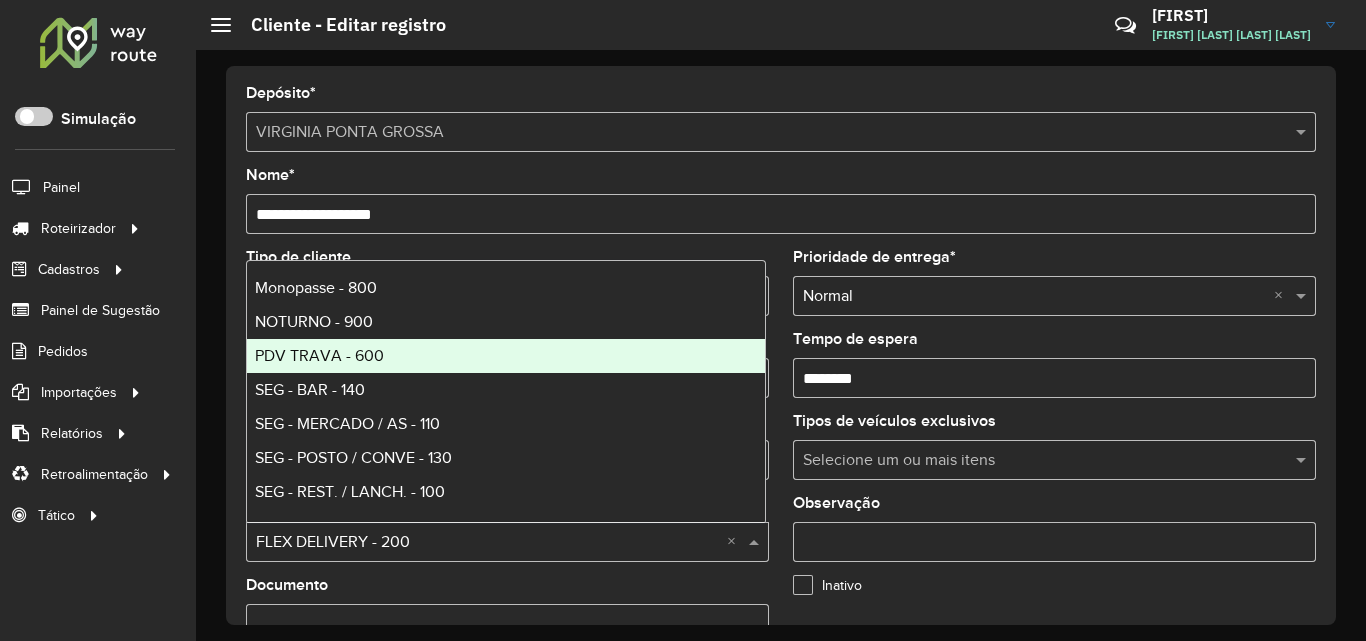click on "PDV TRAVA - 600" at bounding box center (506, 356) 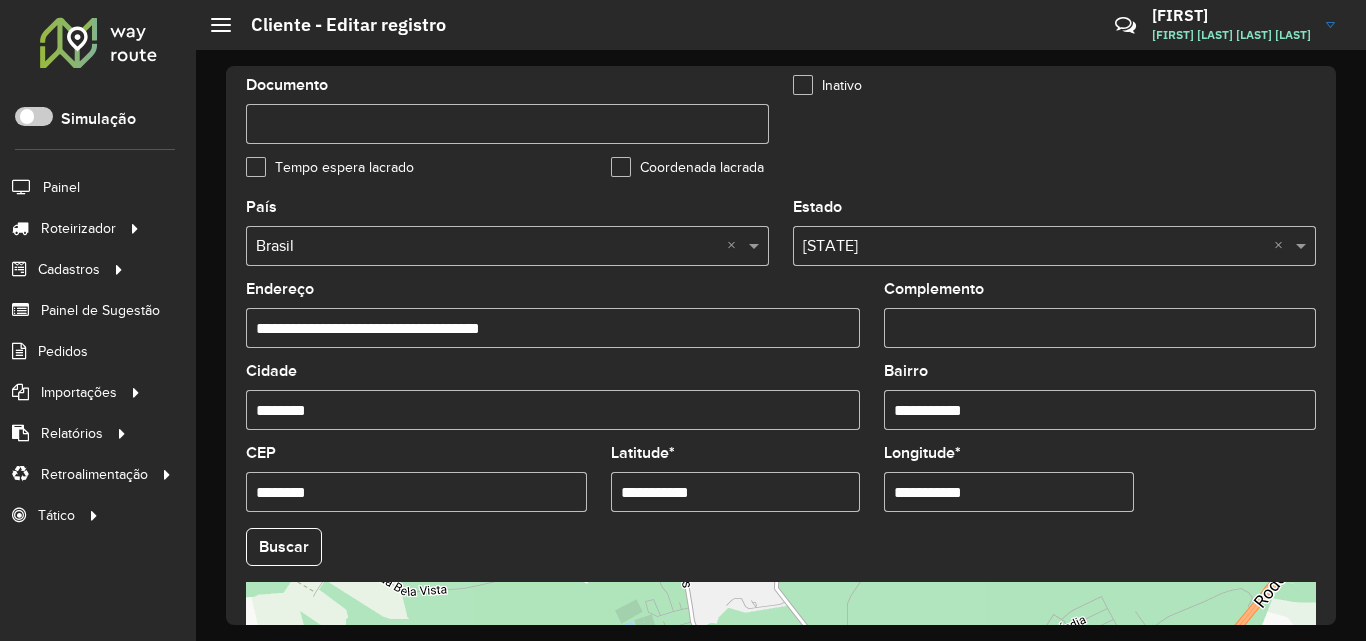 scroll, scrollTop: 800, scrollLeft: 0, axis: vertical 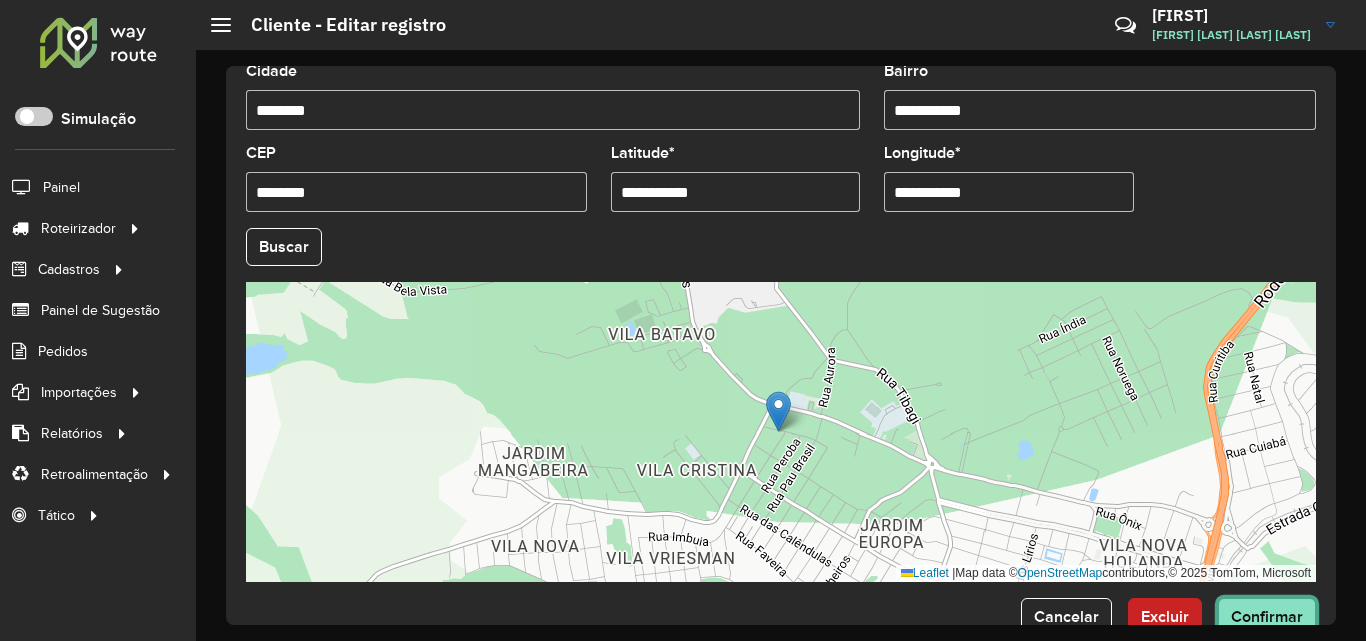 click on "Confirmar" 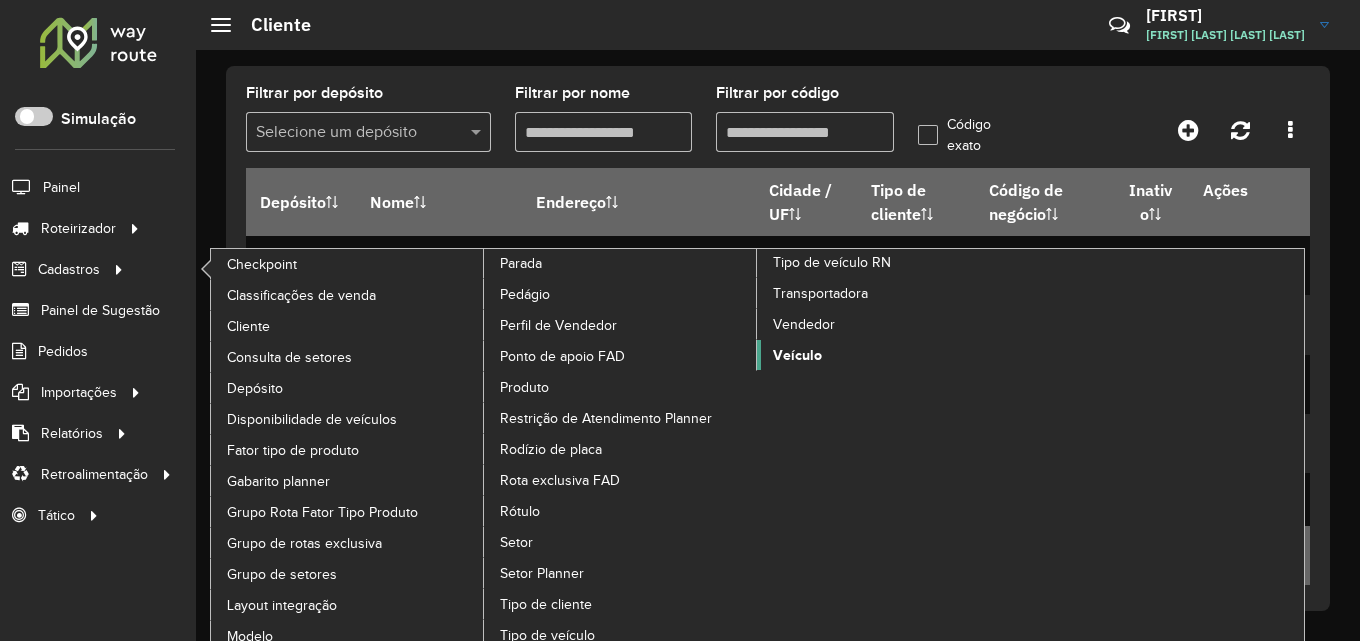 click on "Veículo" 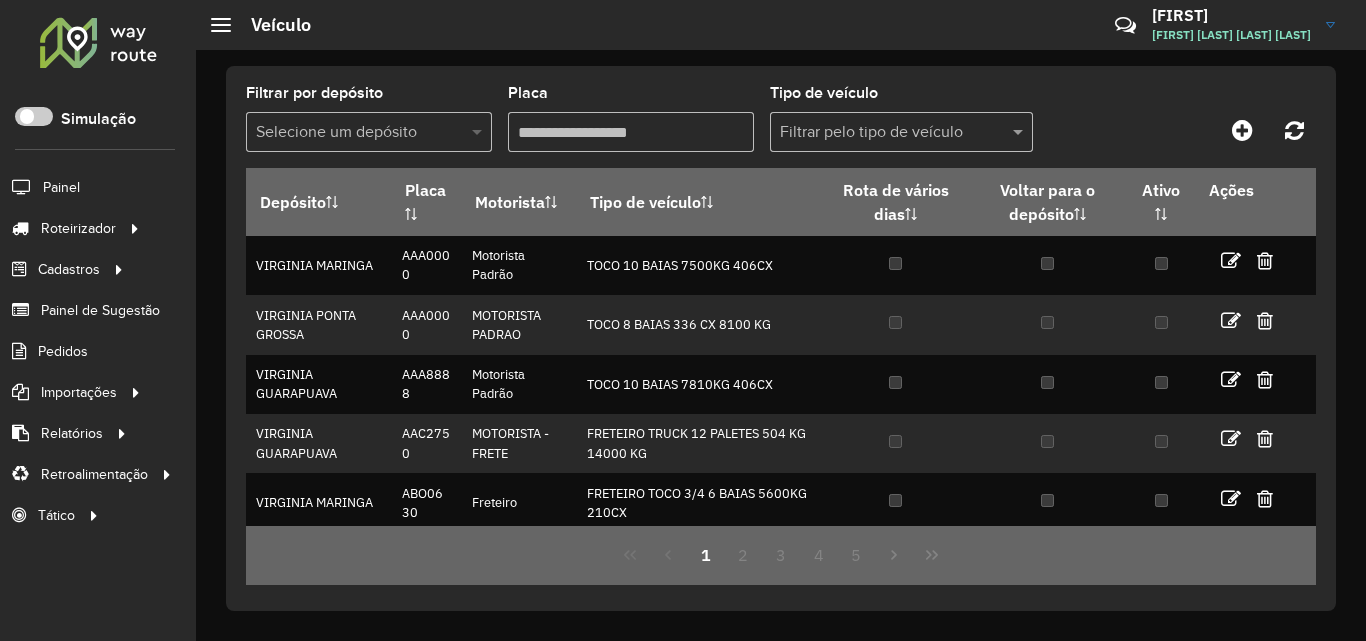 click at bounding box center [479, 132] 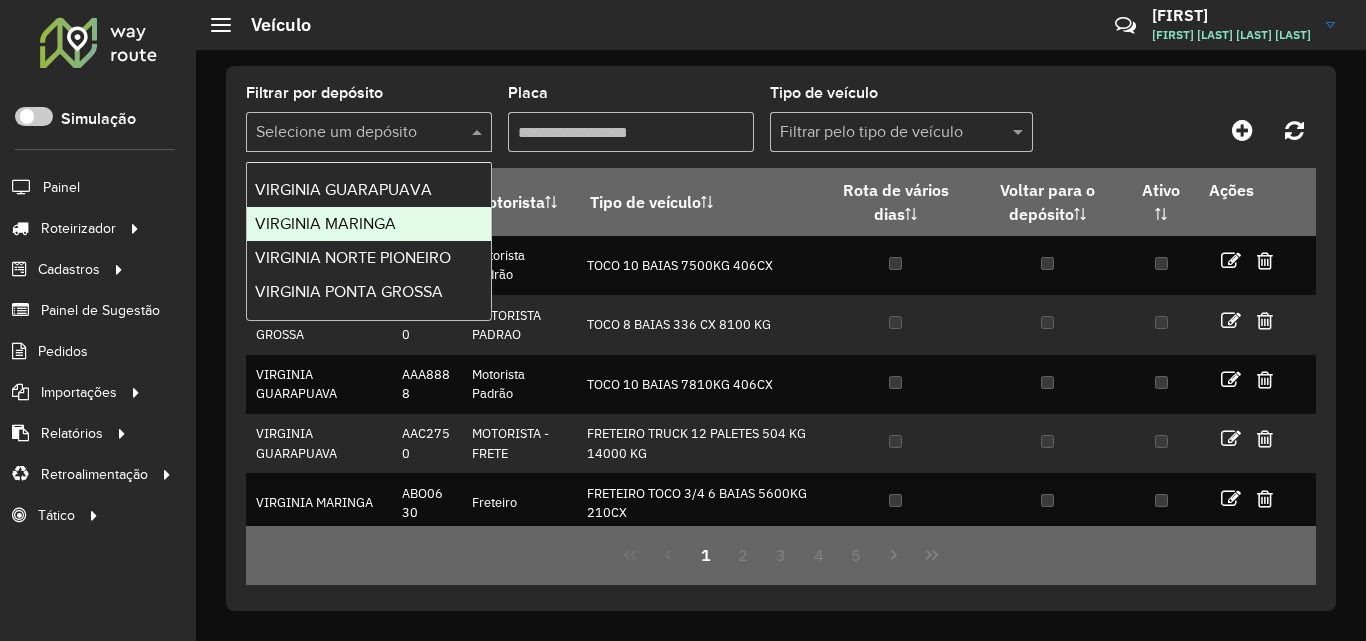 click on "VIRGINIA MARINGA" at bounding box center (369, 224) 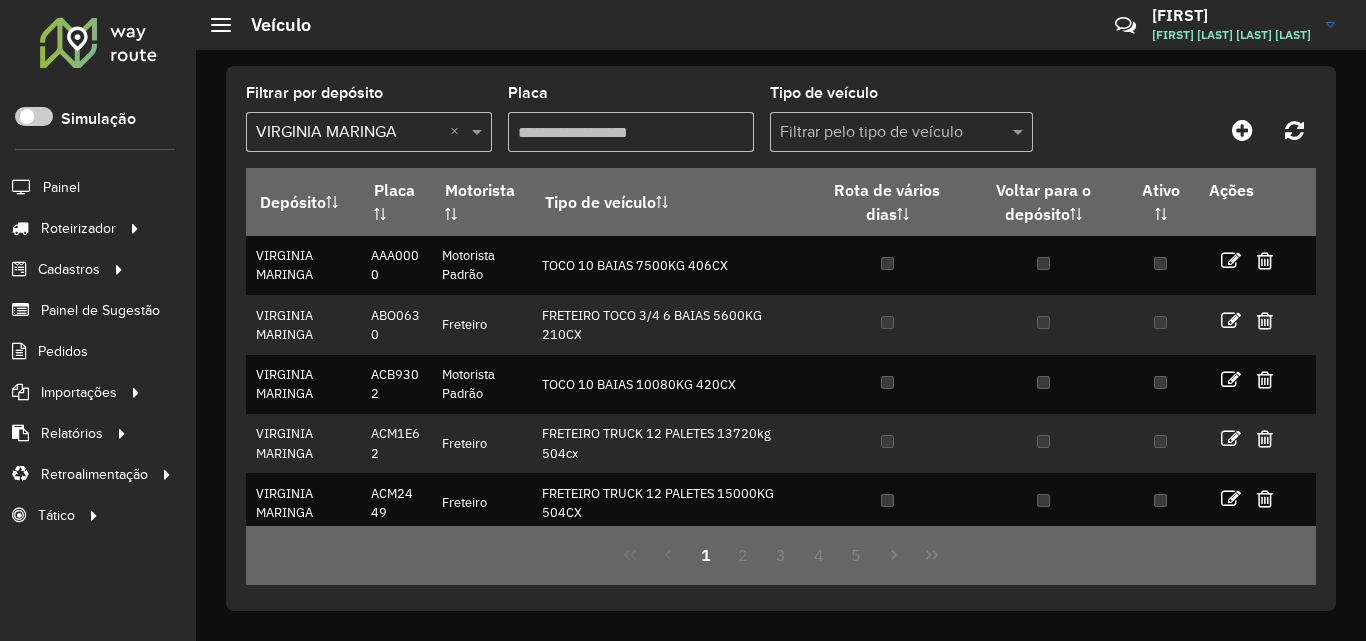 click on "Placa" at bounding box center [631, 132] 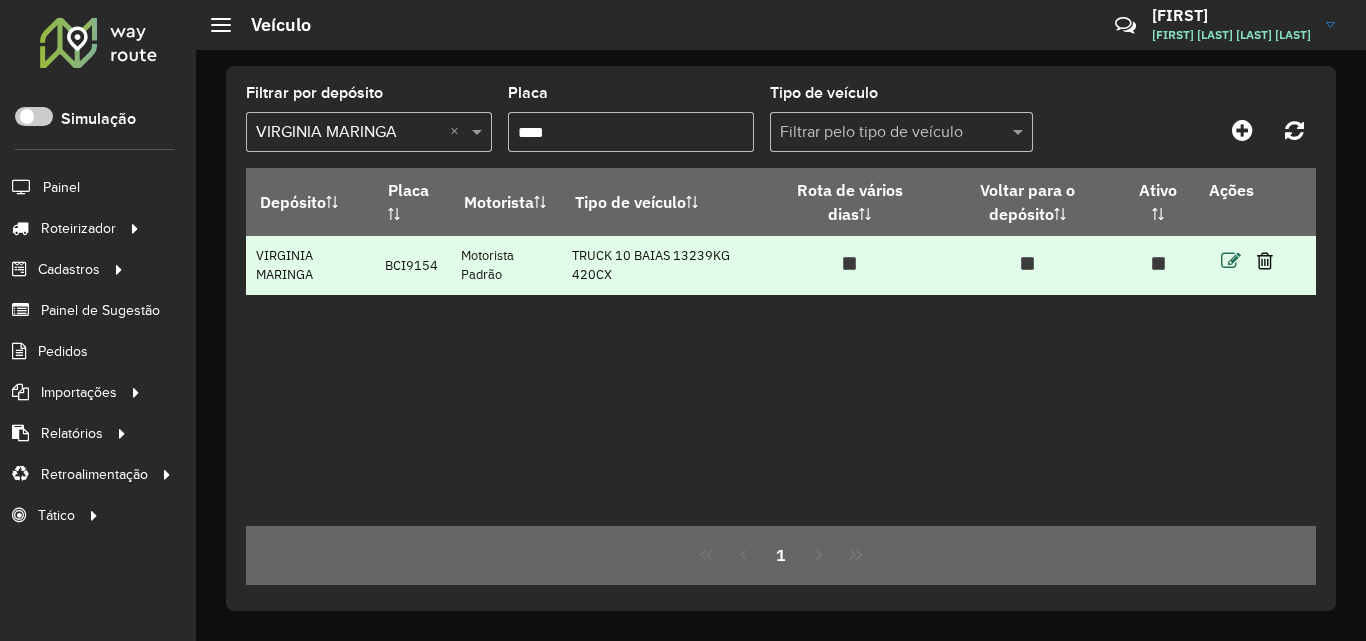 type on "****" 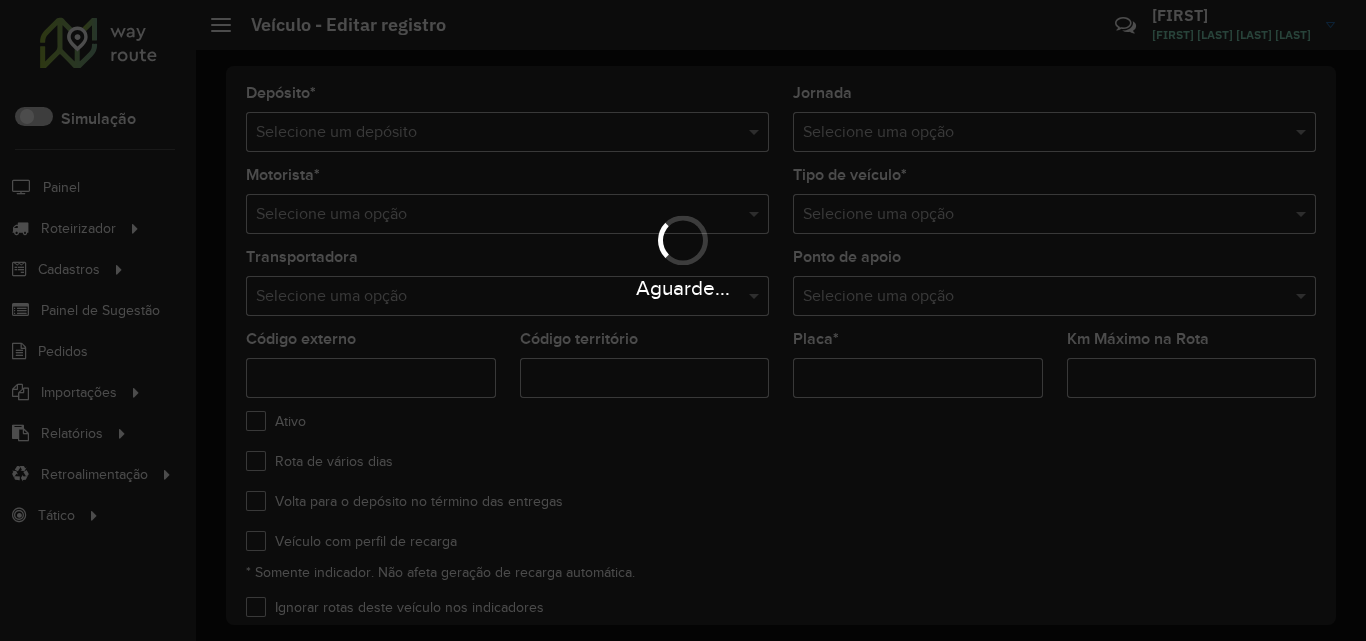 type on "*******" 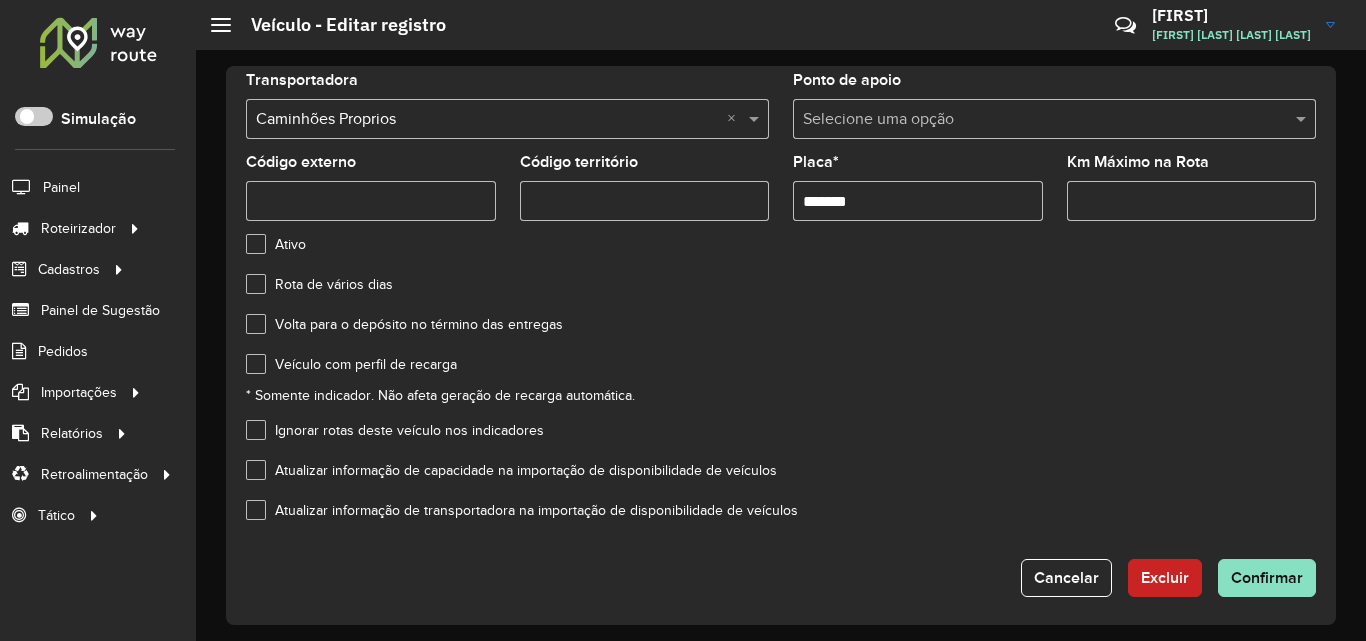 scroll, scrollTop: 185, scrollLeft: 0, axis: vertical 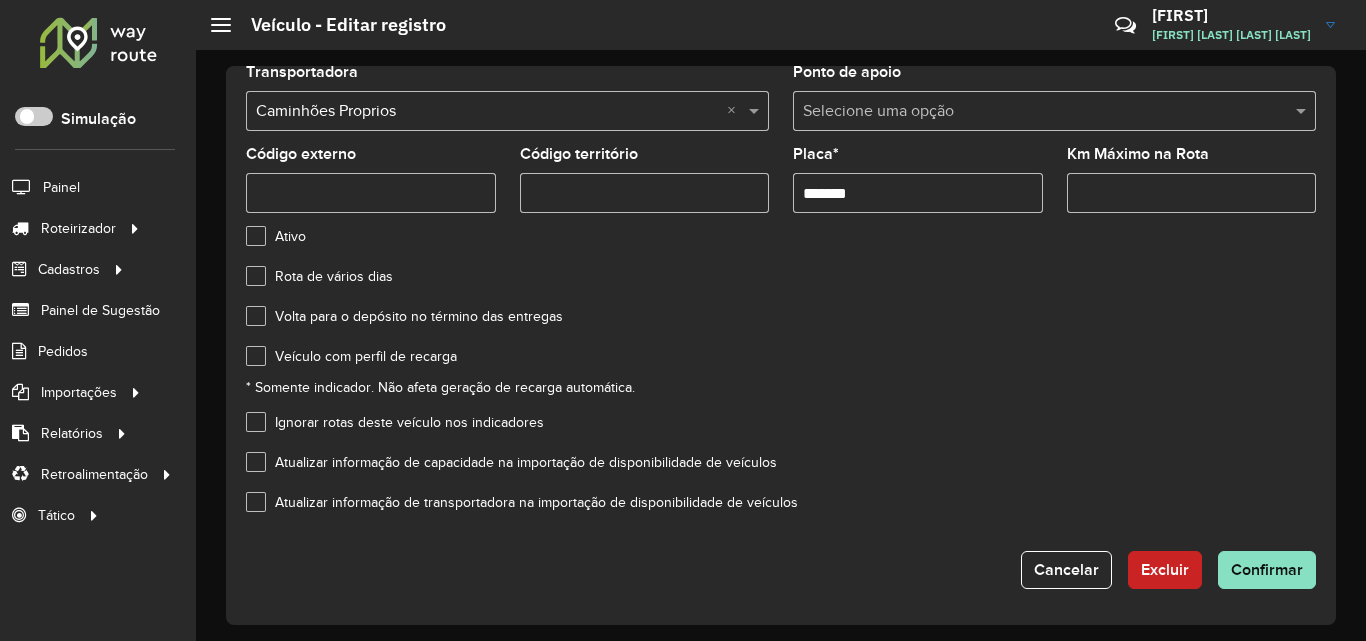 click on "Ativo" 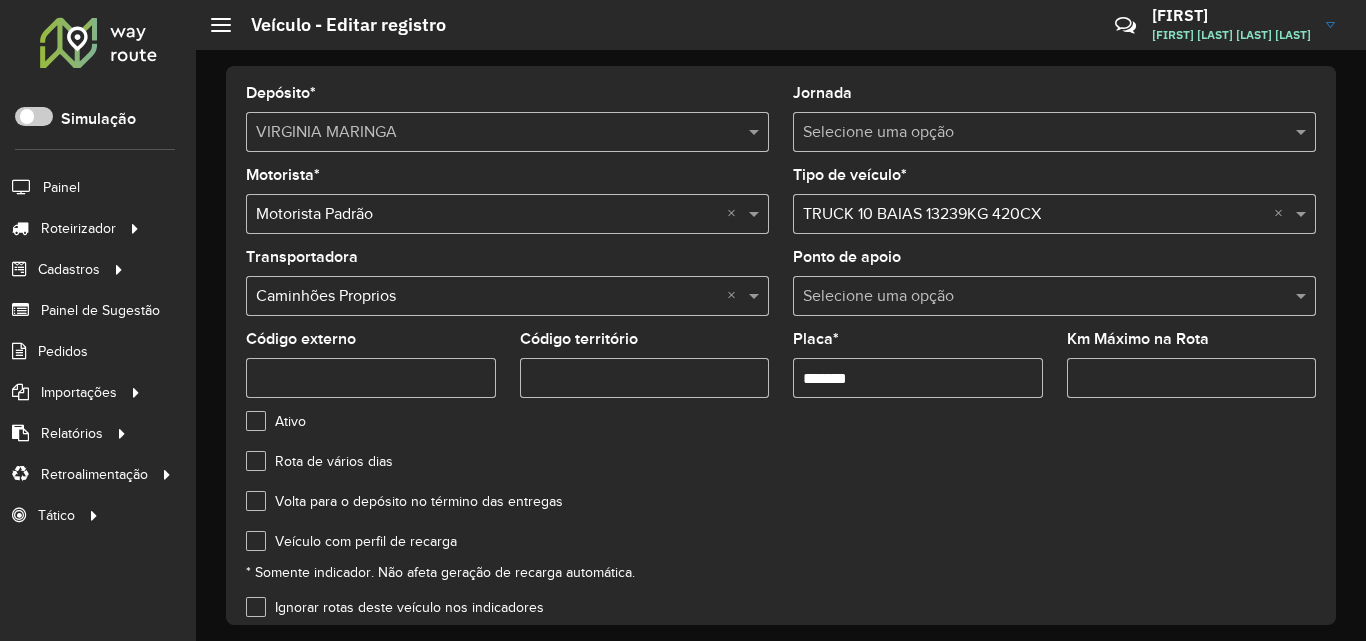 scroll, scrollTop: 185, scrollLeft: 0, axis: vertical 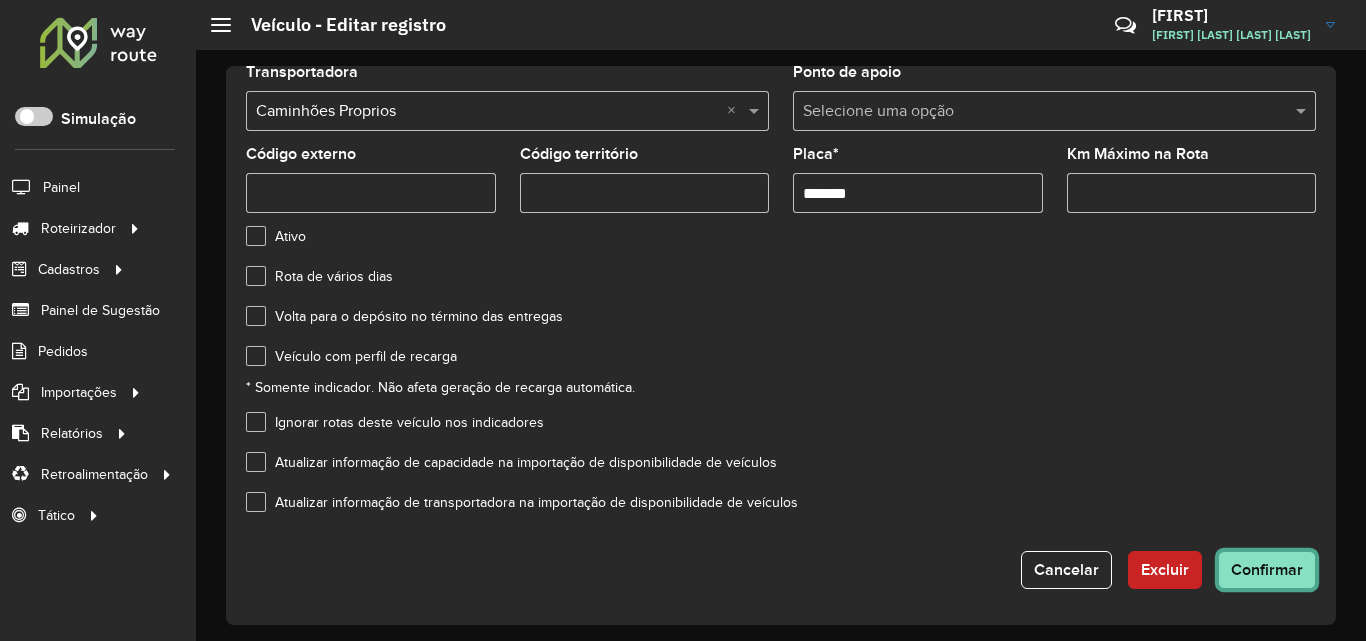 click on "Confirmar" 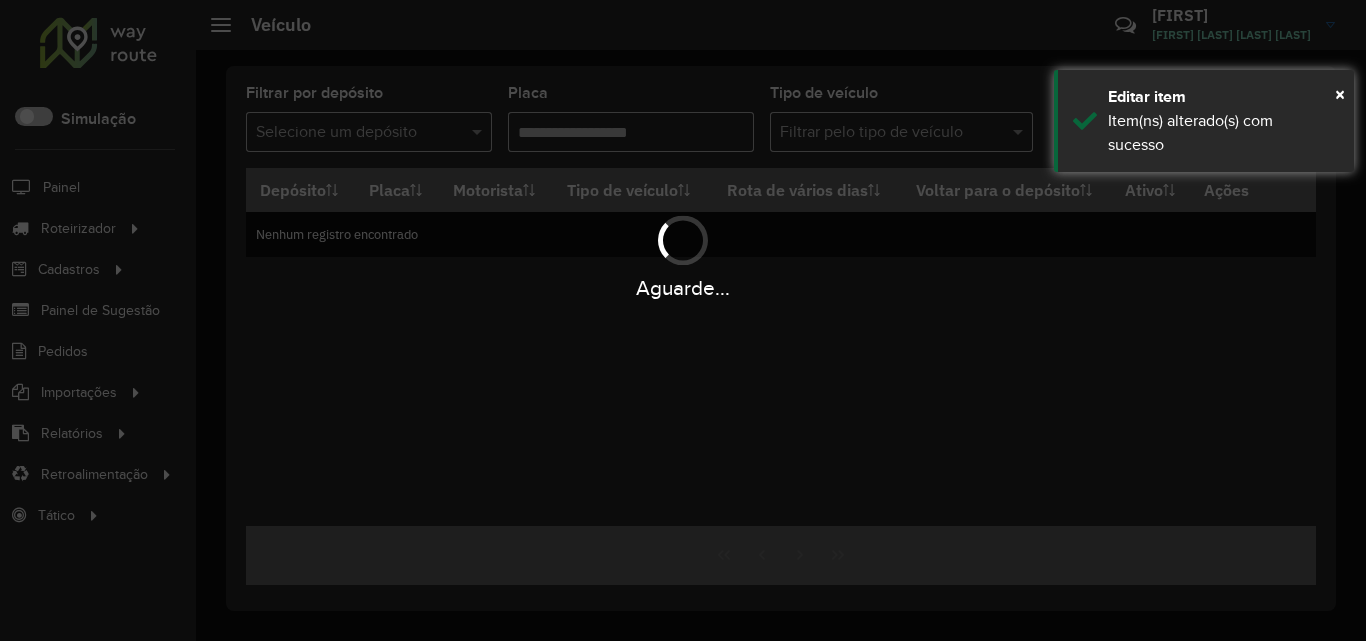 type on "****" 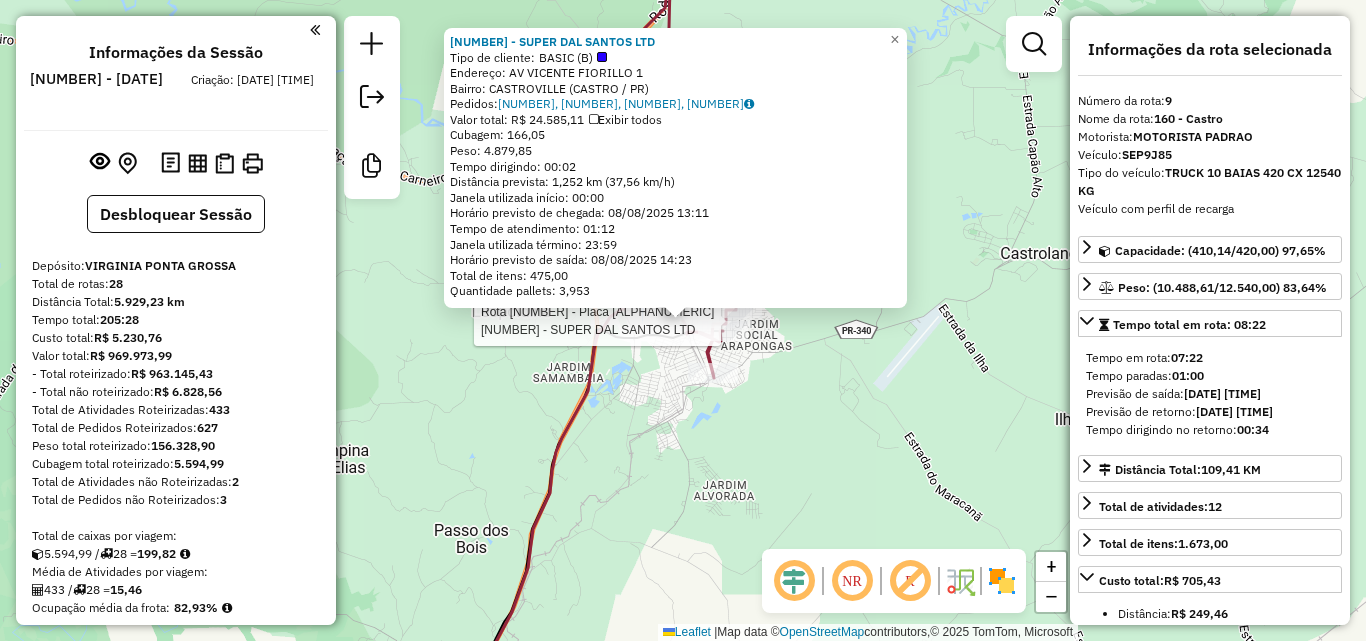 select on "*********" 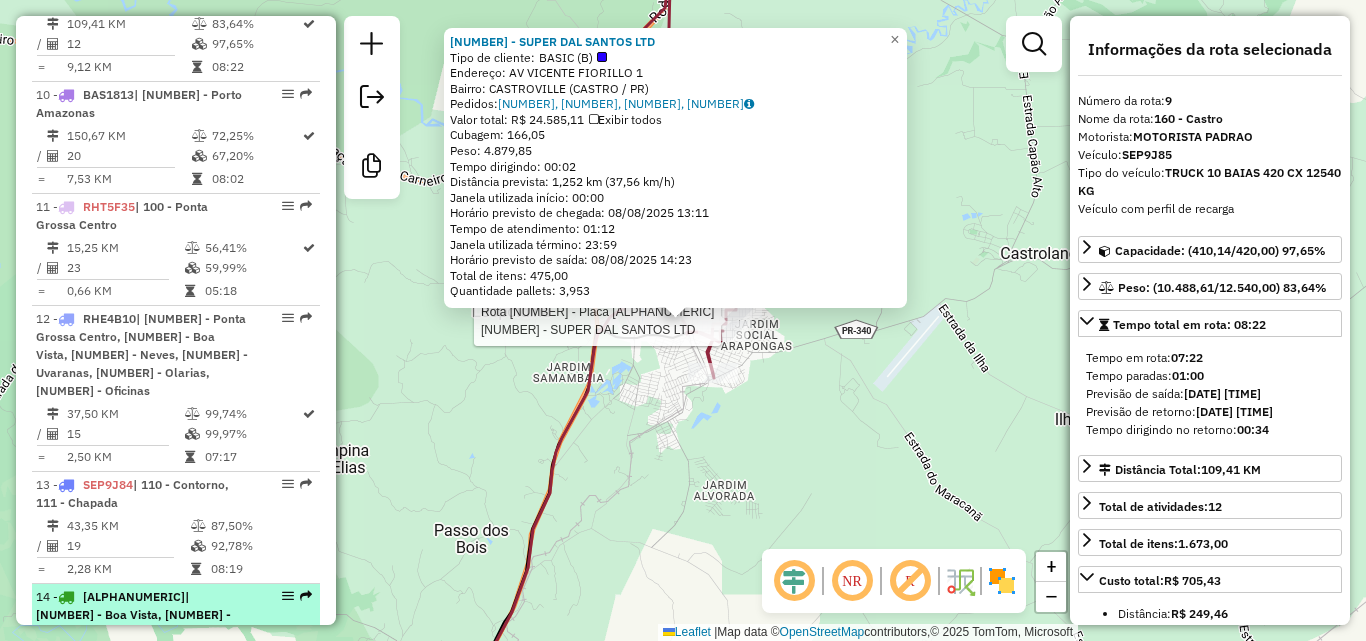 scroll, scrollTop: 1984, scrollLeft: 0, axis: vertical 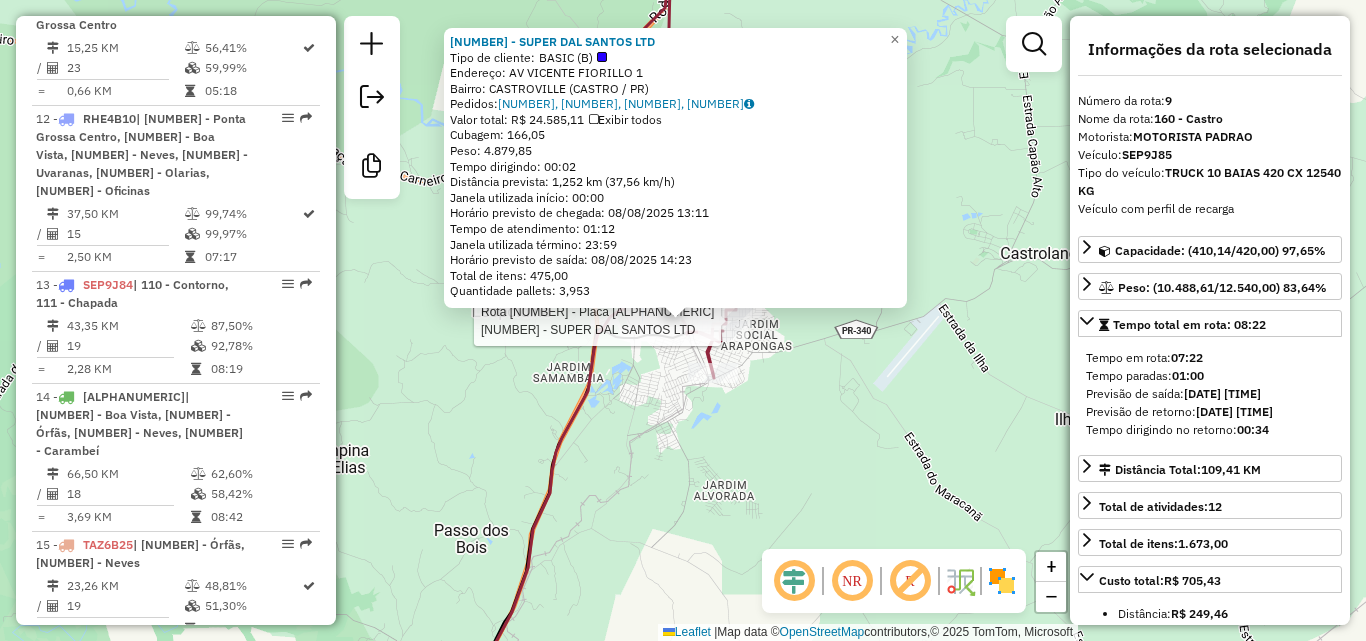 click on "Rota 9 - Placa SEP9J85  30953 - SUPER DAL SANTOS LTD 30953 - SUPER DAL SANTOS LTD  Tipo de cliente:   BASIC (B)   Endereço: AV  VICENTE FIORILLO              1   Bairro: CASTROVILLE (CASTRO / PR)   Pedidos:  07426732, 07426712, 07426731, 07426733   Valor total: R$ 24.585,11   Exibir todos   Cubagem: 166,05  Peso: 4.879,85  Tempo dirigindo: 00:02   Distância prevista: 1,252 km (37,56 km/h)   Janela utilizada início: 00:00   Horário previsto de chegada: 08/08/2025 13:11   Tempo de atendimento: 01:12   Janela utilizada término: 23:59   Horário previsto de saída: 08/08/2025 14:23   Total de itens: 475,00   Quantidade pallets: 3,953  × Janela de atendimento Grade de atendimento Capacidade Transportadoras Veículos Cliente Pedidos  Rotas Selecione os dias de semana para filtrar as janelas de atendimento  Seg   Ter   Qua   Qui   Sex   Sáb   Dom  Informe o período da janela de atendimento: De: Até:  Filtrar exatamente a janela do cliente  Considerar janela de atendimento padrão   Seg   Ter   Qua   Qui  +" 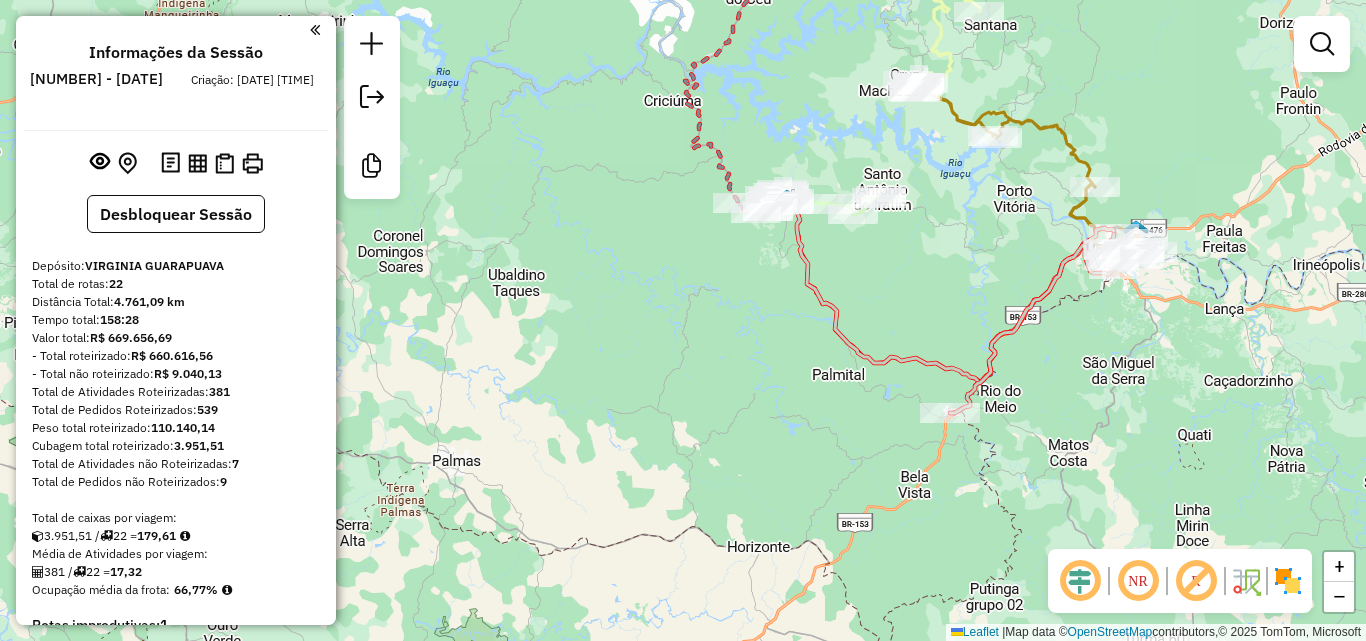 scroll, scrollTop: 0, scrollLeft: 0, axis: both 